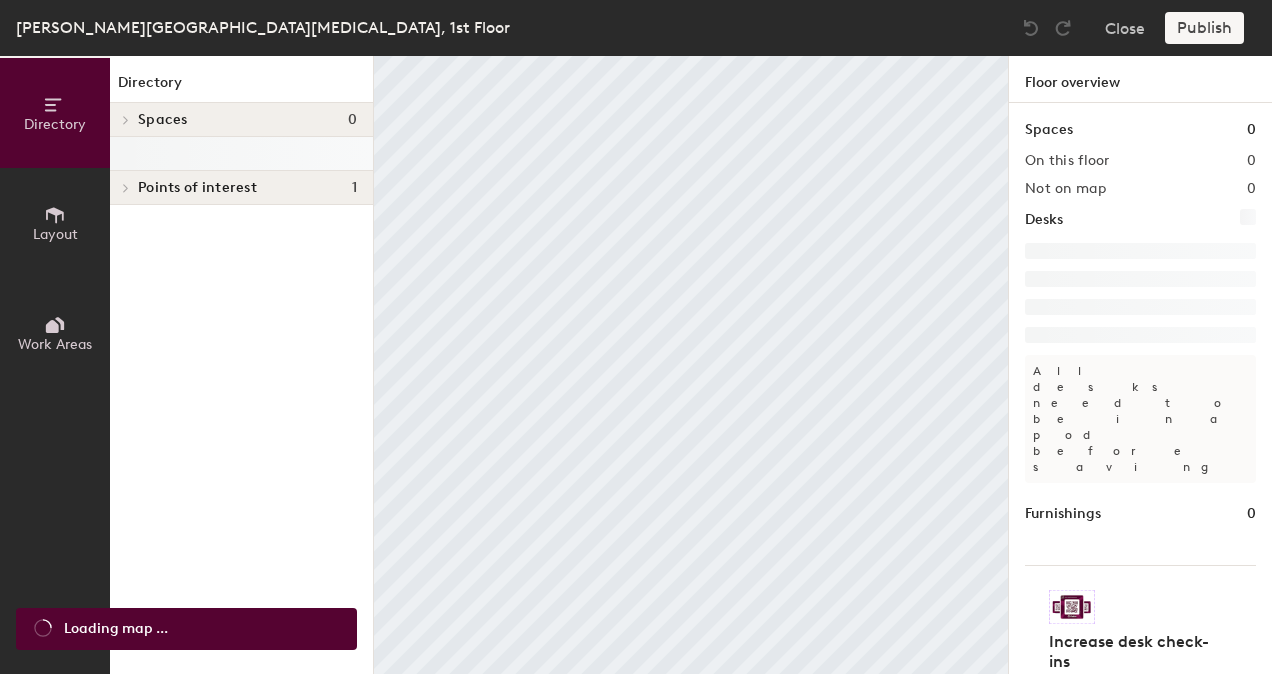 scroll, scrollTop: 0, scrollLeft: 0, axis: both 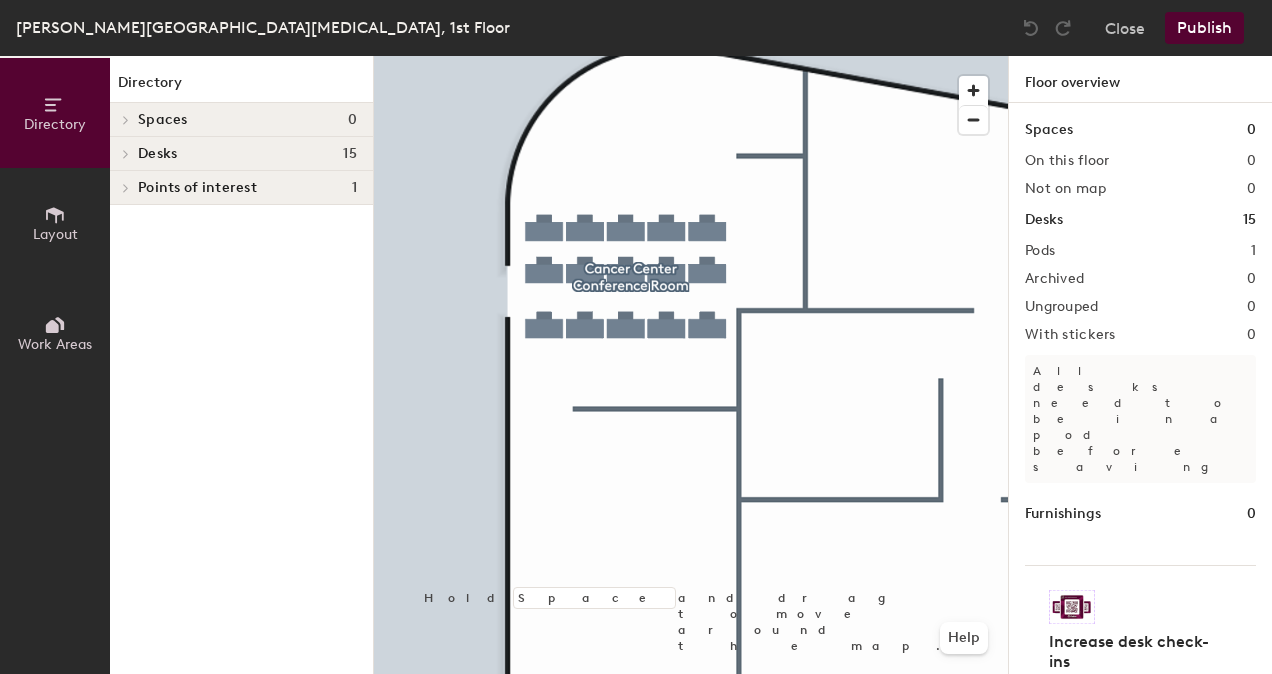 click 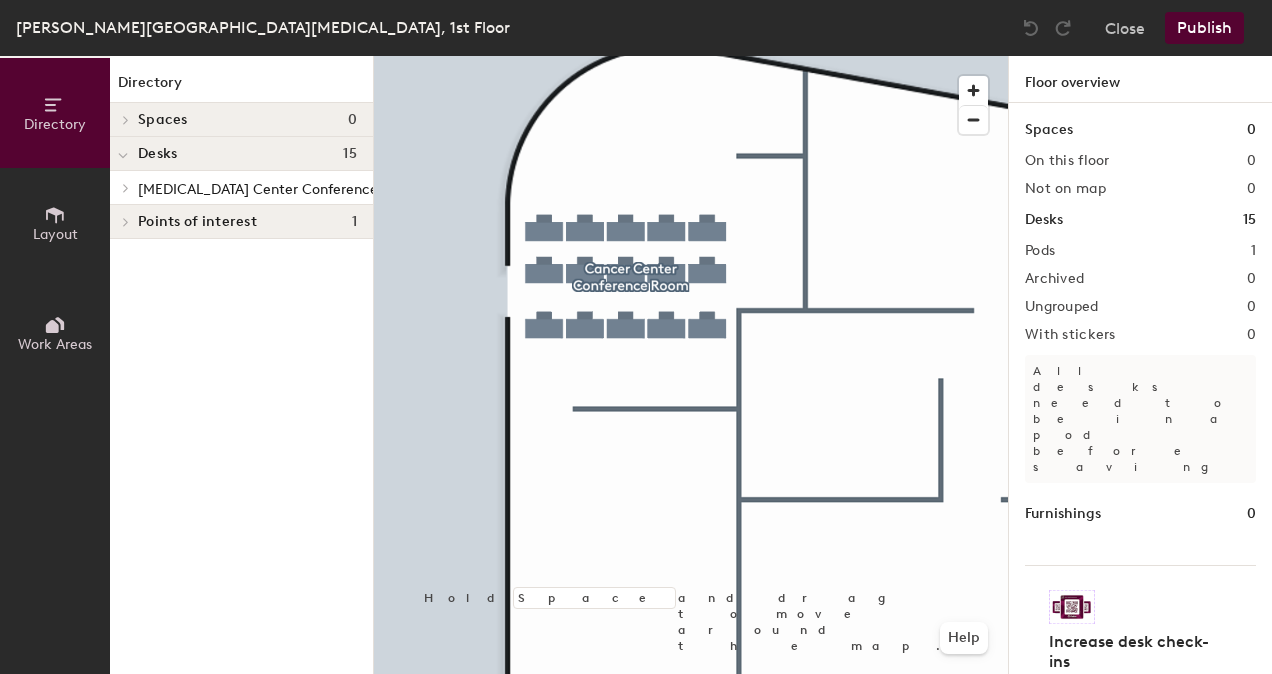 click 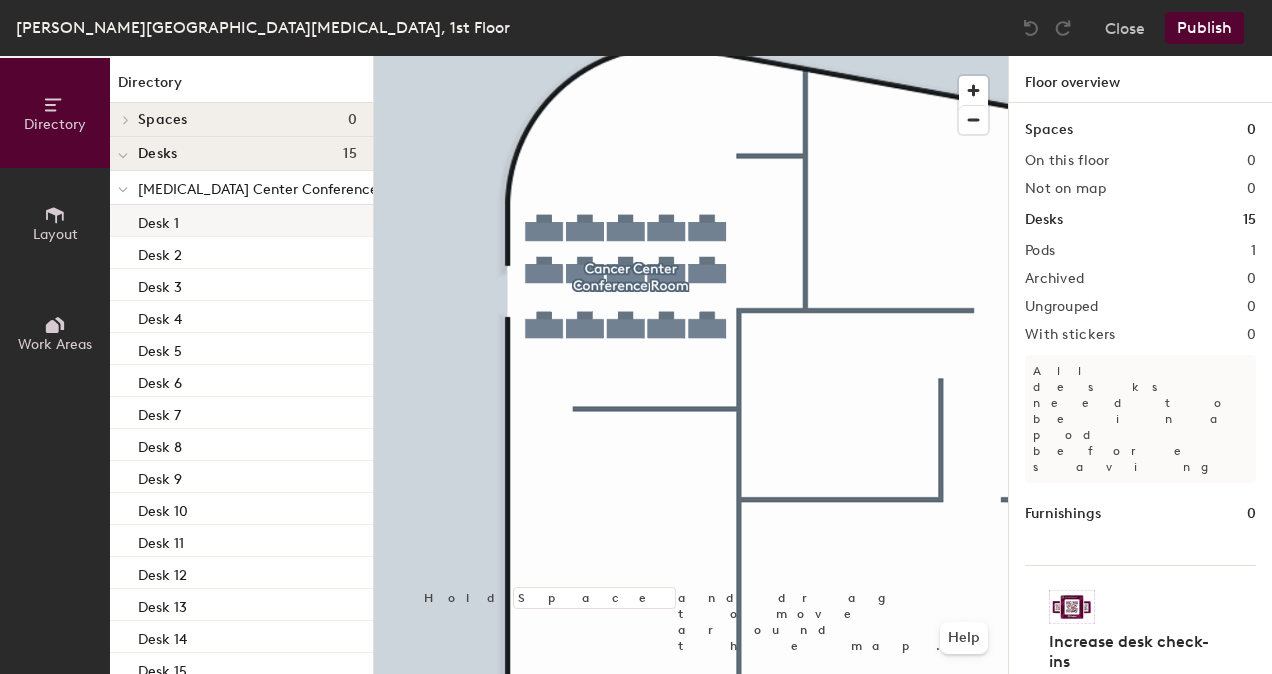click on "Desk 1" 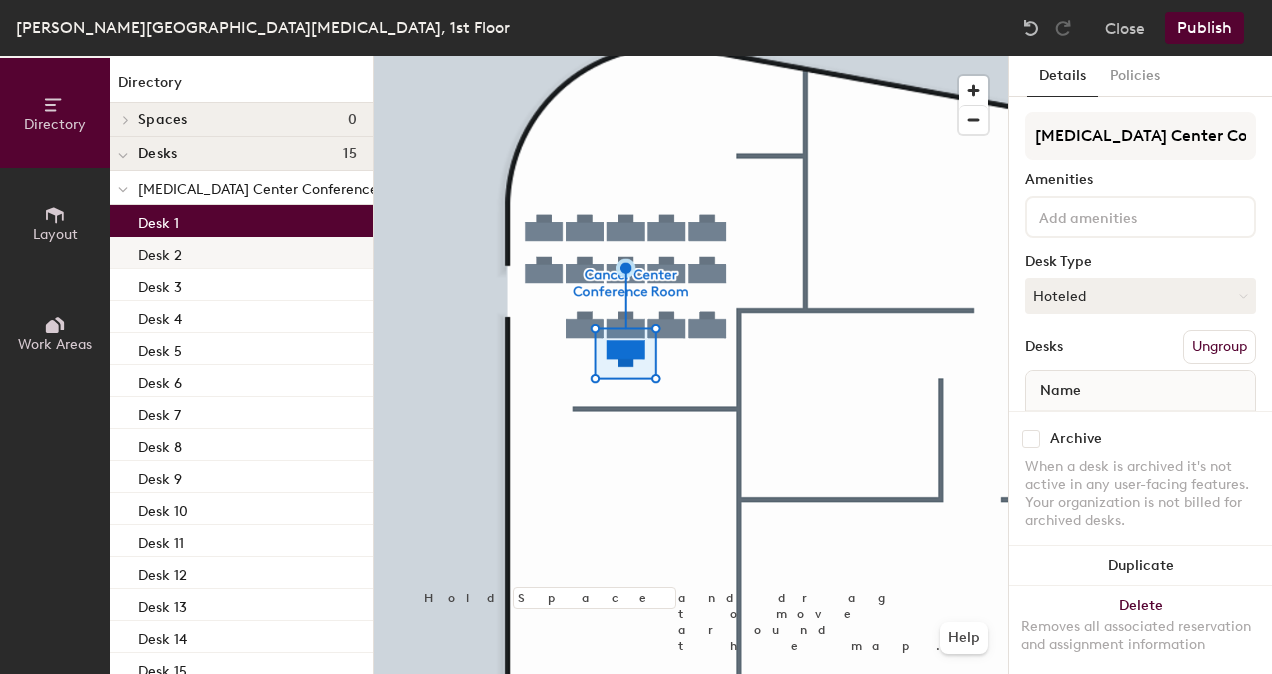 drag, startPoint x: 210, startPoint y: 245, endPoint x: 241, endPoint y: 259, distance: 34.0147 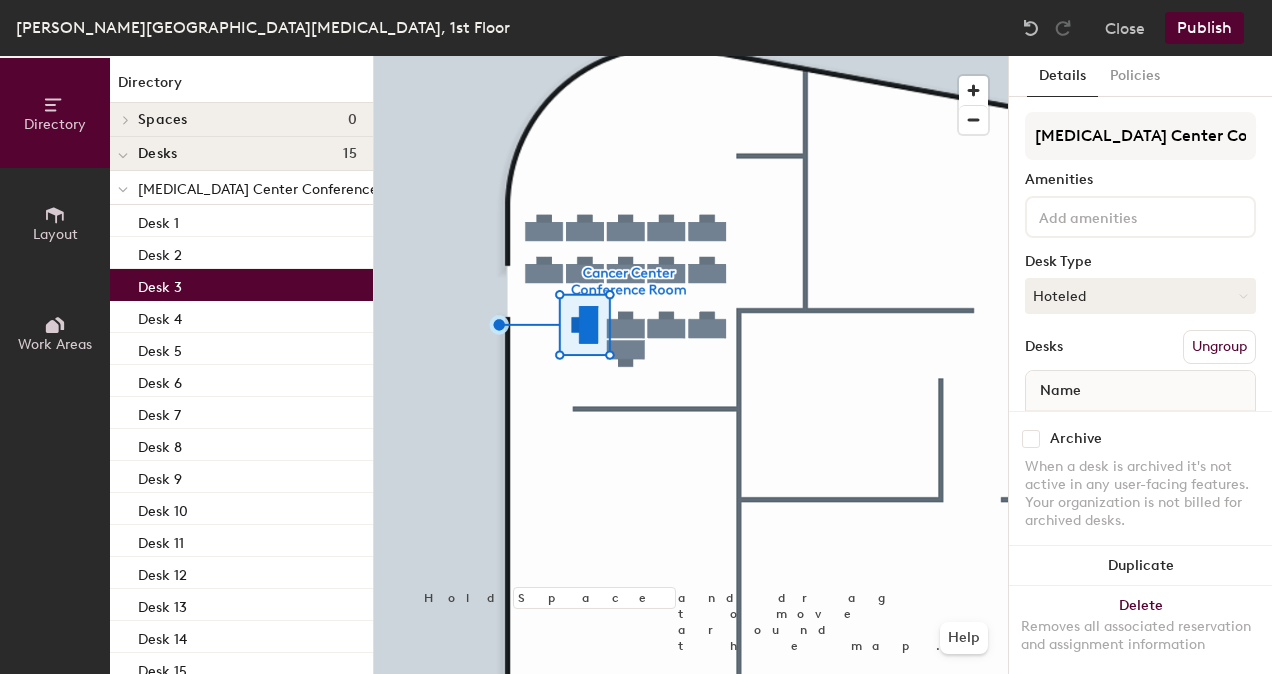 click on "Desk 3" 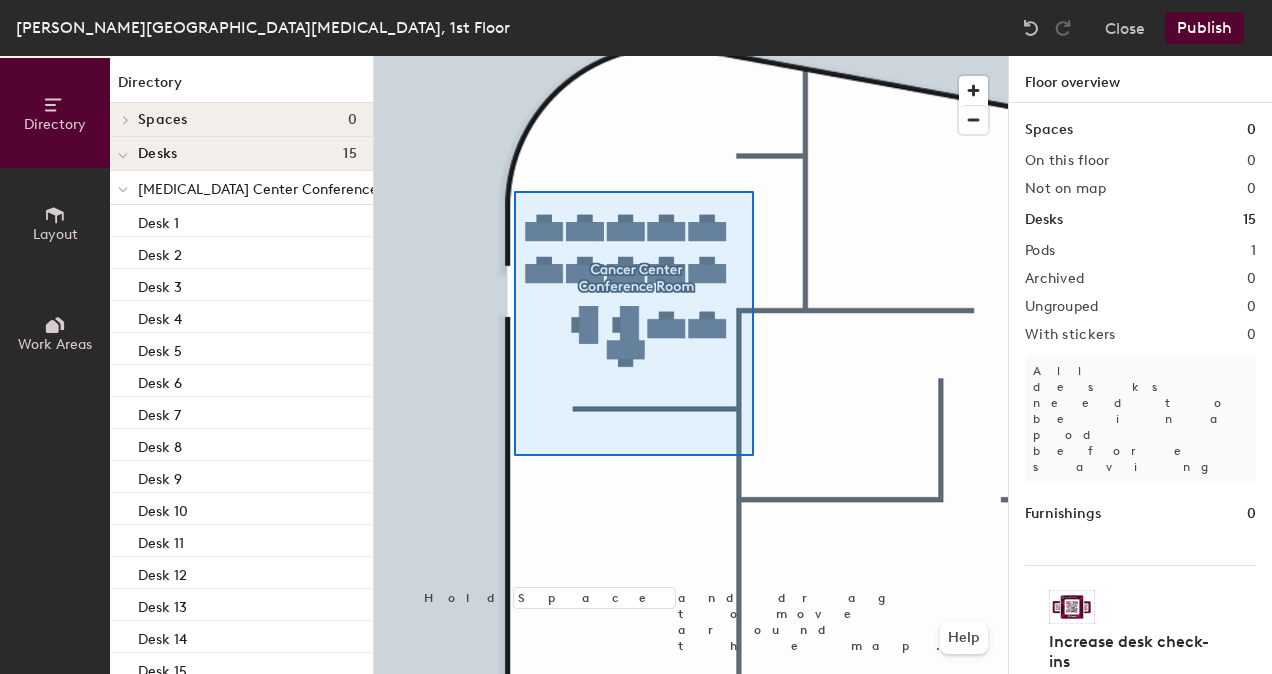 click 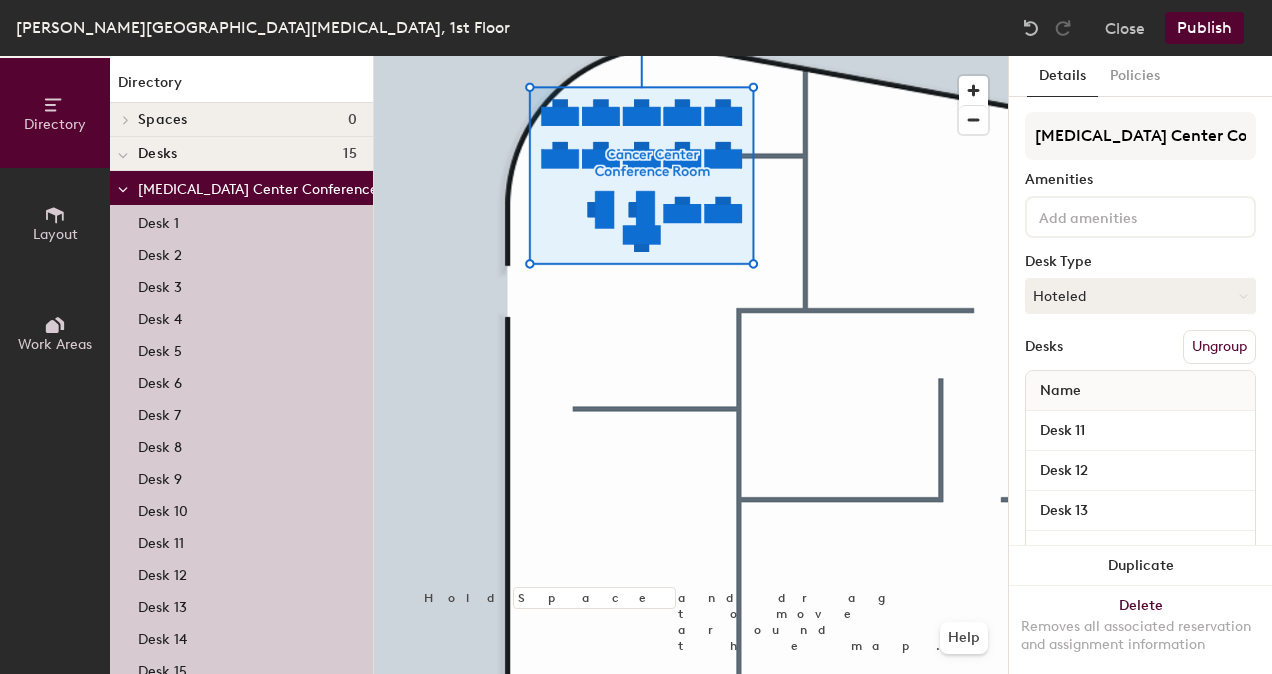 drag, startPoint x: 203, startPoint y: 214, endPoint x: 217, endPoint y: 225, distance: 17.804493 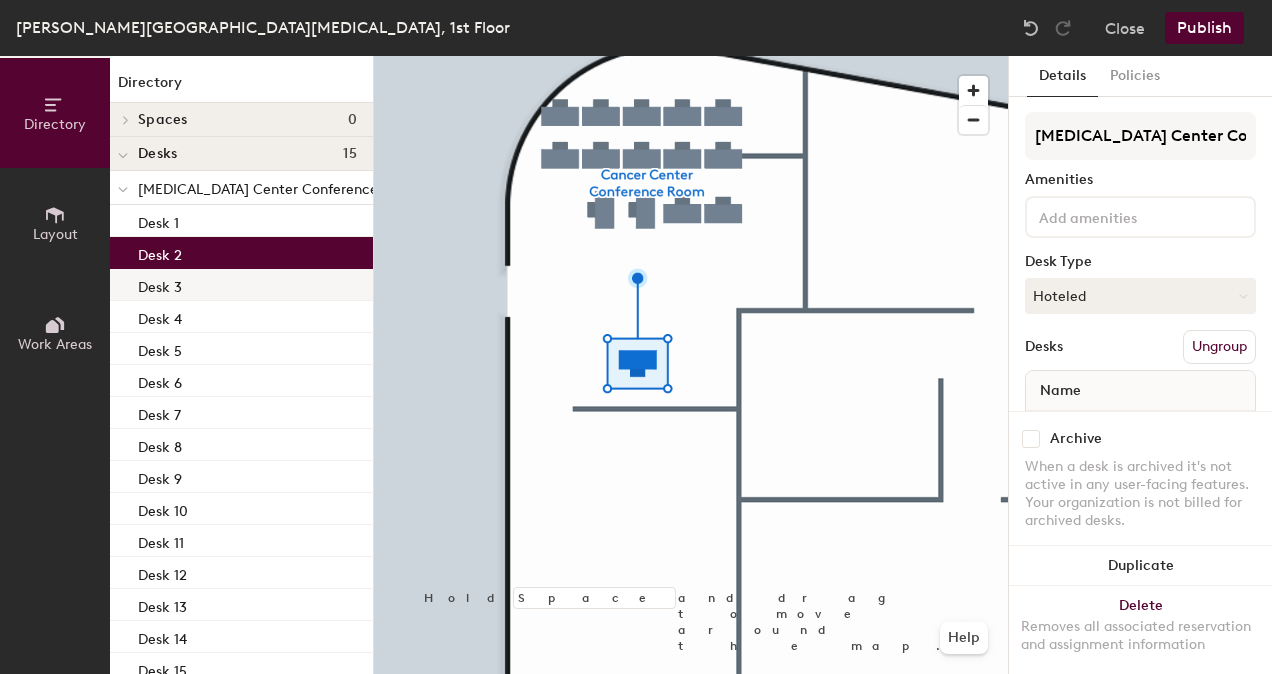drag, startPoint x: 240, startPoint y: 257, endPoint x: 344, endPoint y: 278, distance: 106.09901 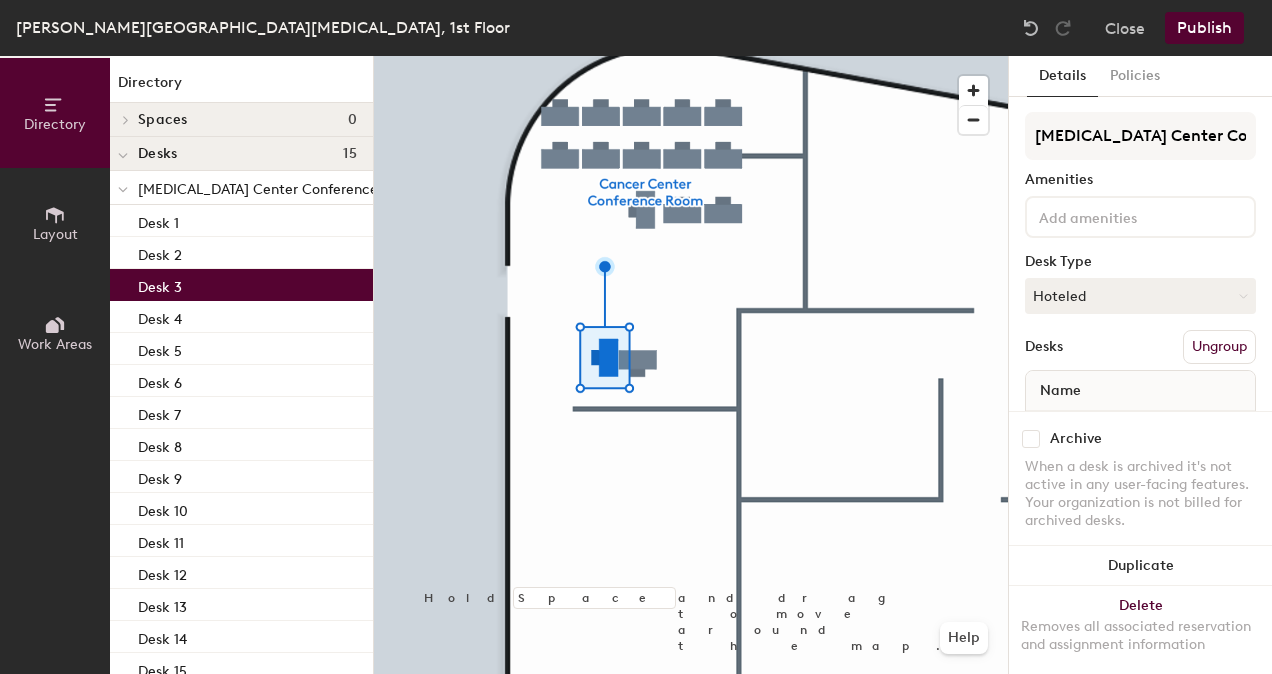 drag, startPoint x: 211, startPoint y: 288, endPoint x: 250, endPoint y: 288, distance: 39 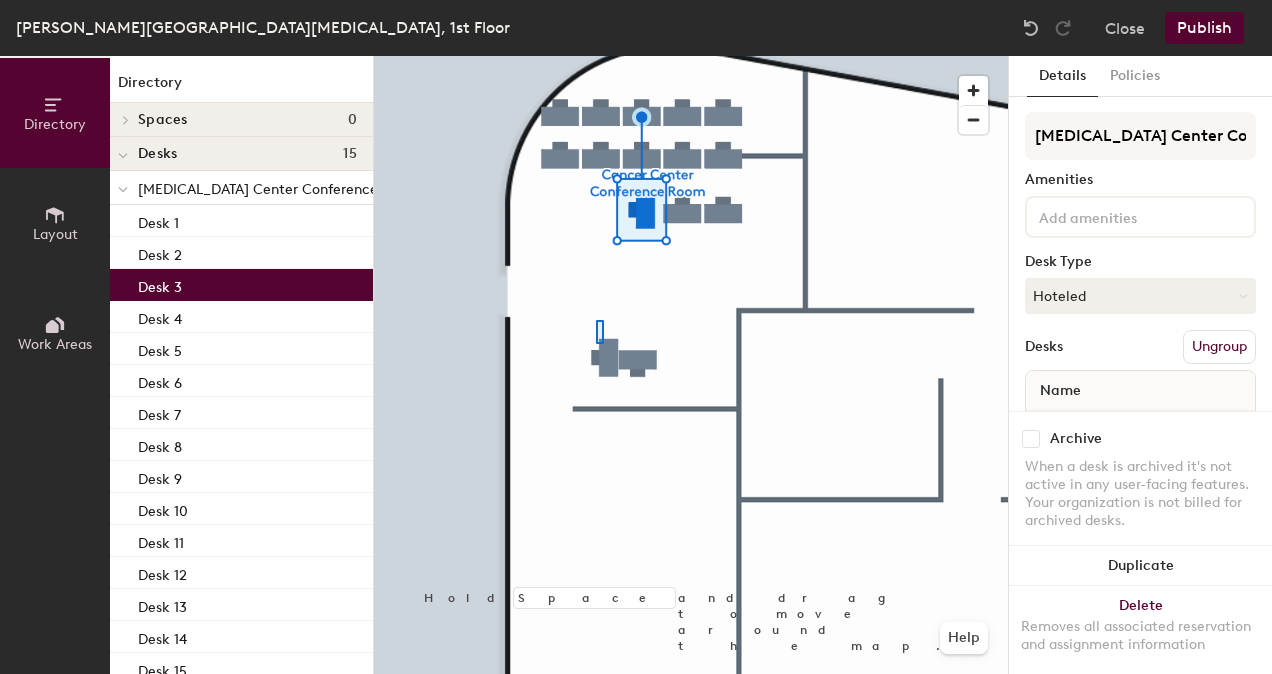 click 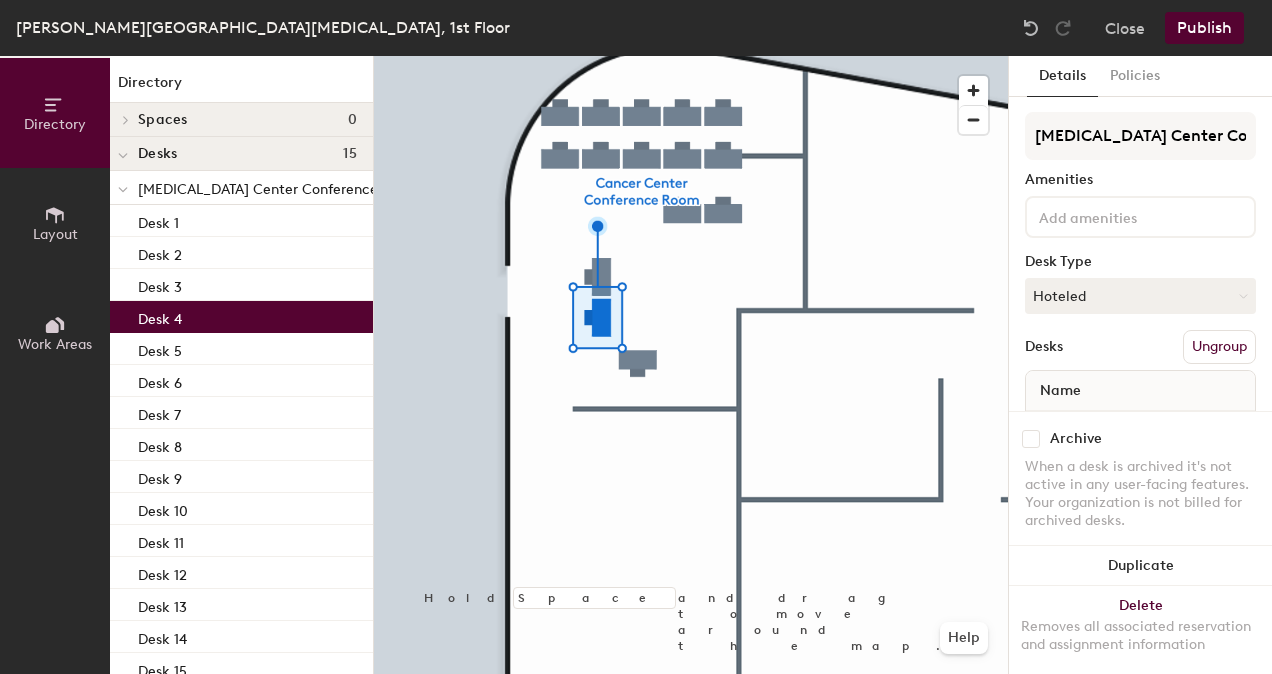 drag, startPoint x: 203, startPoint y: 313, endPoint x: 219, endPoint y: 313, distance: 16 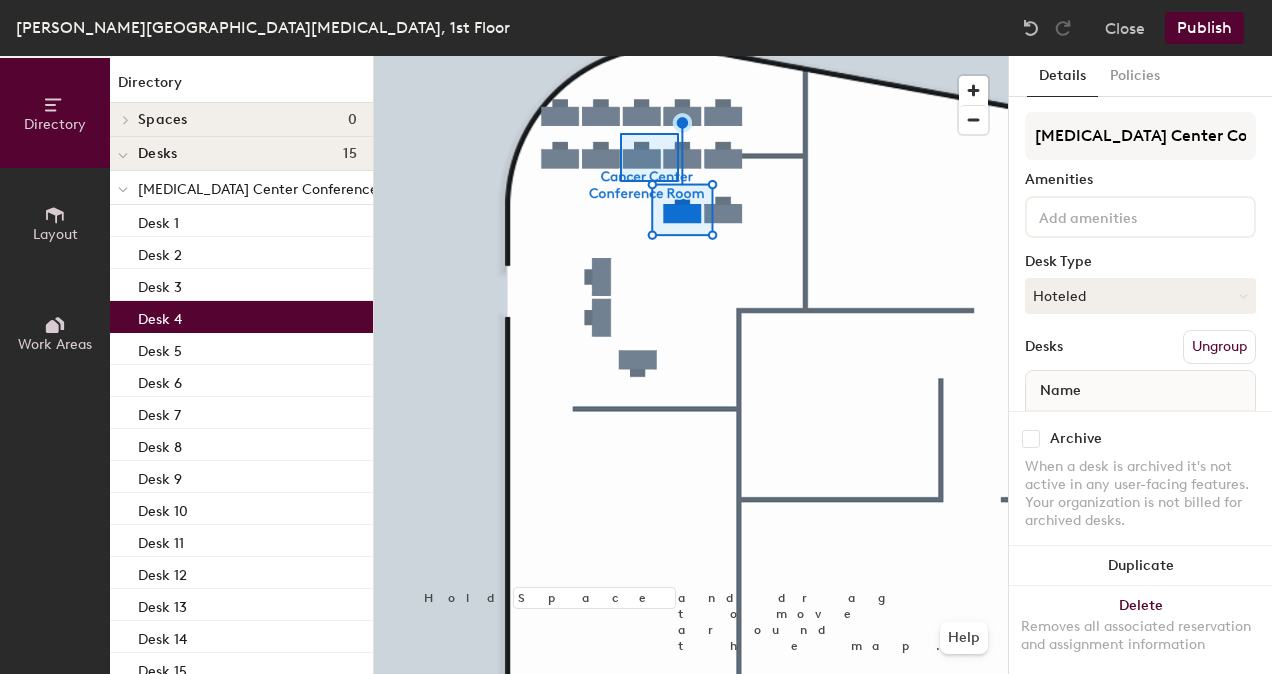 click 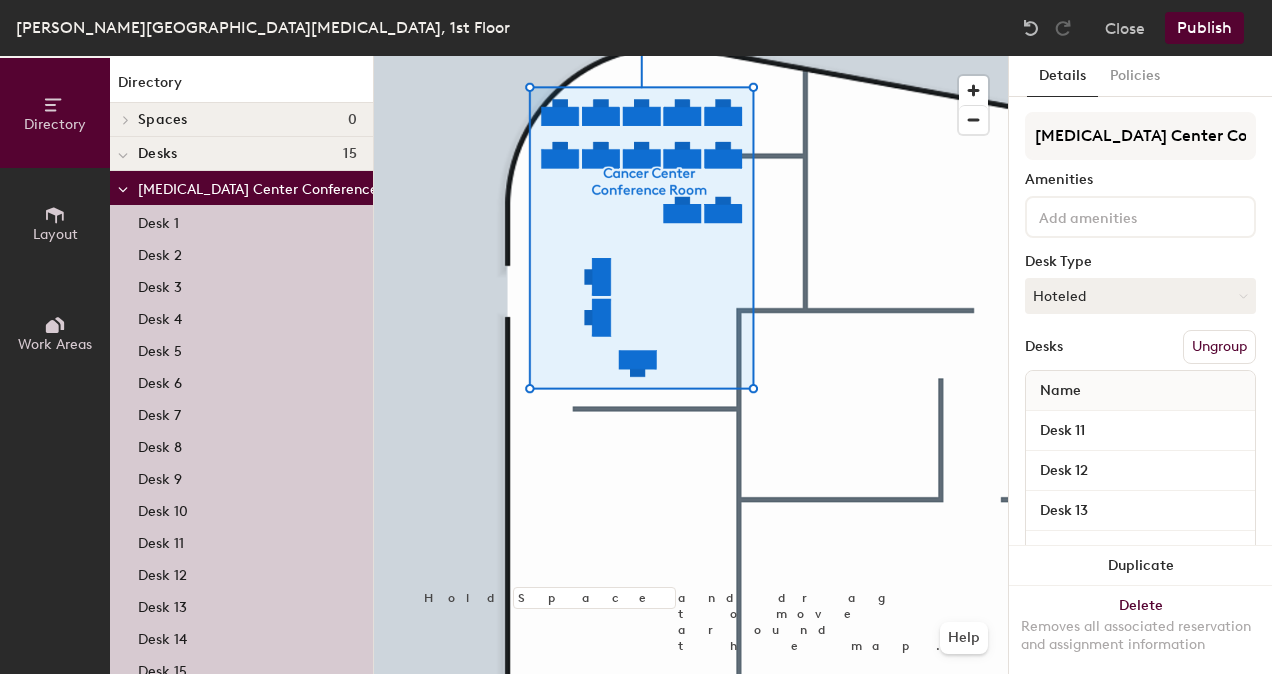 drag, startPoint x: 184, startPoint y: 315, endPoint x: 199, endPoint y: 318, distance: 15.297058 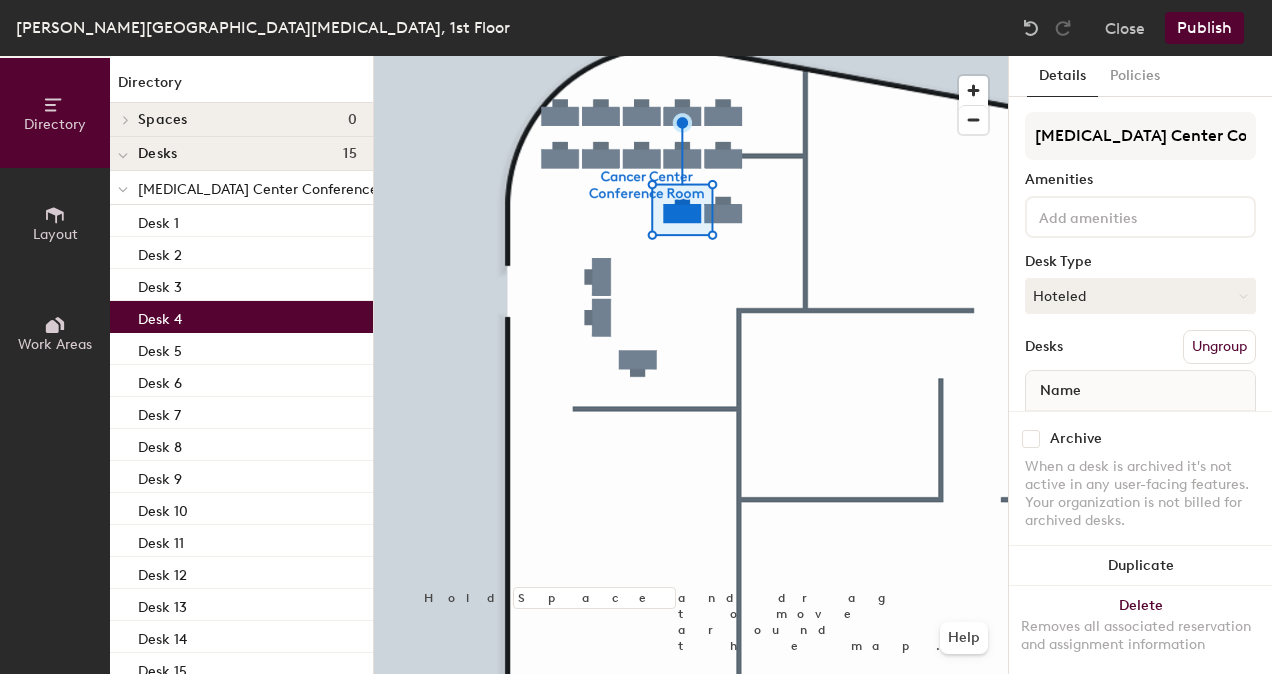click on "Desk 4" 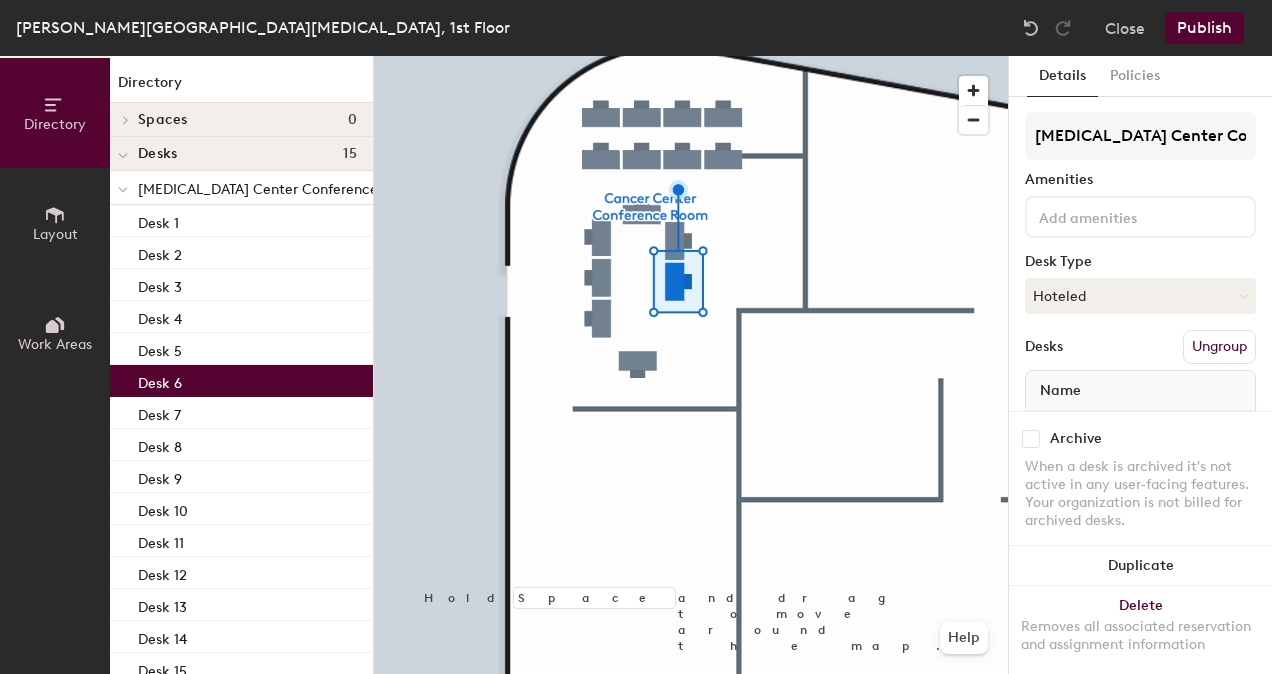 click on "Desk 6" 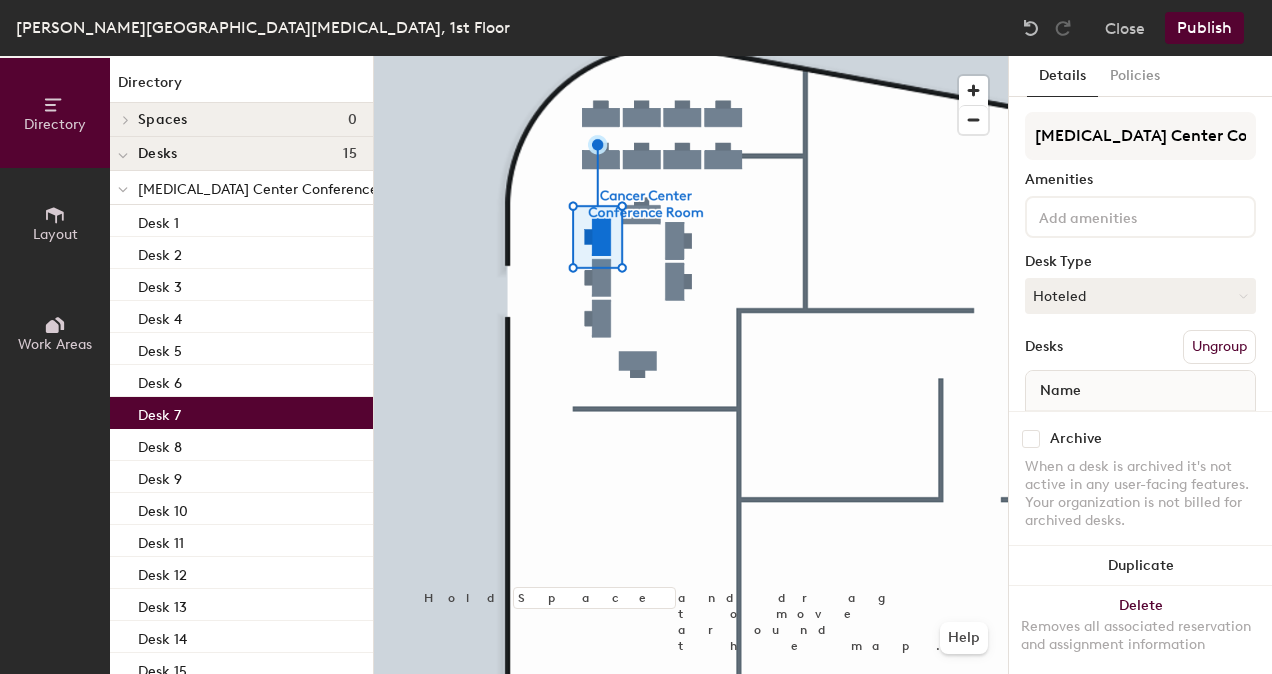click on "Desk 7" 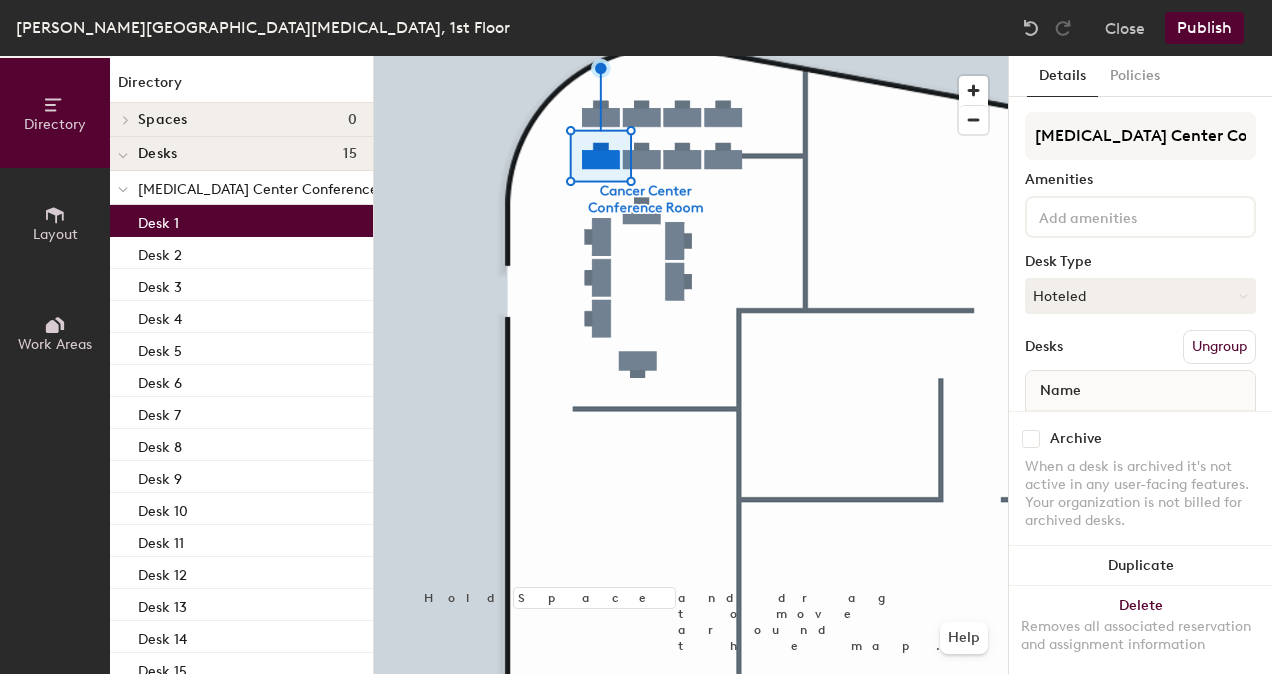 click on "Desk 1" 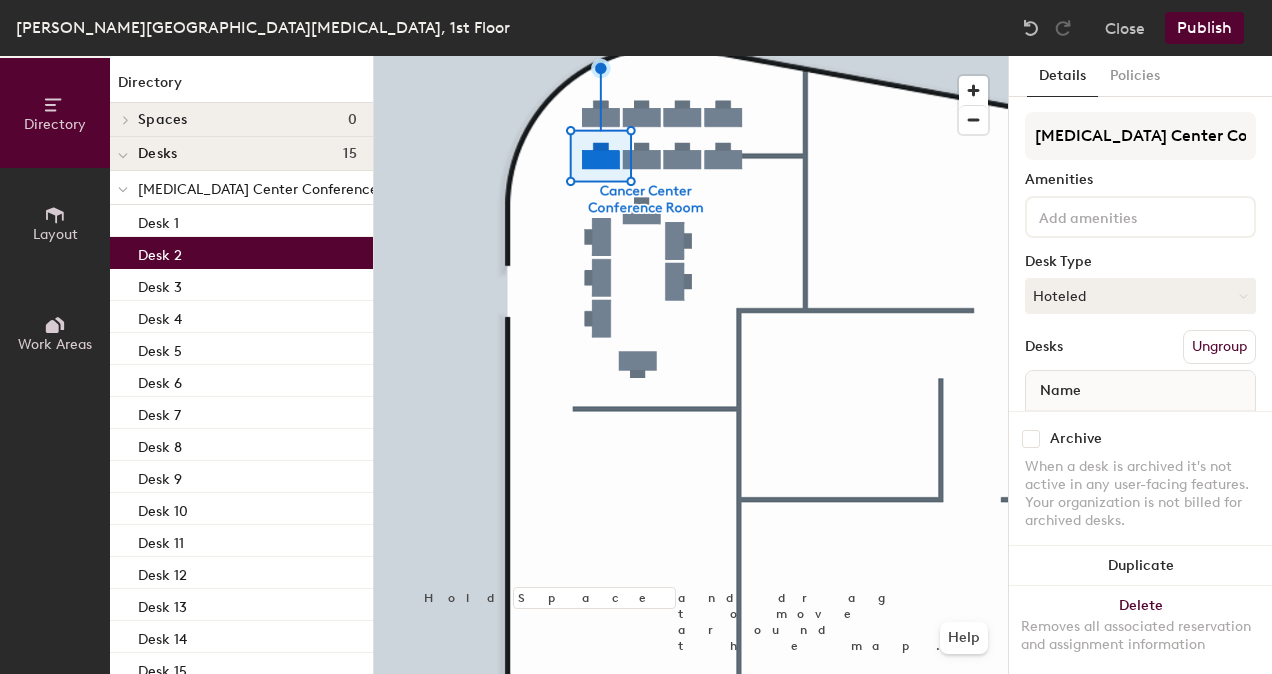 click on "Desk 2" 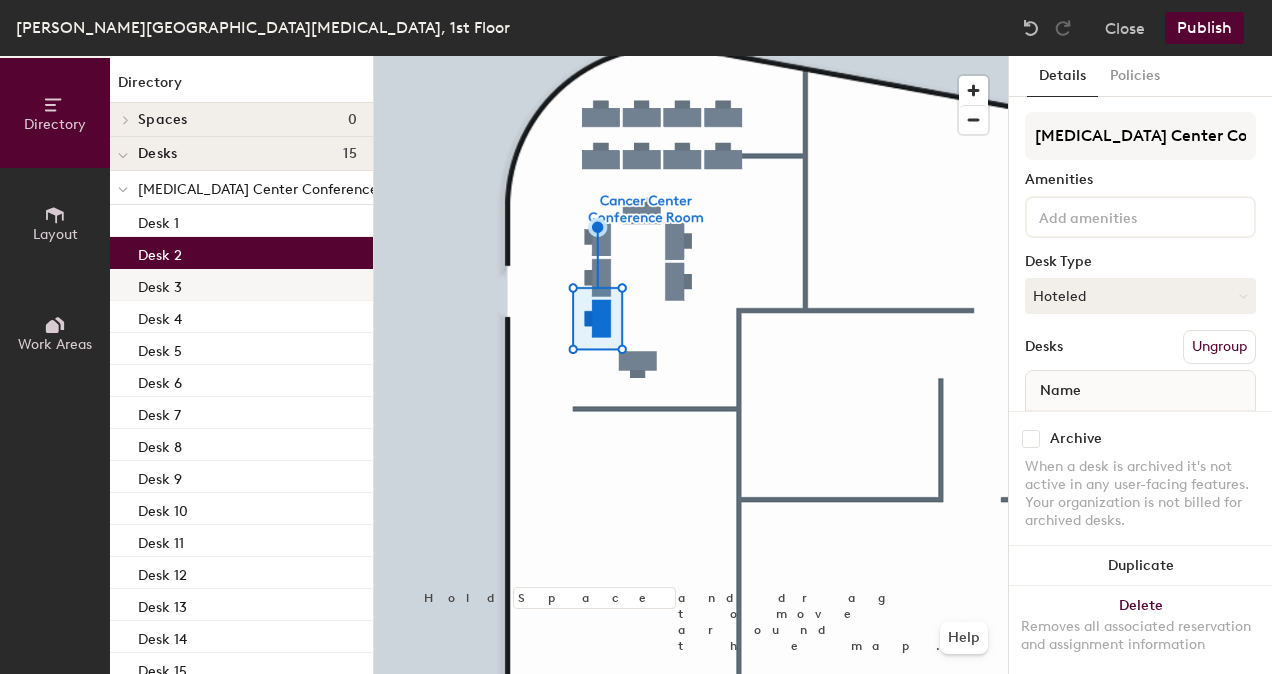 click on "Desk 3" 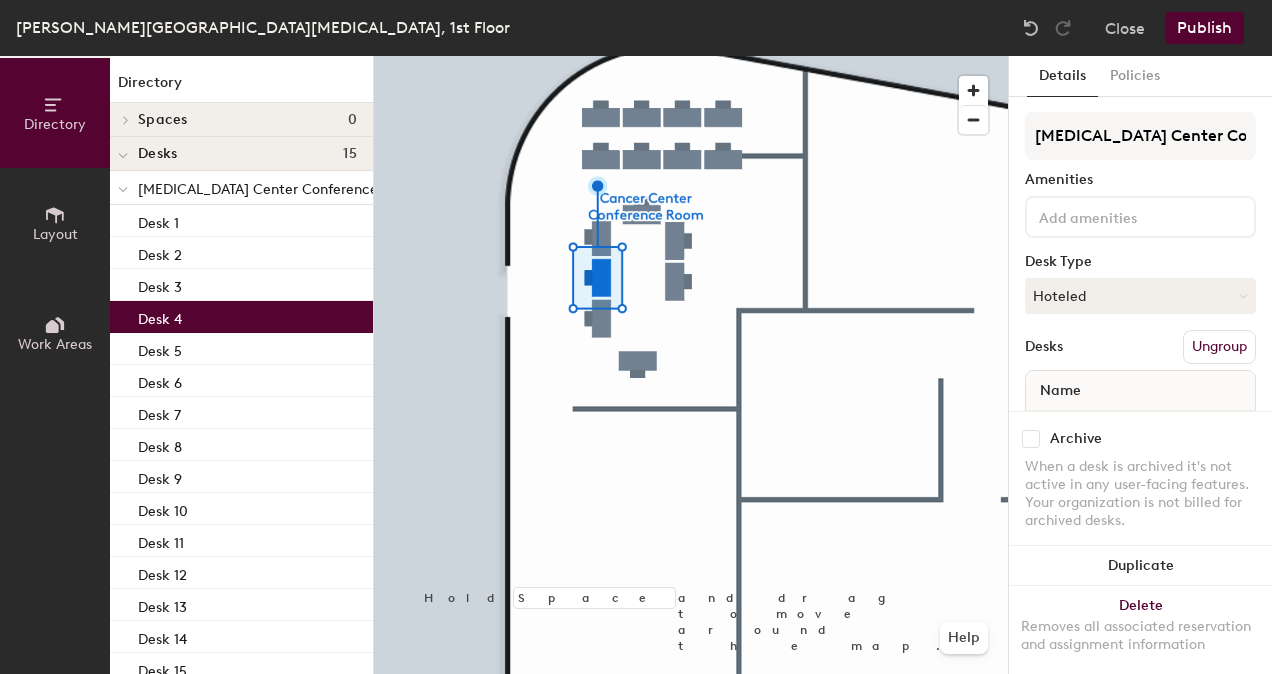 click on "Desk 4" 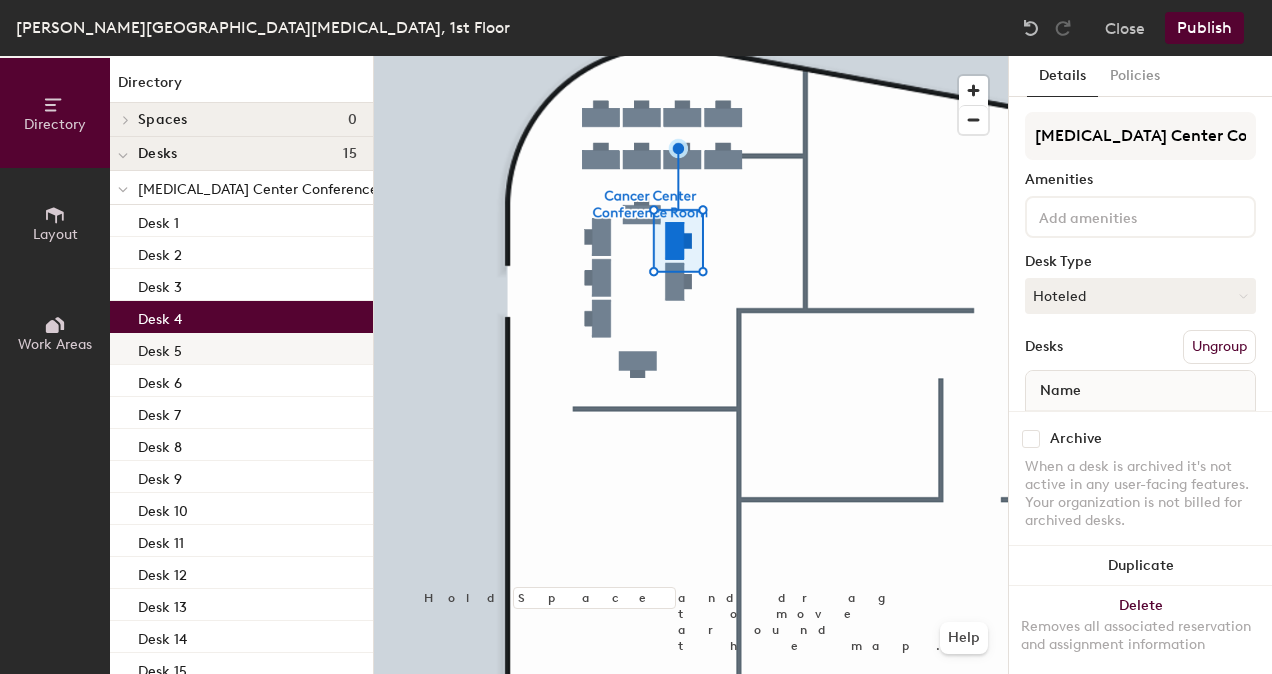 click on "Desk 5" 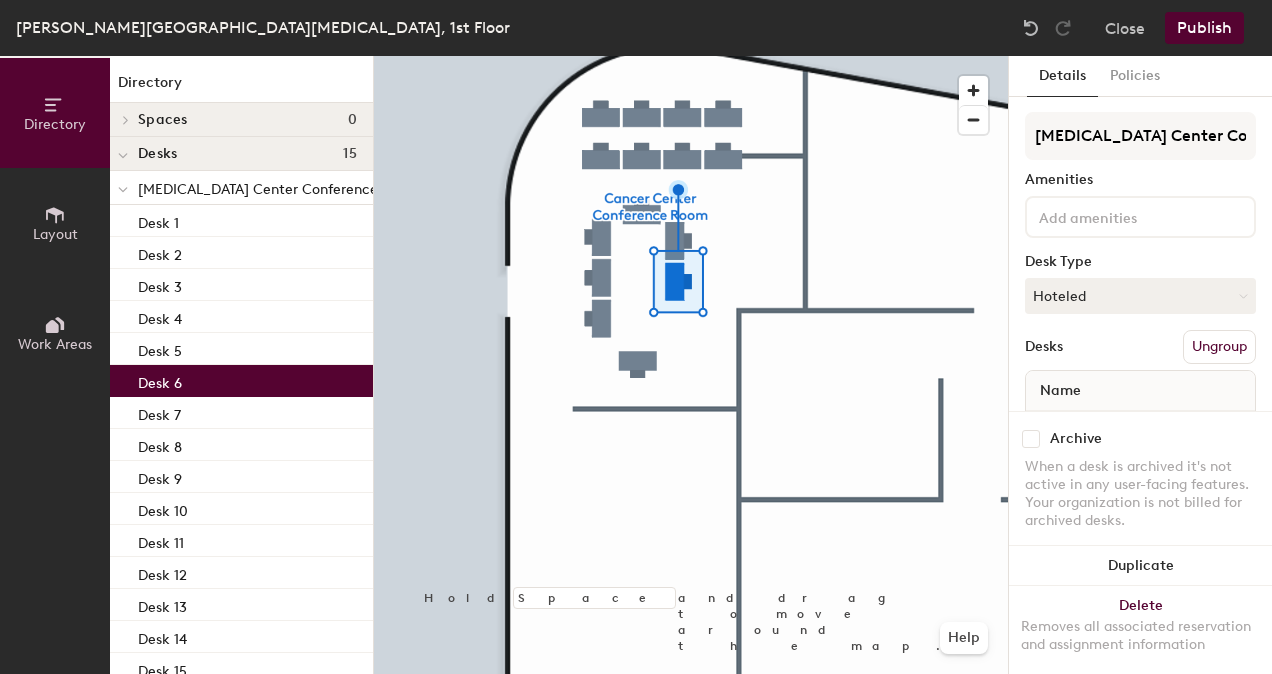click on "Desk 6" 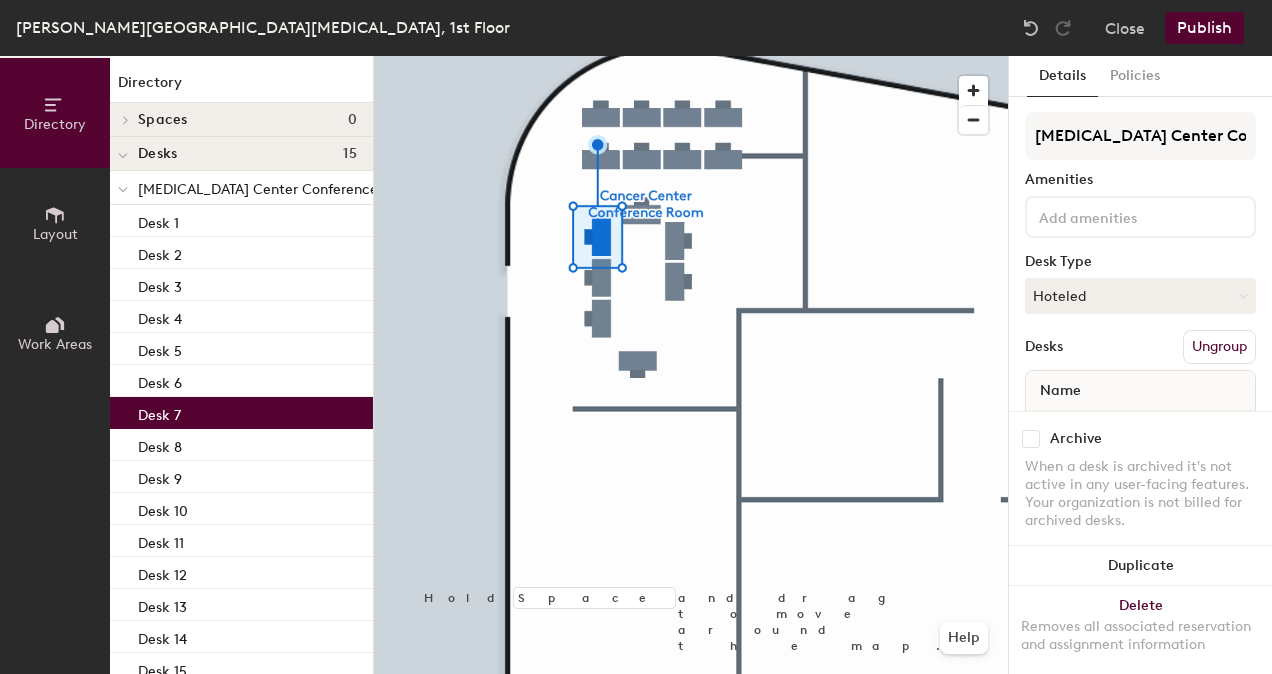 click on "Desk 7" 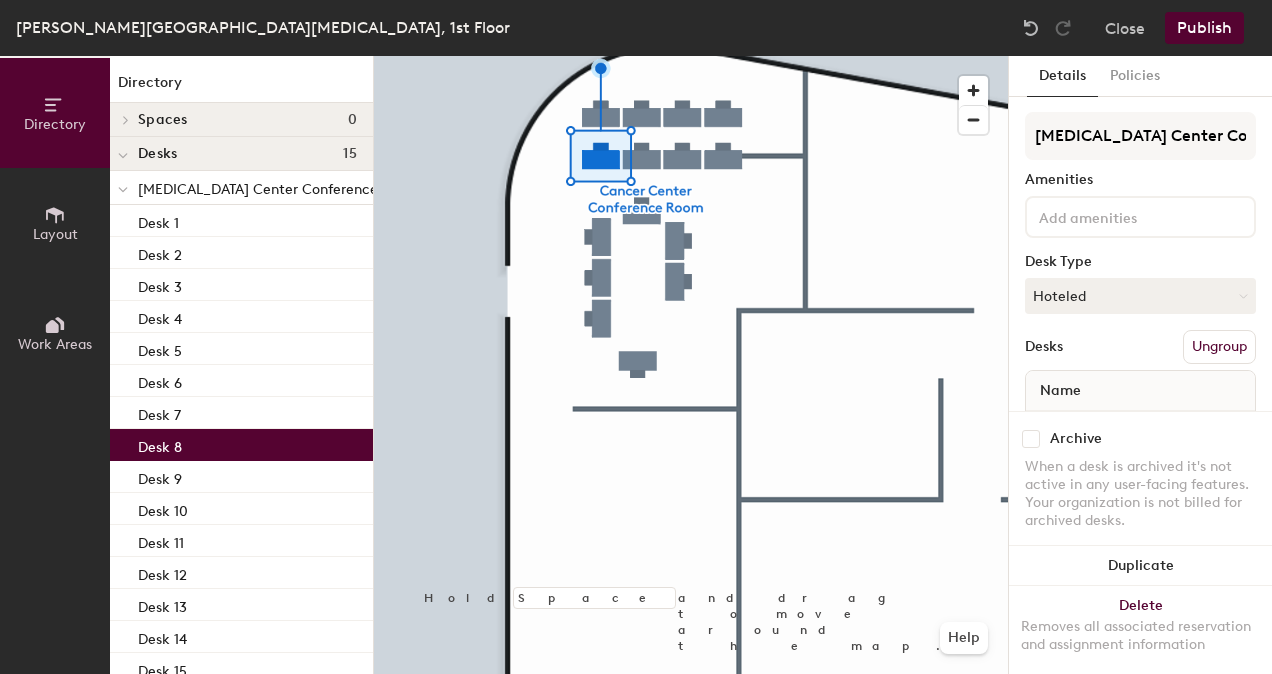 click on "Desk 8" 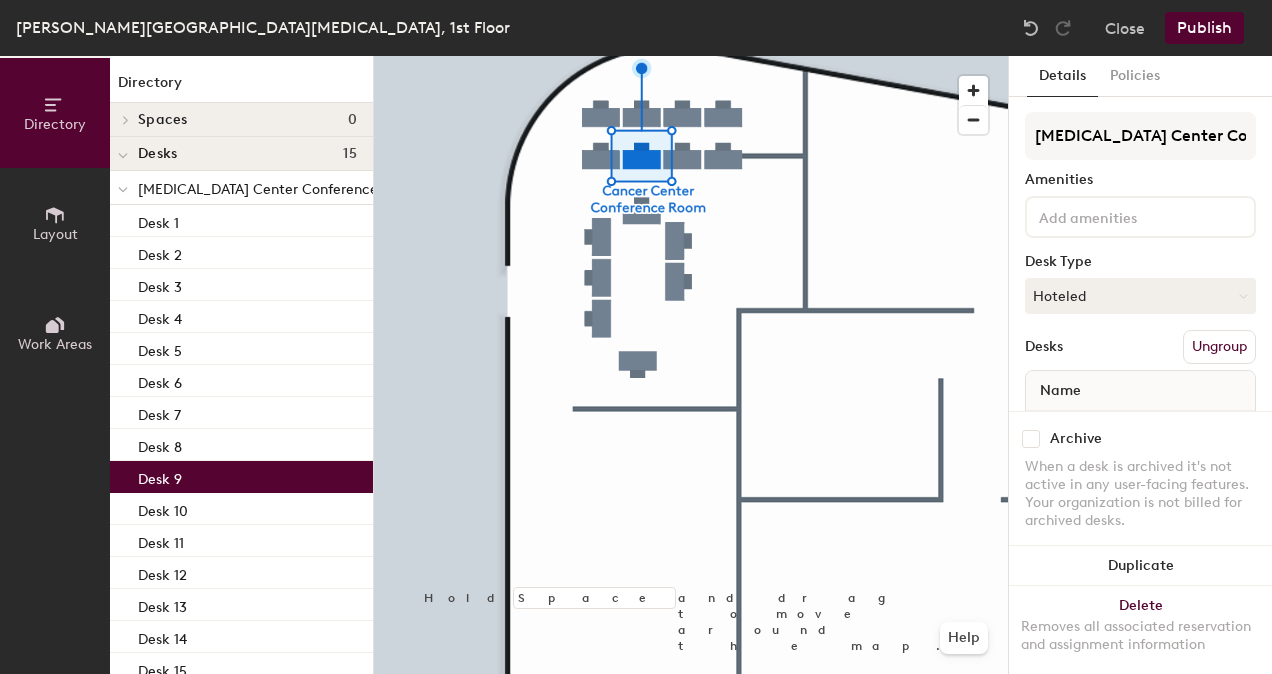 click on "Desk 9" 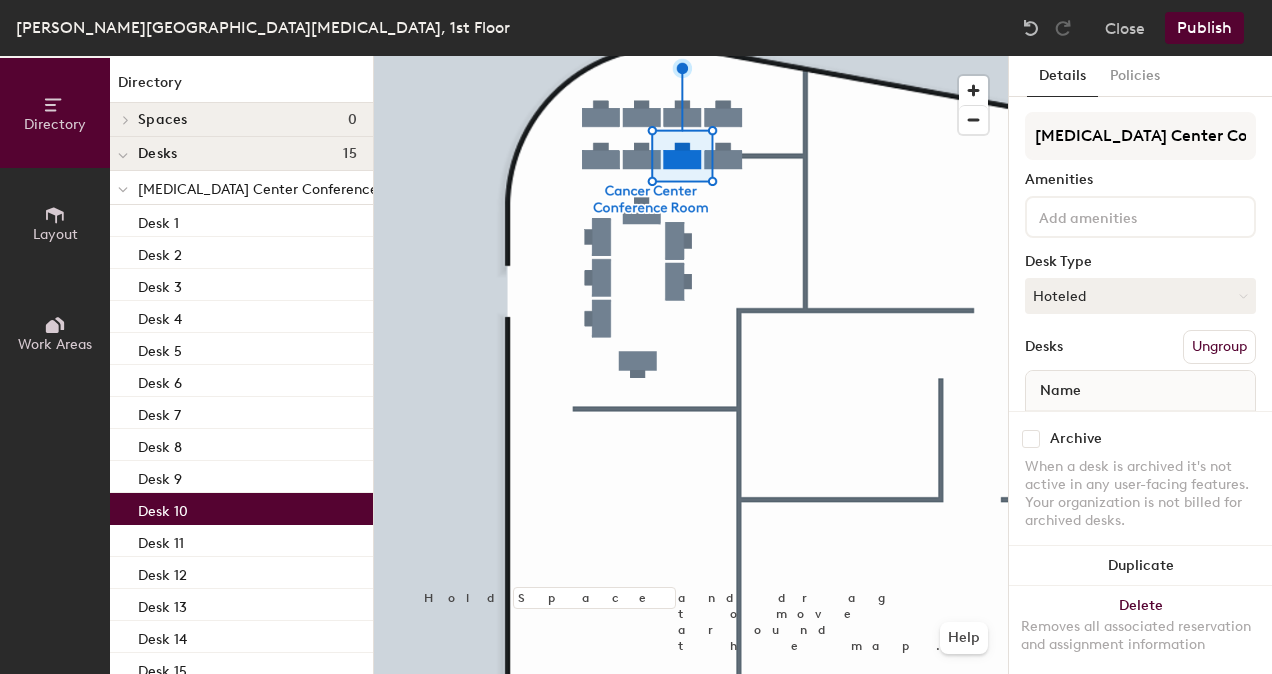click on "Desk 10" 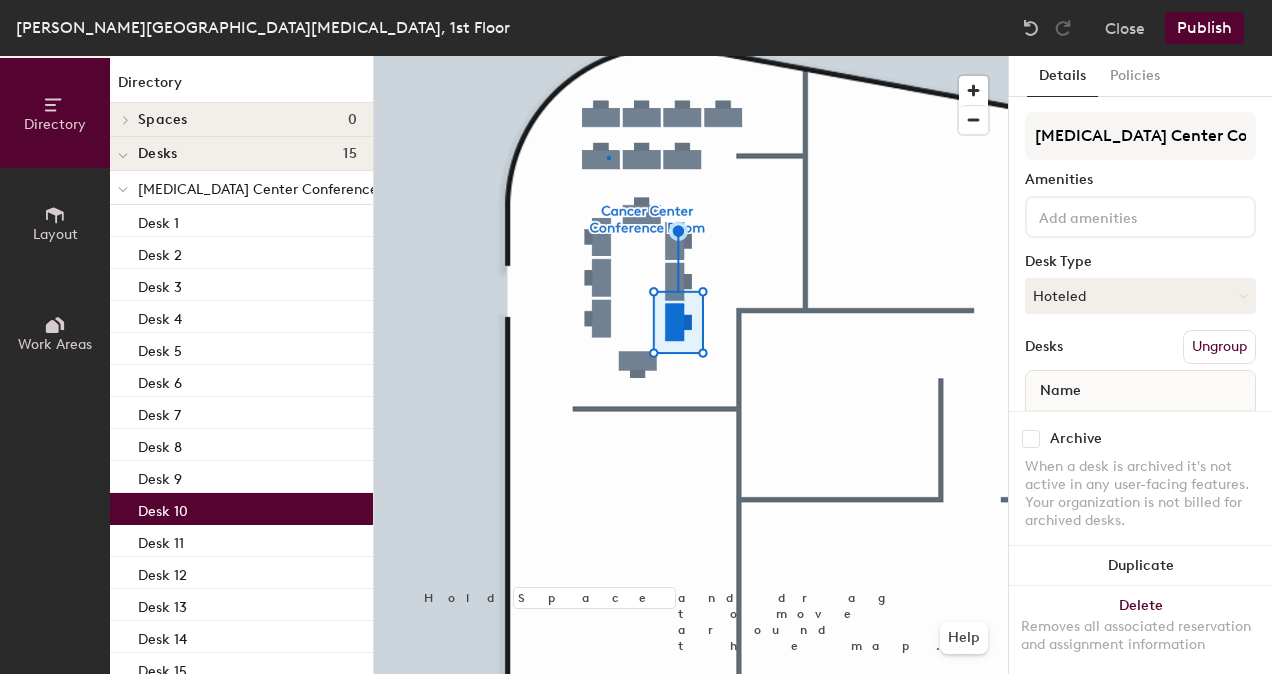 click 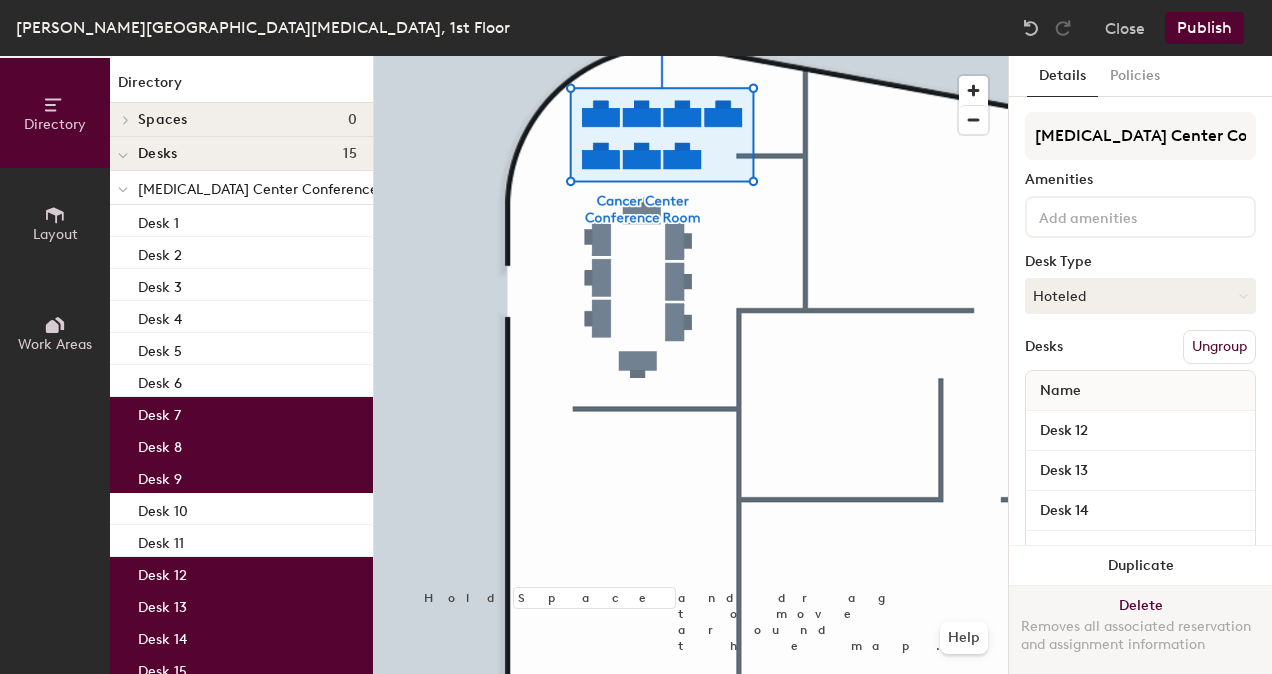 click on "Delete Removes all associated reservation and assignment information" 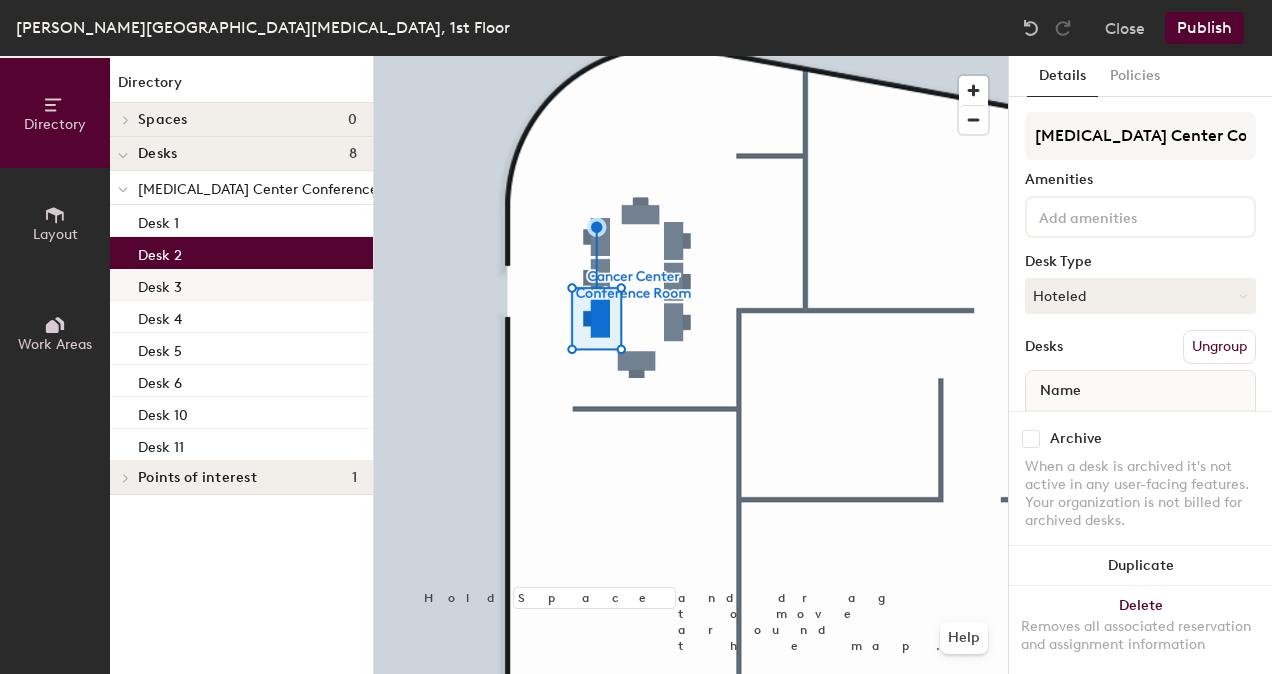 click on "Desk 3" 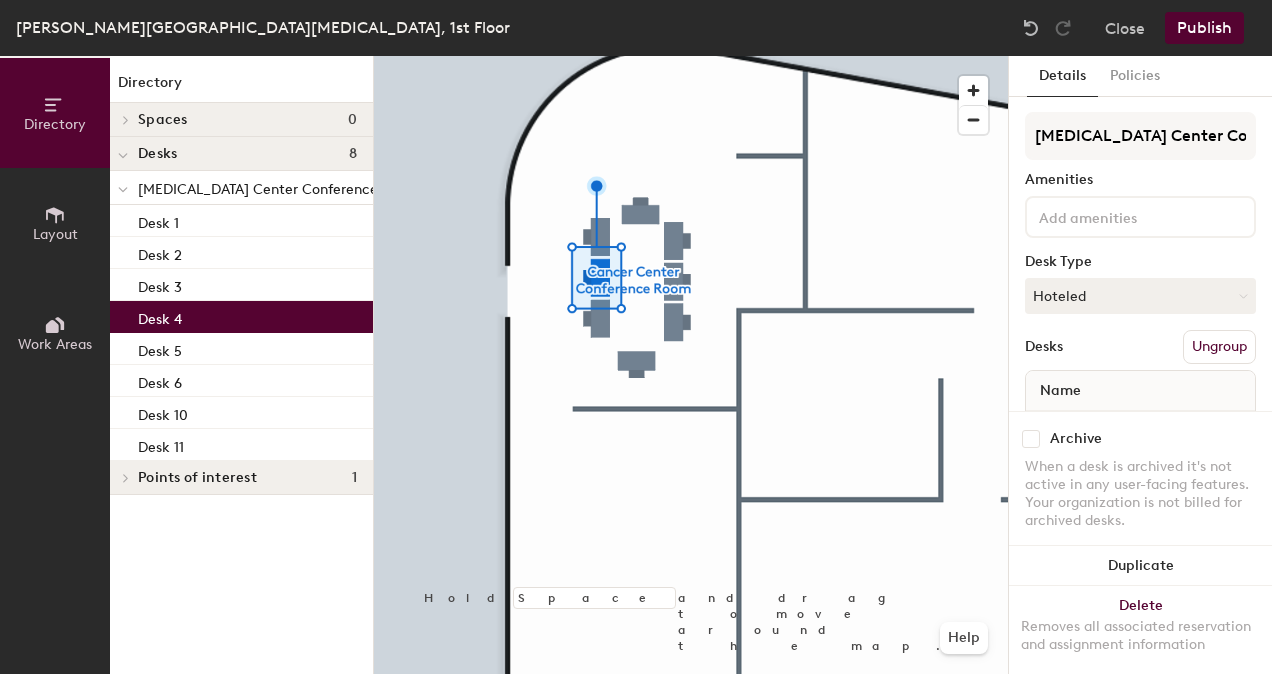 click on "Desk 4" 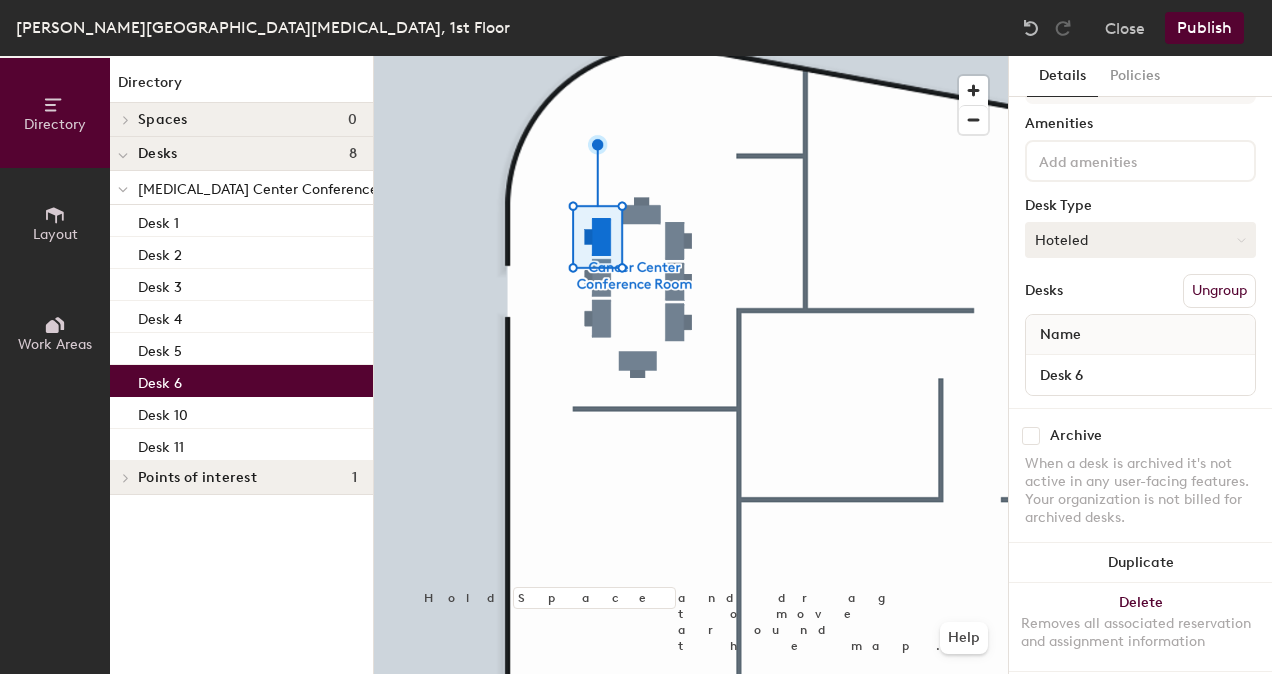 scroll, scrollTop: 85, scrollLeft: 0, axis: vertical 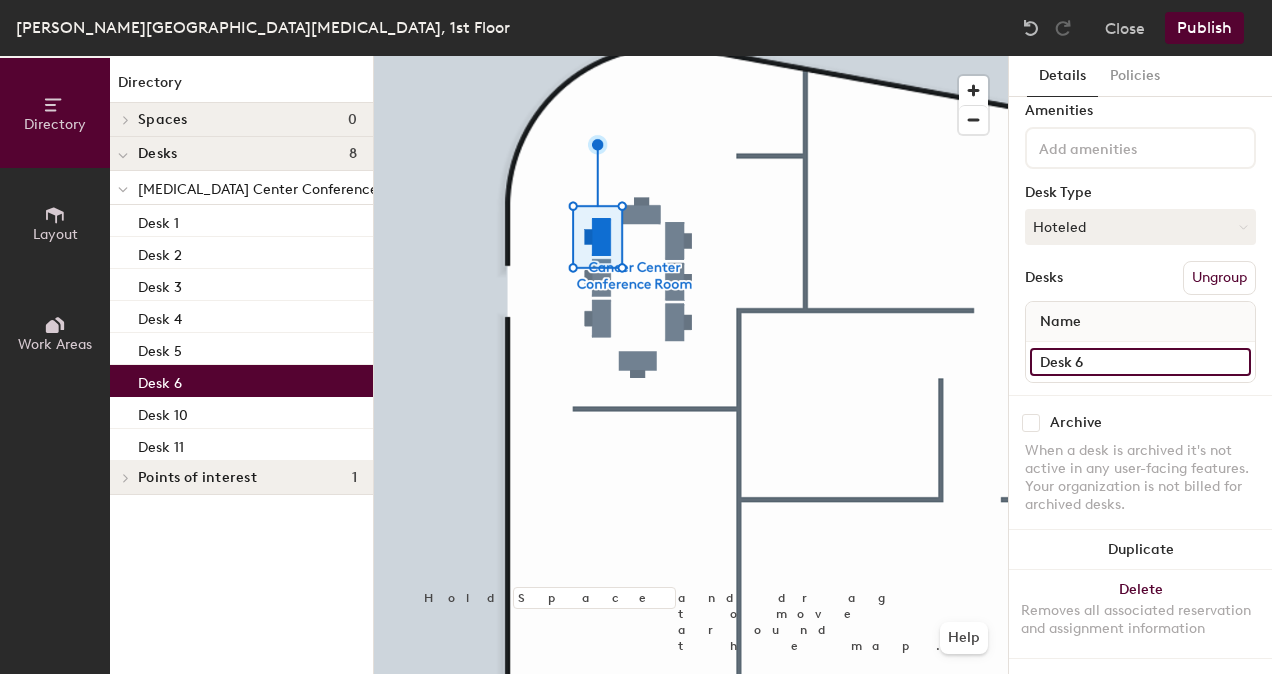 click on "Desk 6" 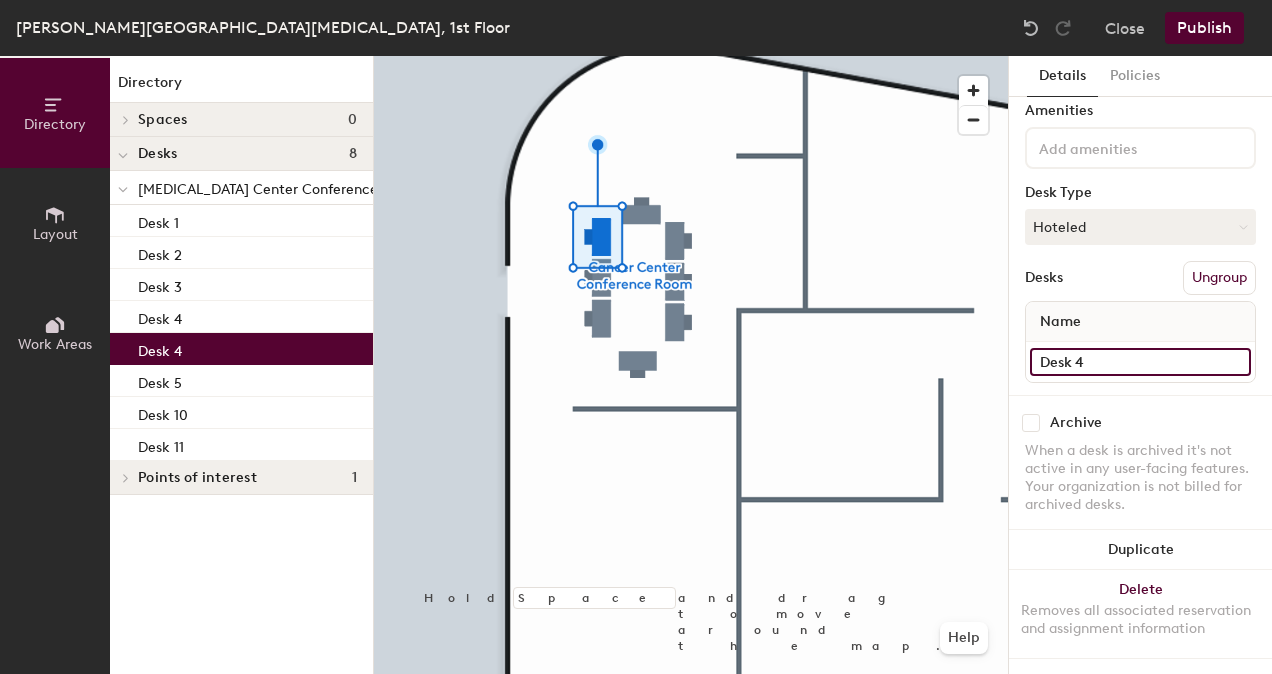 type on "Desk 4" 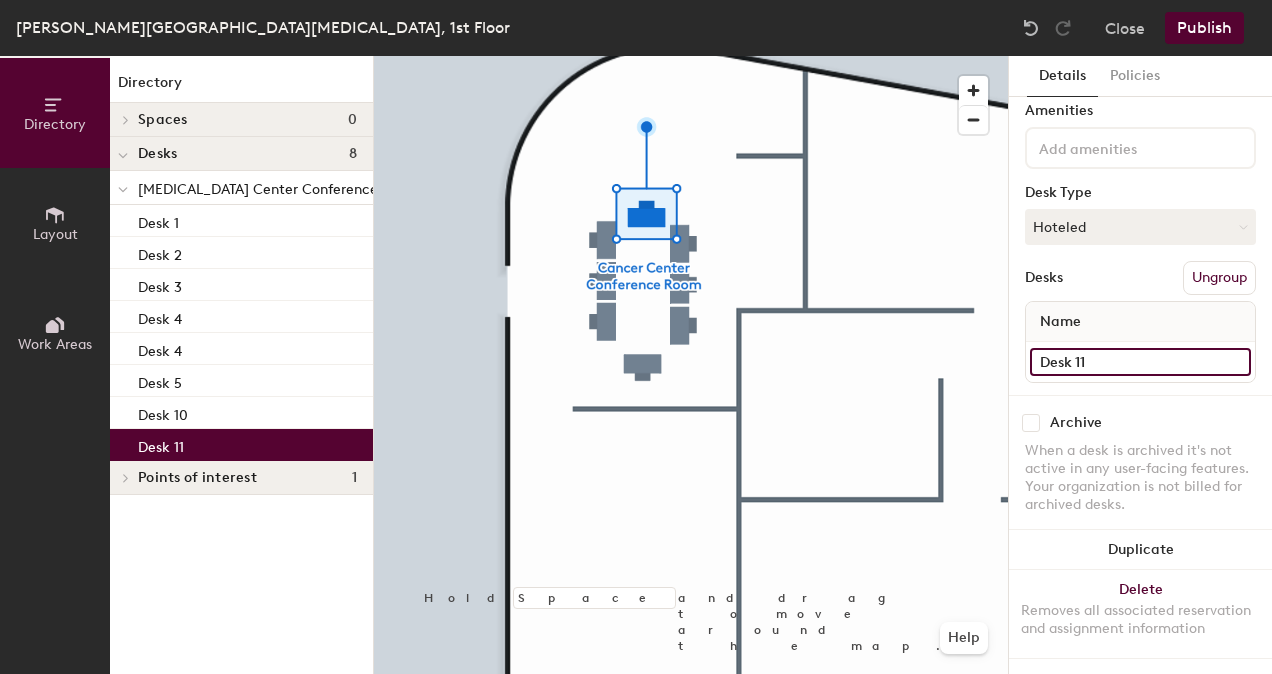 click on "Desk 11" 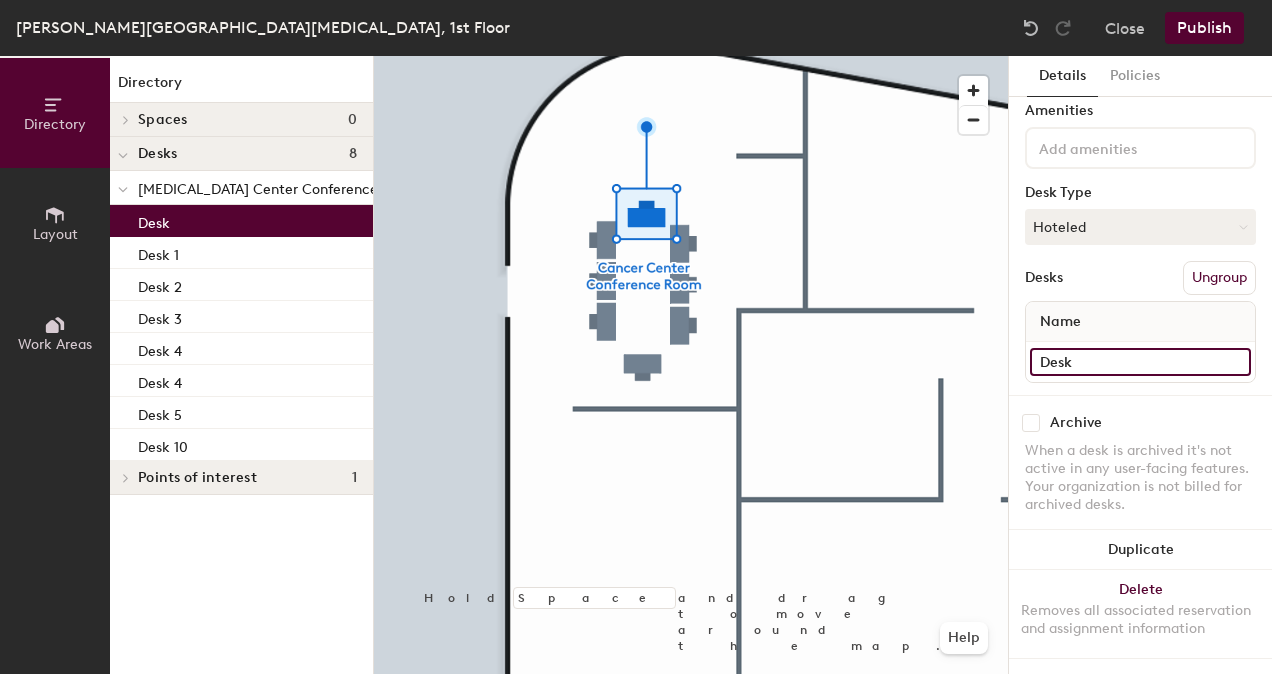type on "Desk 5" 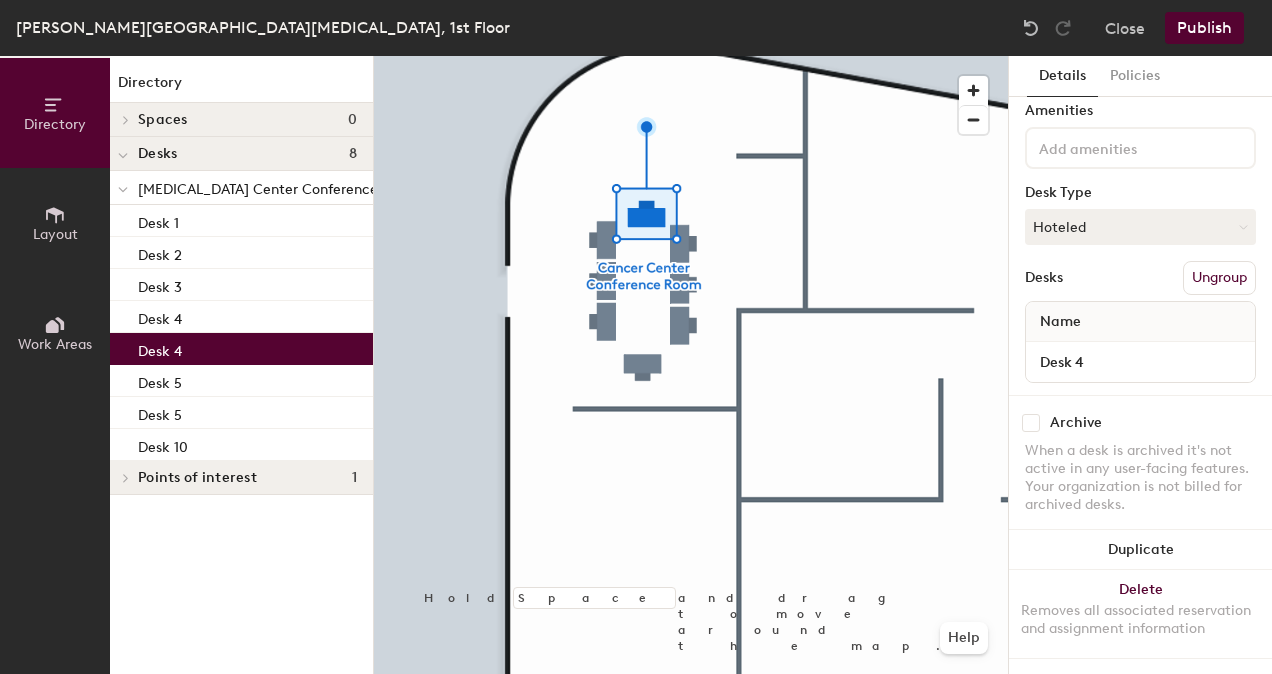 click on "Desk 4" 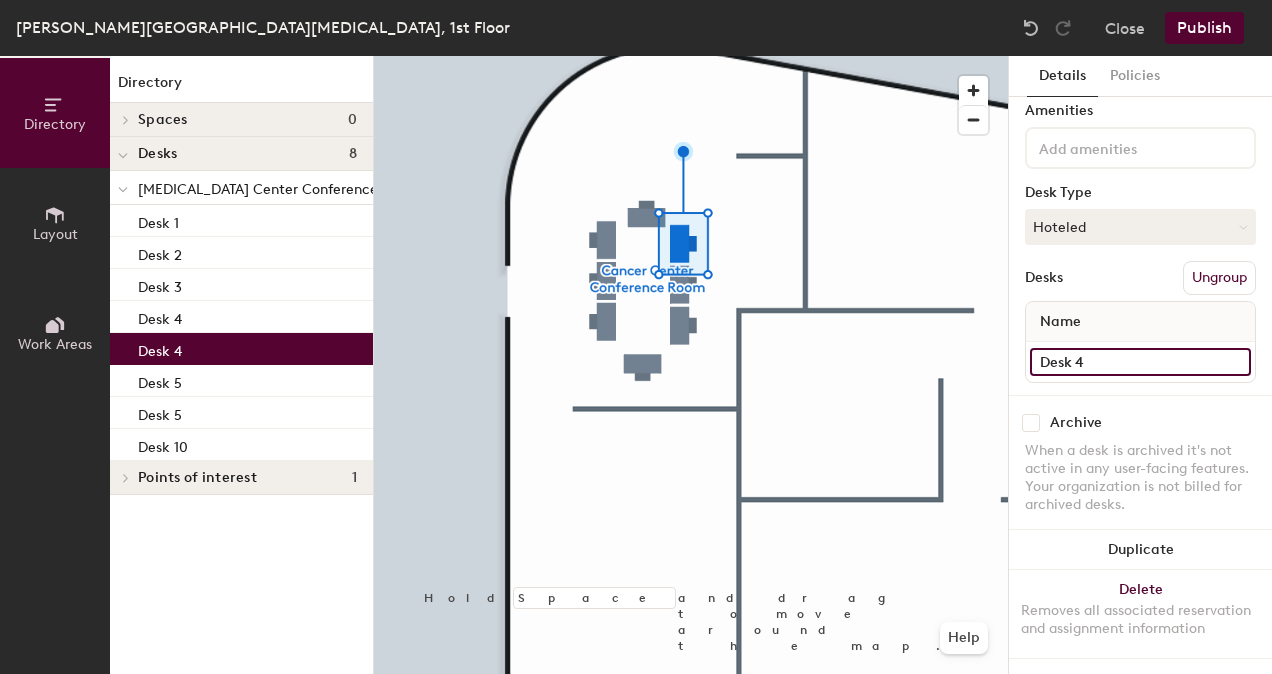 click on "Desk 4" 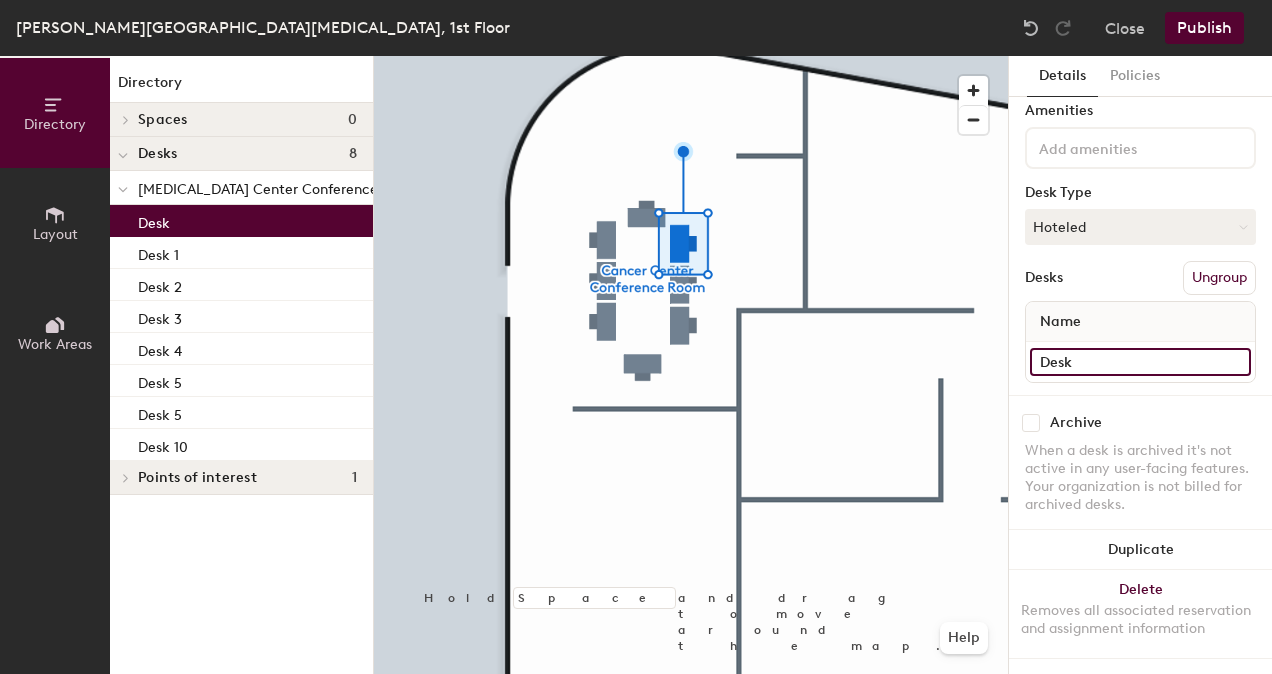 type on "Desk 6" 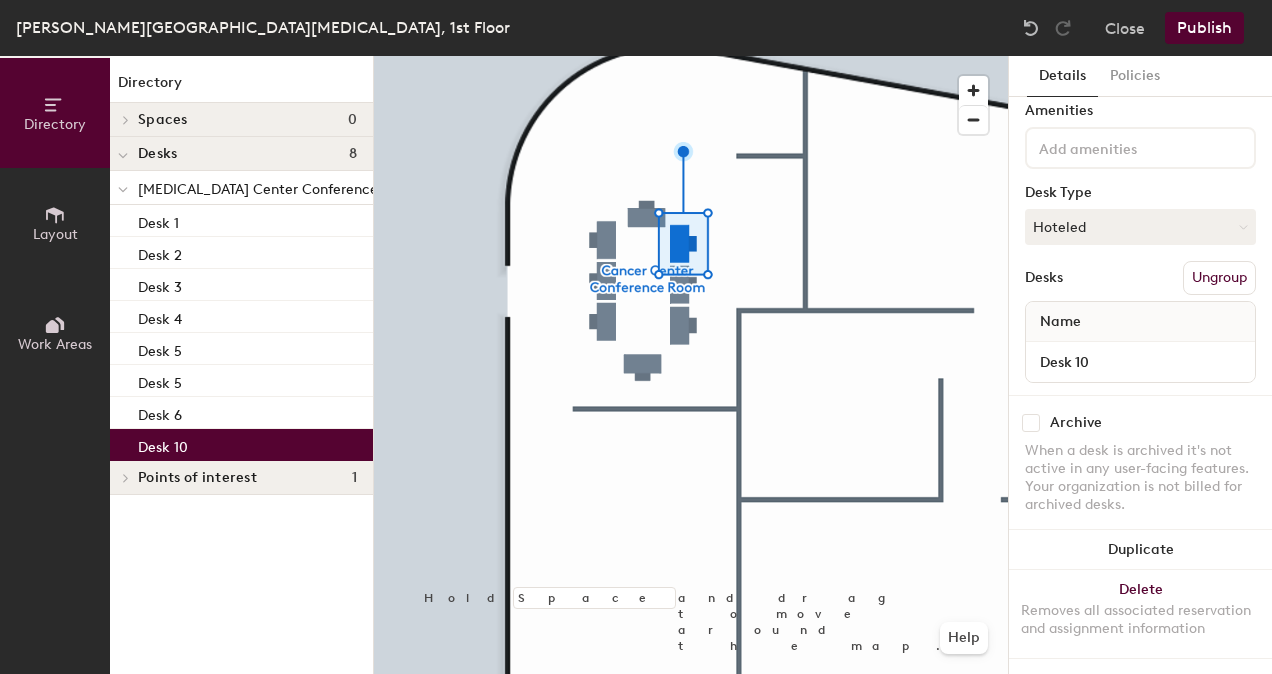 click on "Desk 10" 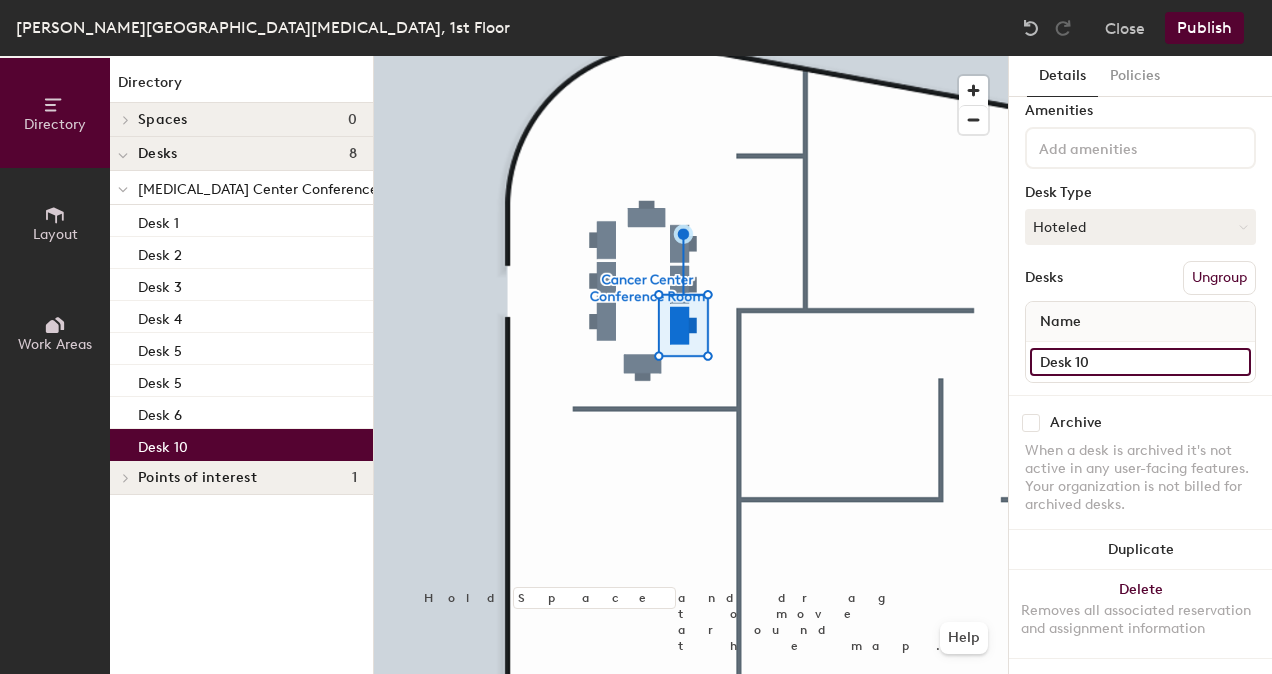 click on "Desk 10" 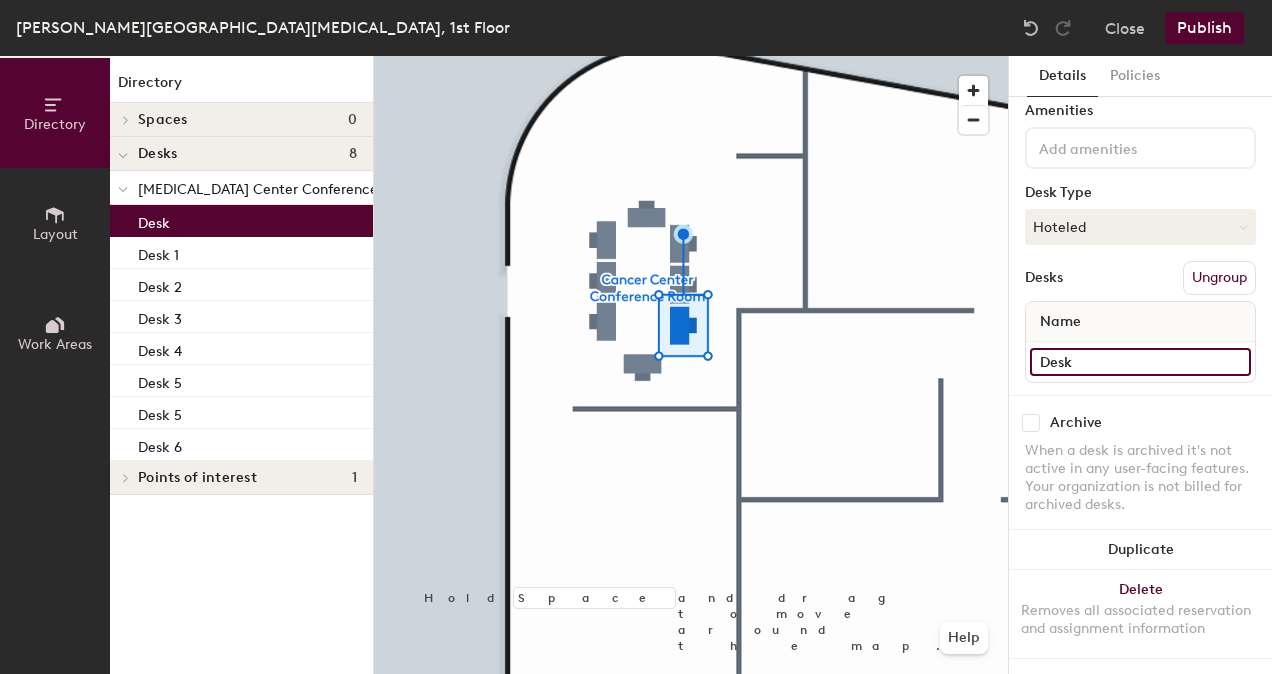 type on "Desk 8" 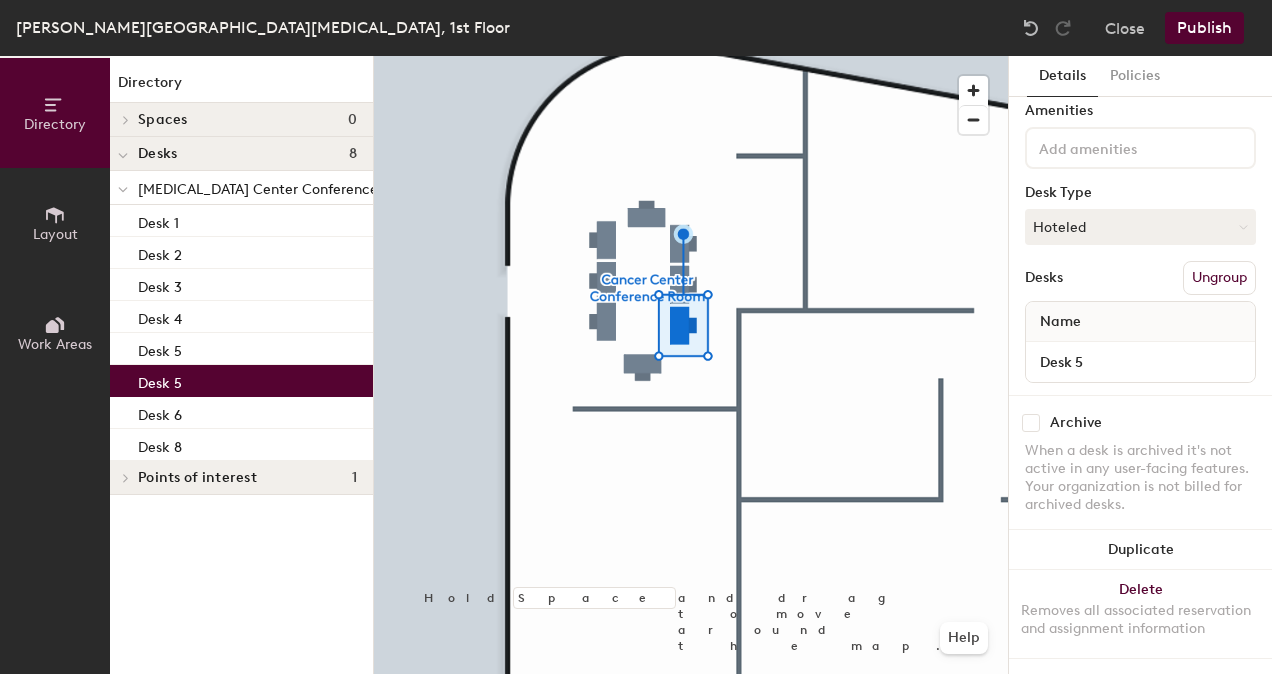 click on "Desk 5" 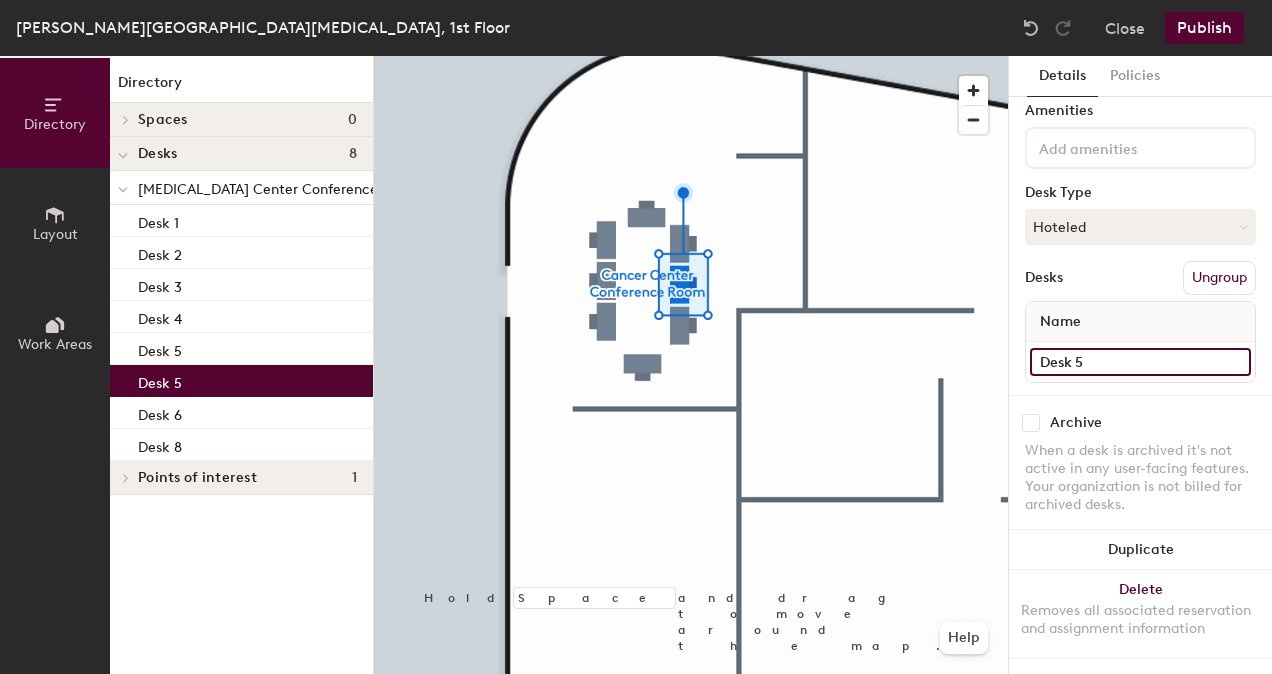 click on "Desk 5" 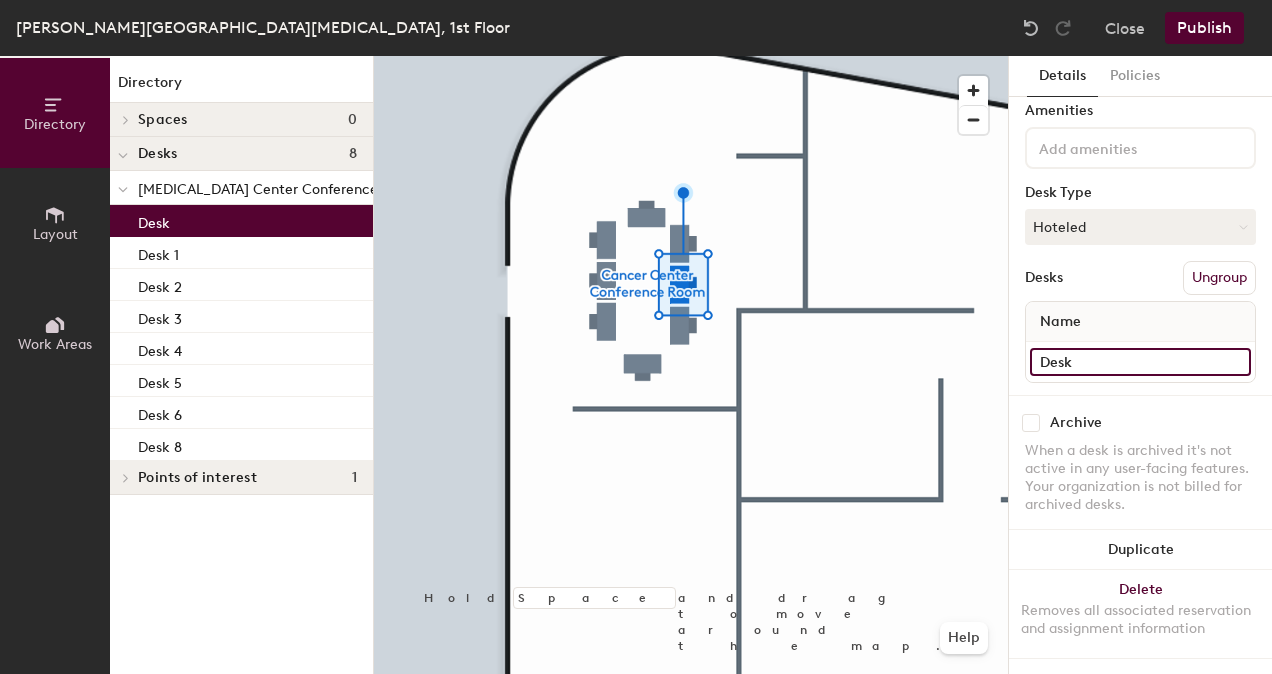 type on "Desk 7" 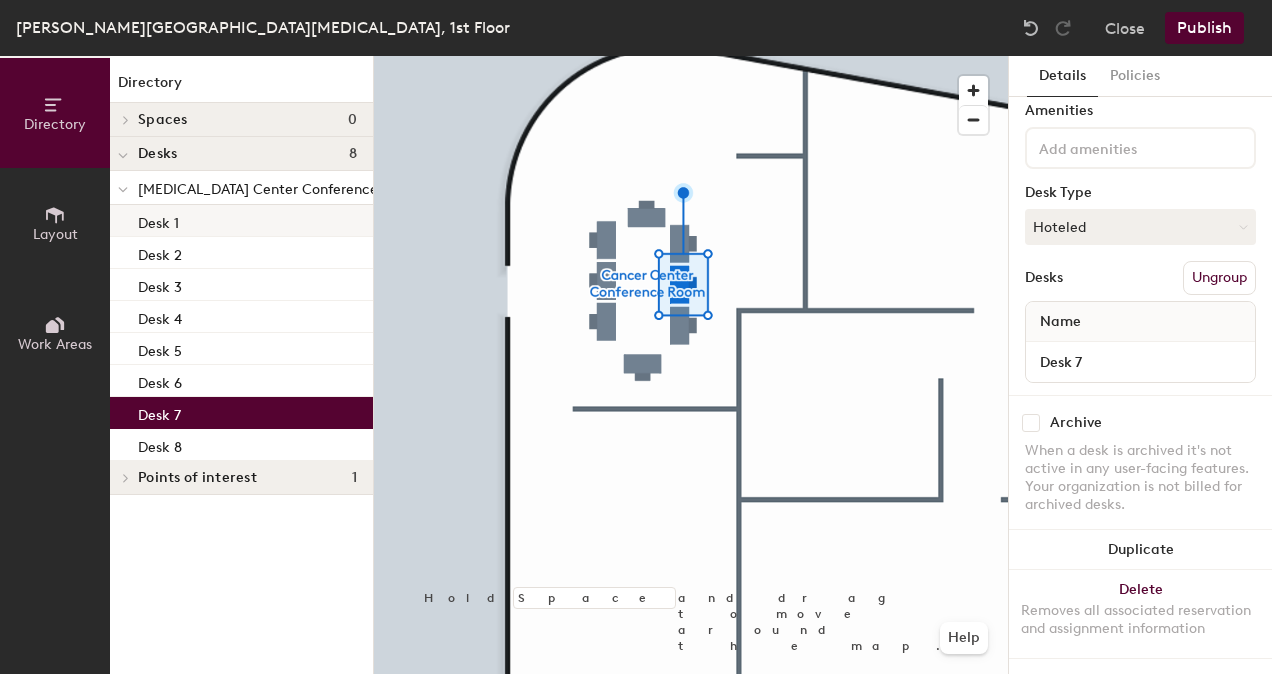 click on "Desk 1" 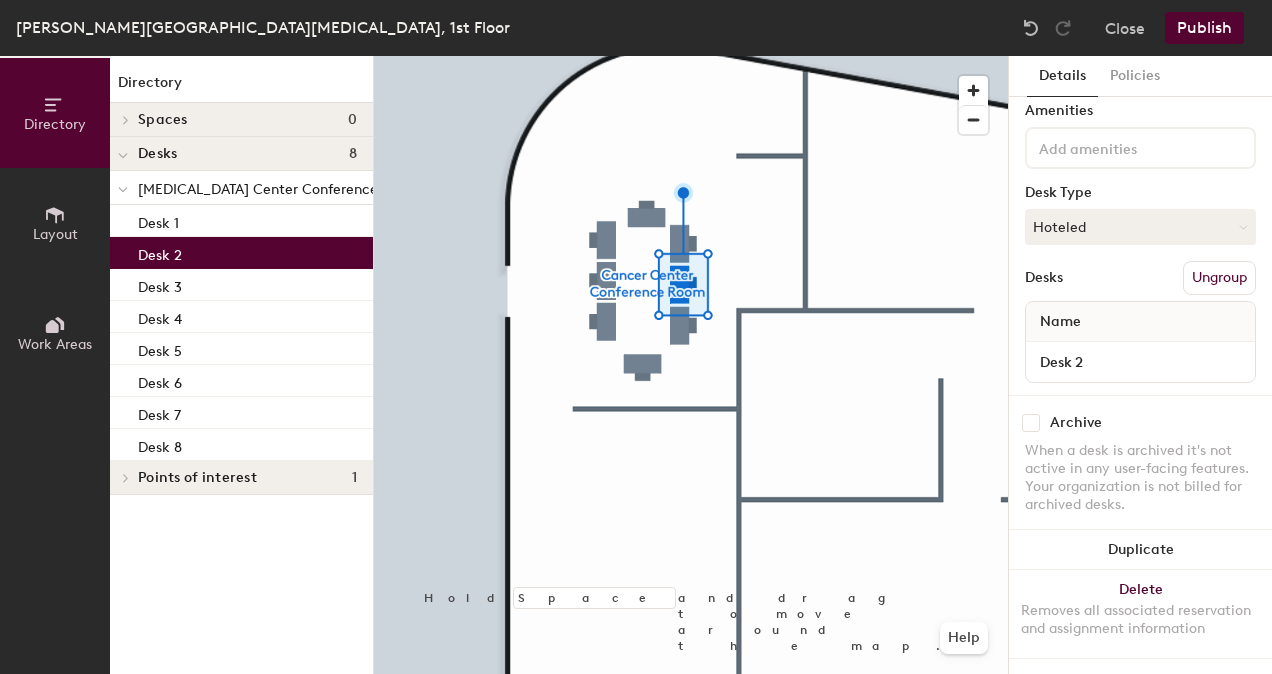 click on "Desk 2" 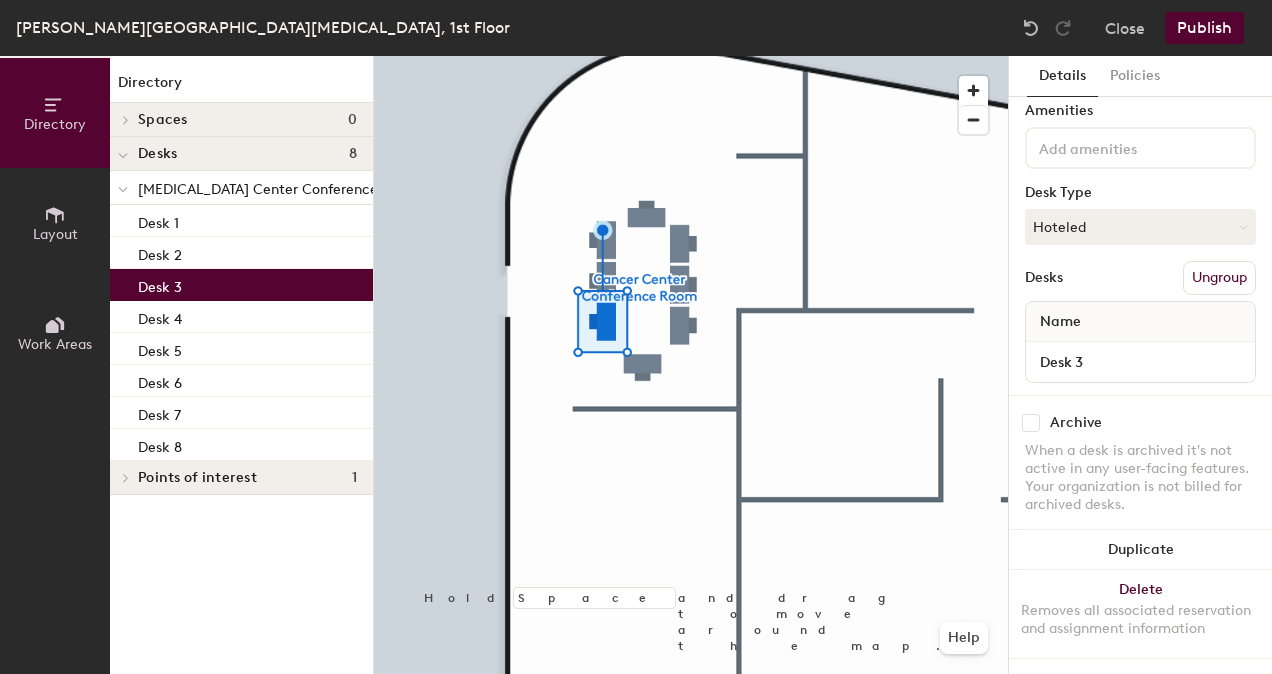 click on "Desk 3" 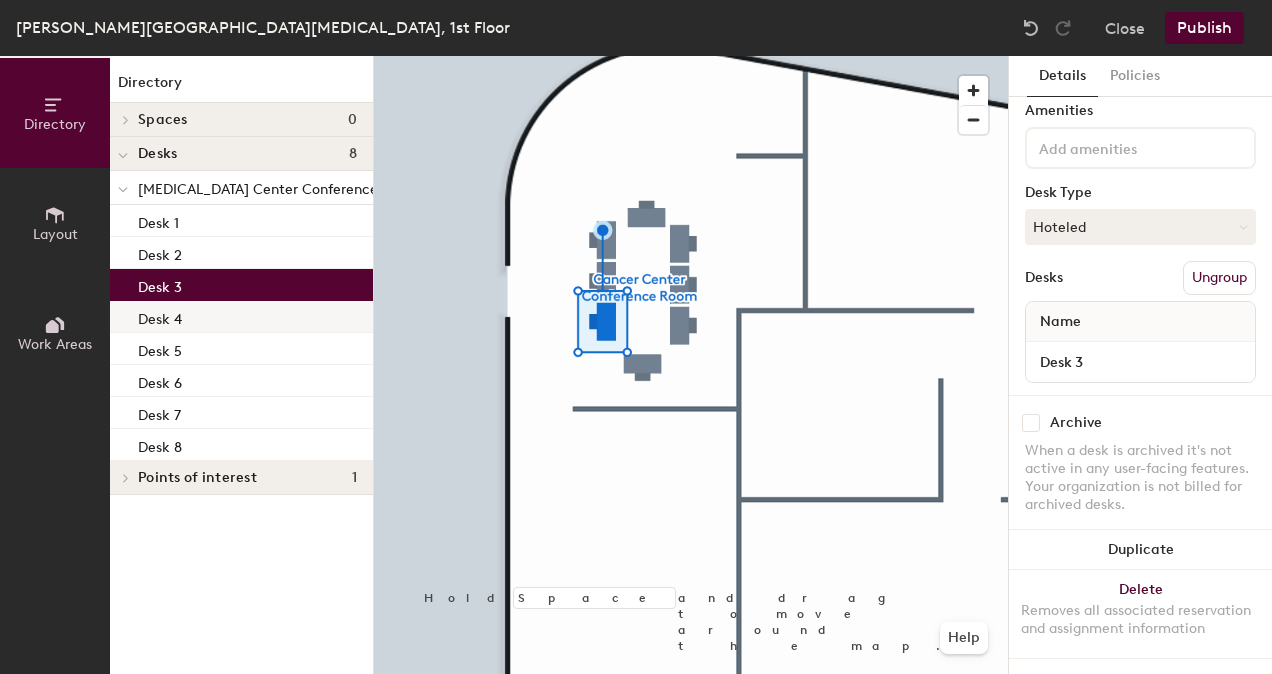 click on "Desk 4" 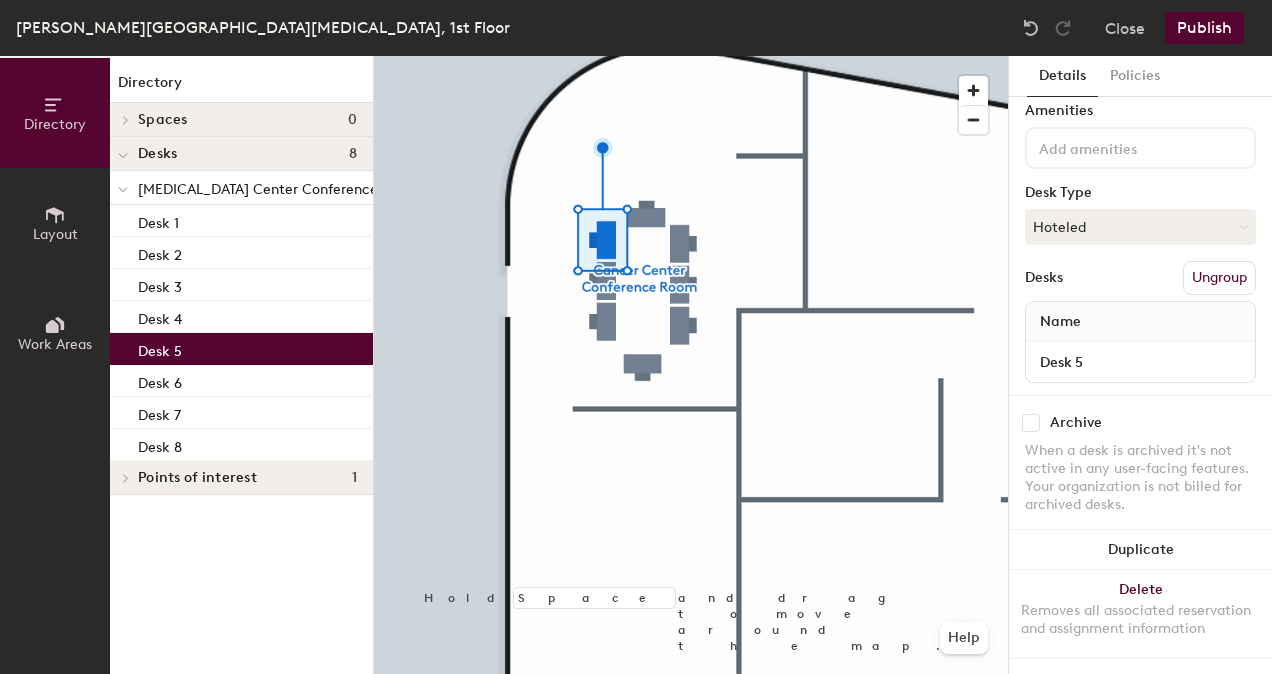 click on "Desk 5" 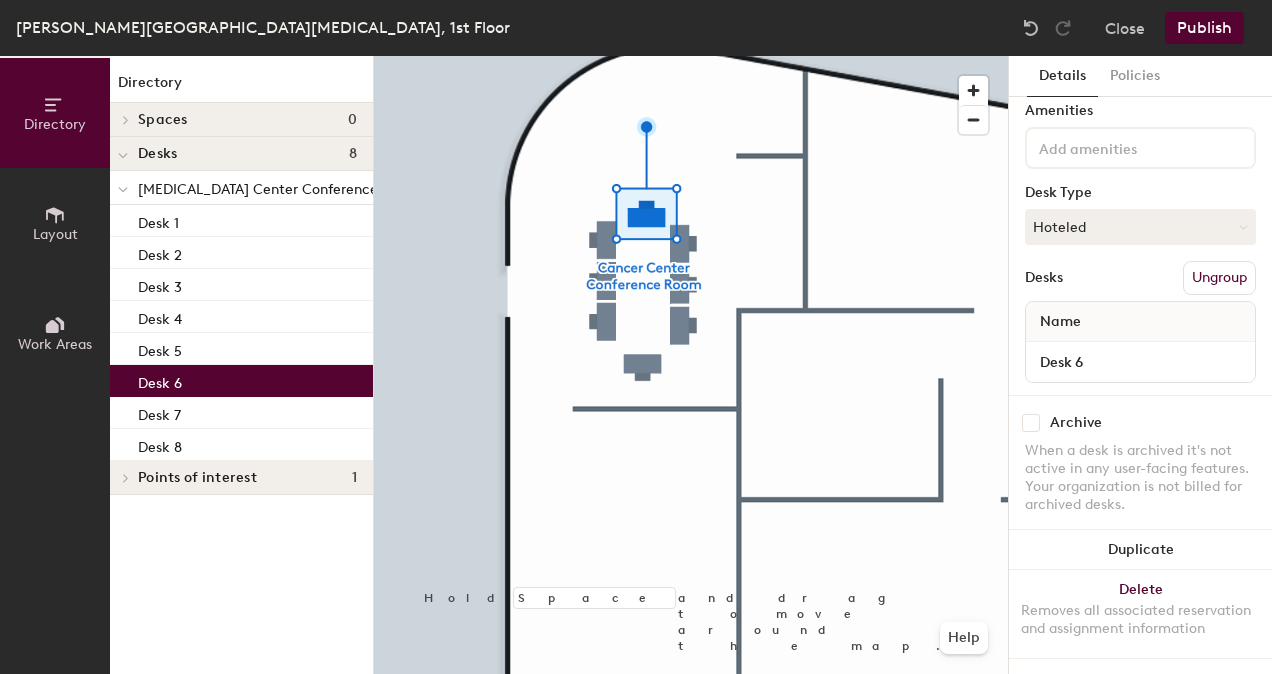 click on "Desk 6" 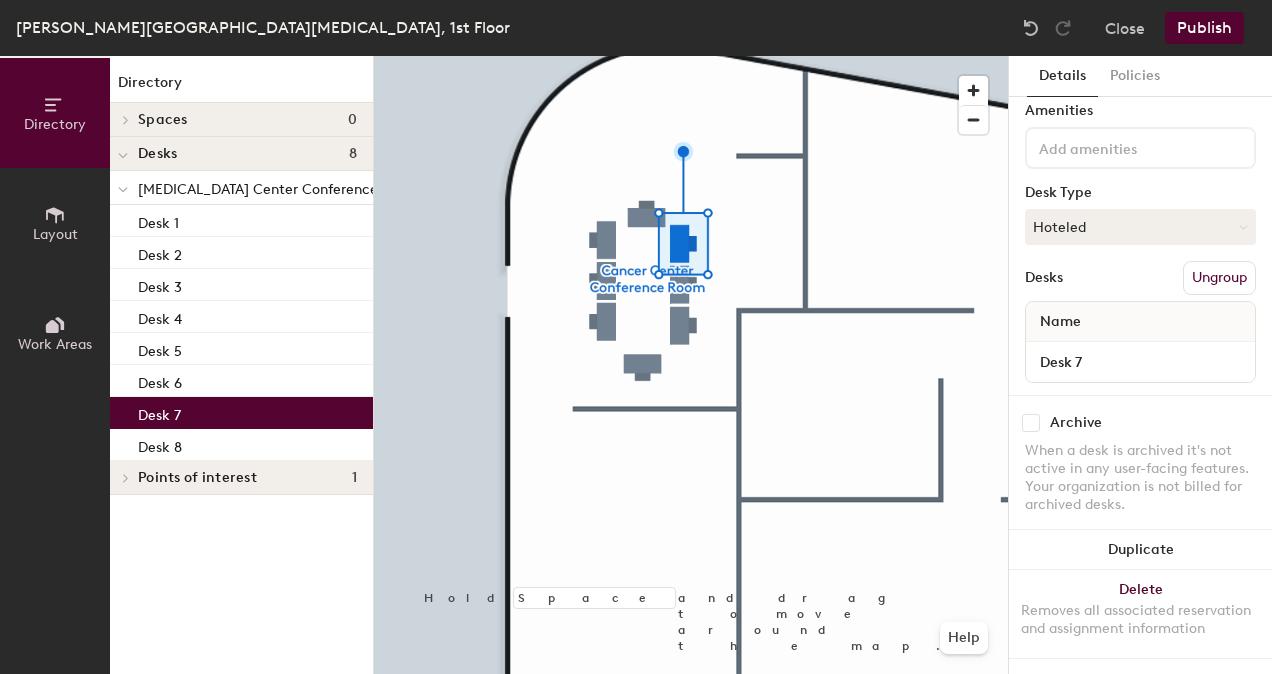 click on "Desk 7" 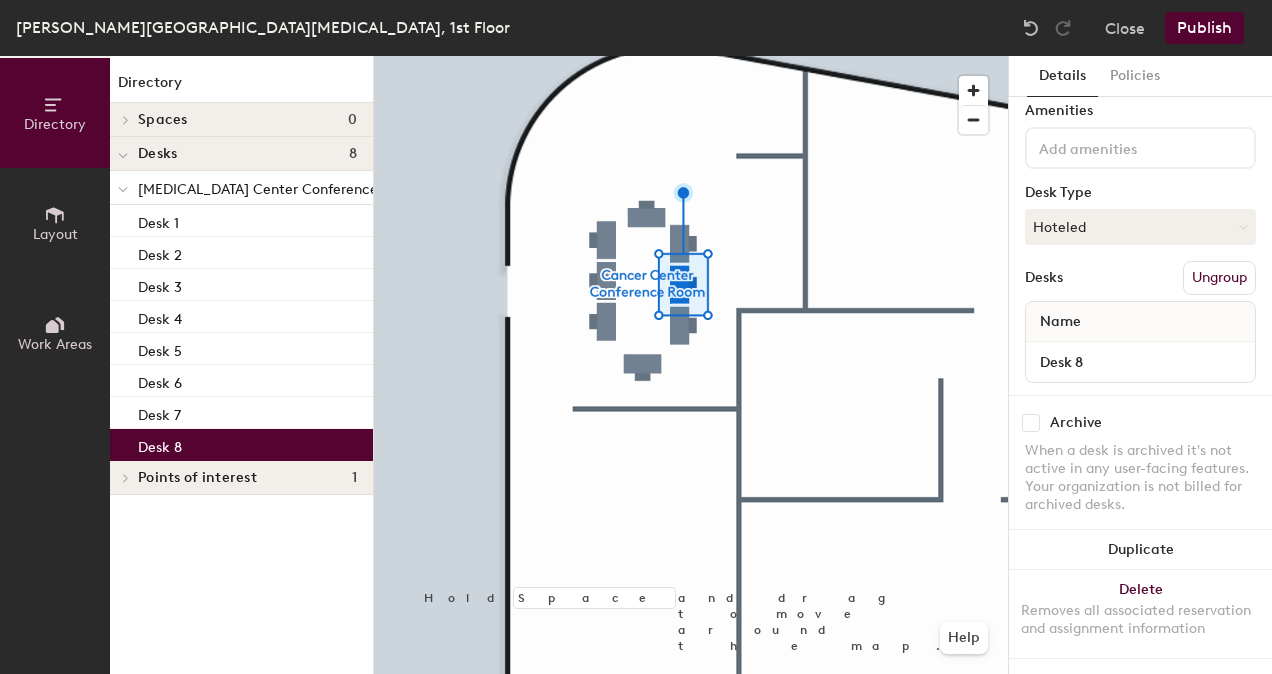 click on "Desk 8" 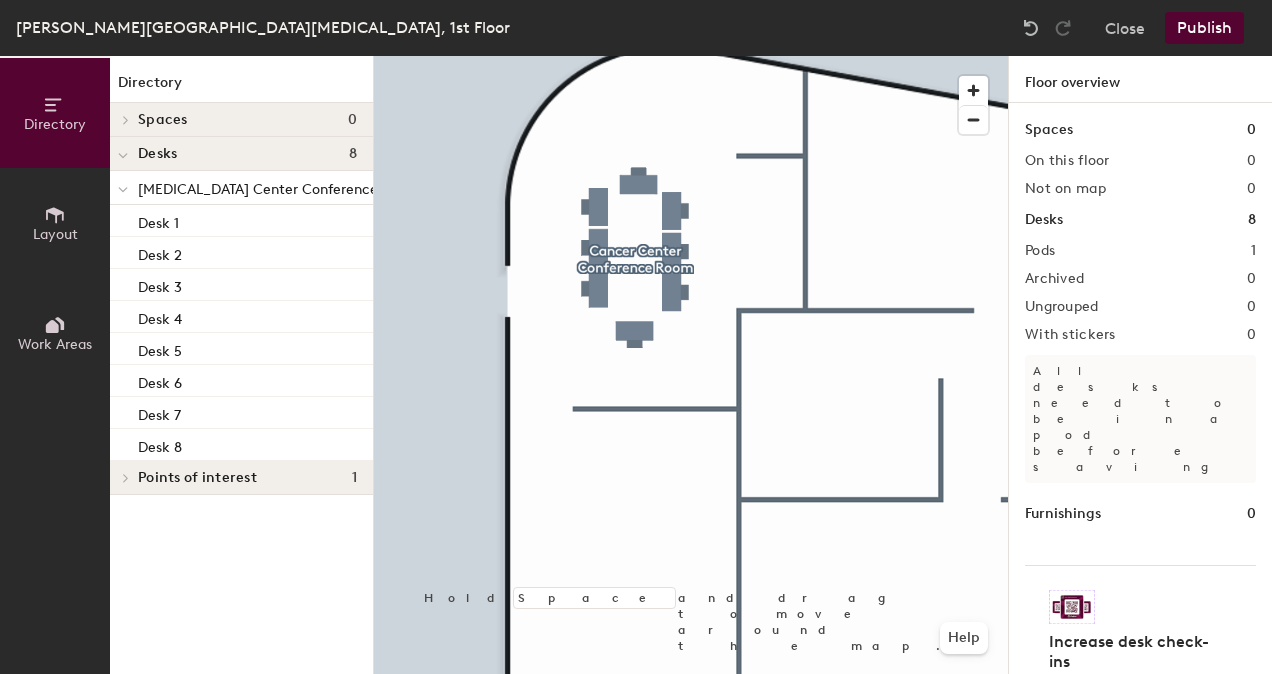 click on "Publish" 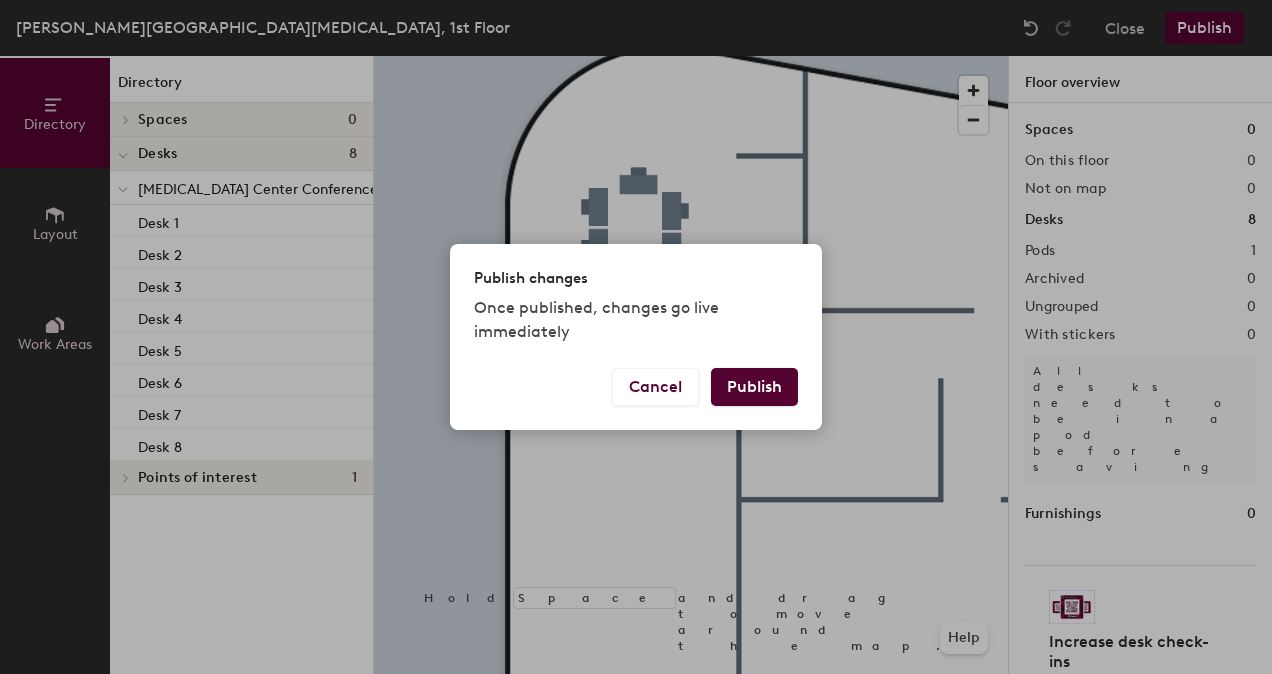 click on "Publish" at bounding box center (754, 387) 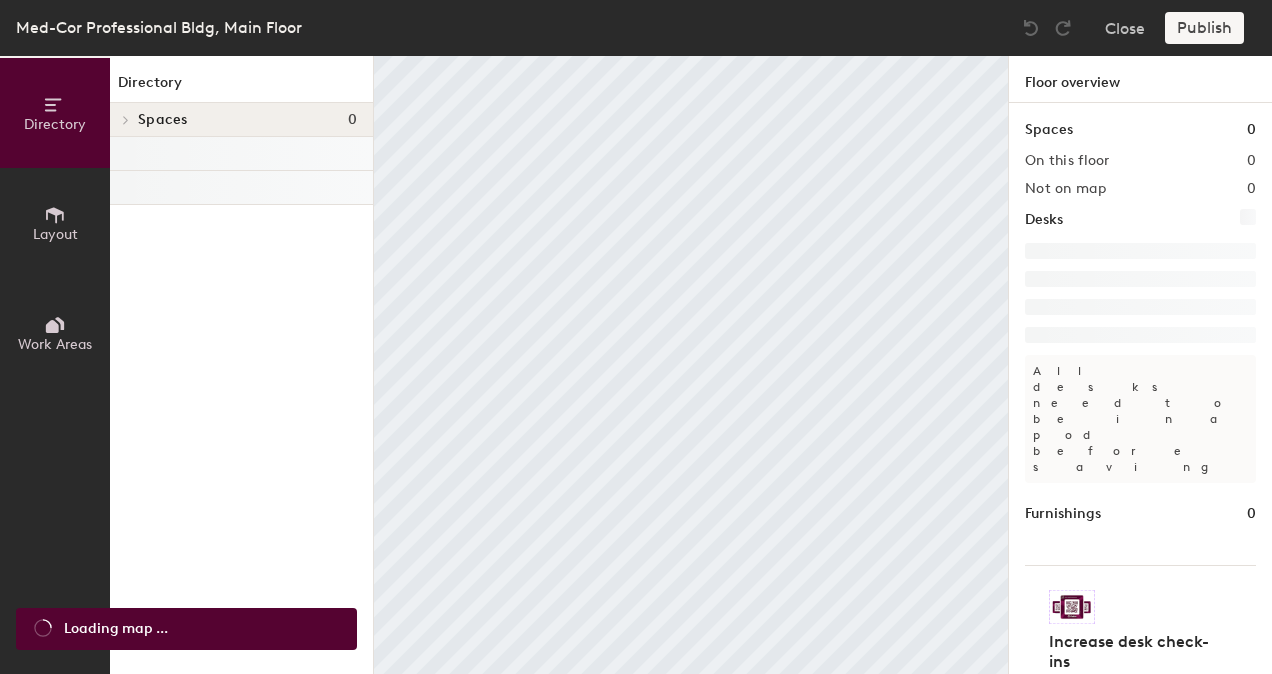 scroll, scrollTop: 0, scrollLeft: 0, axis: both 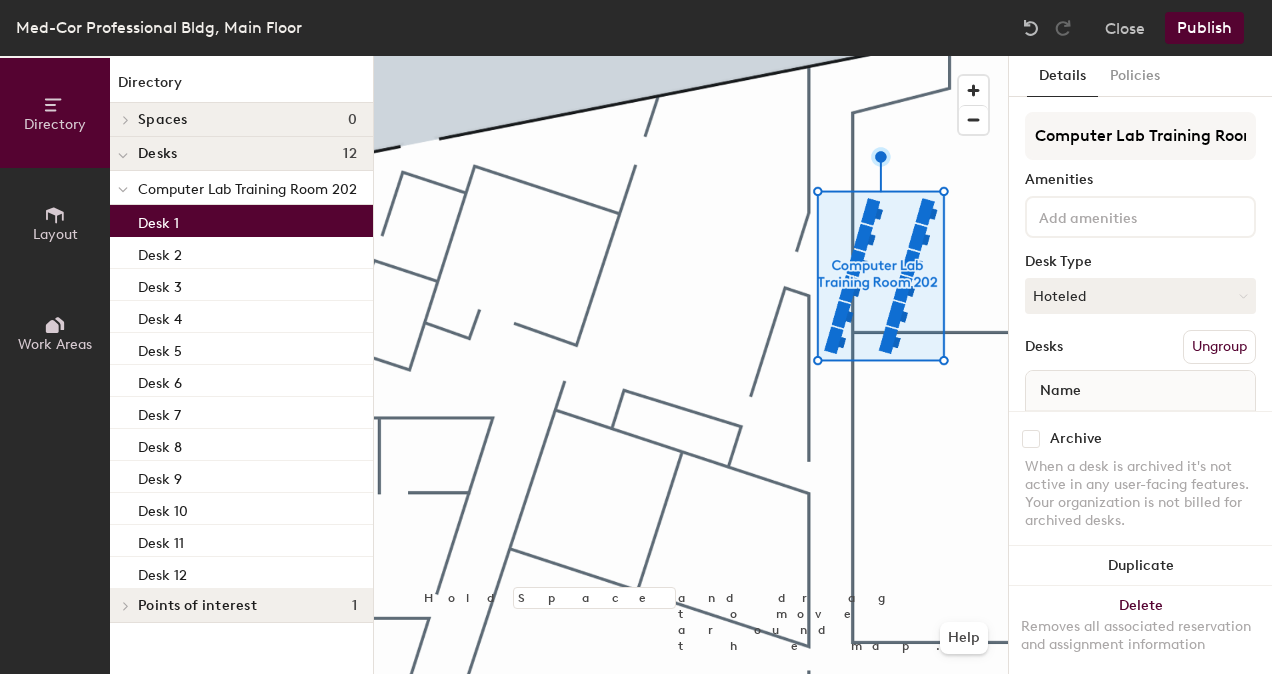 click on "Desk 1" 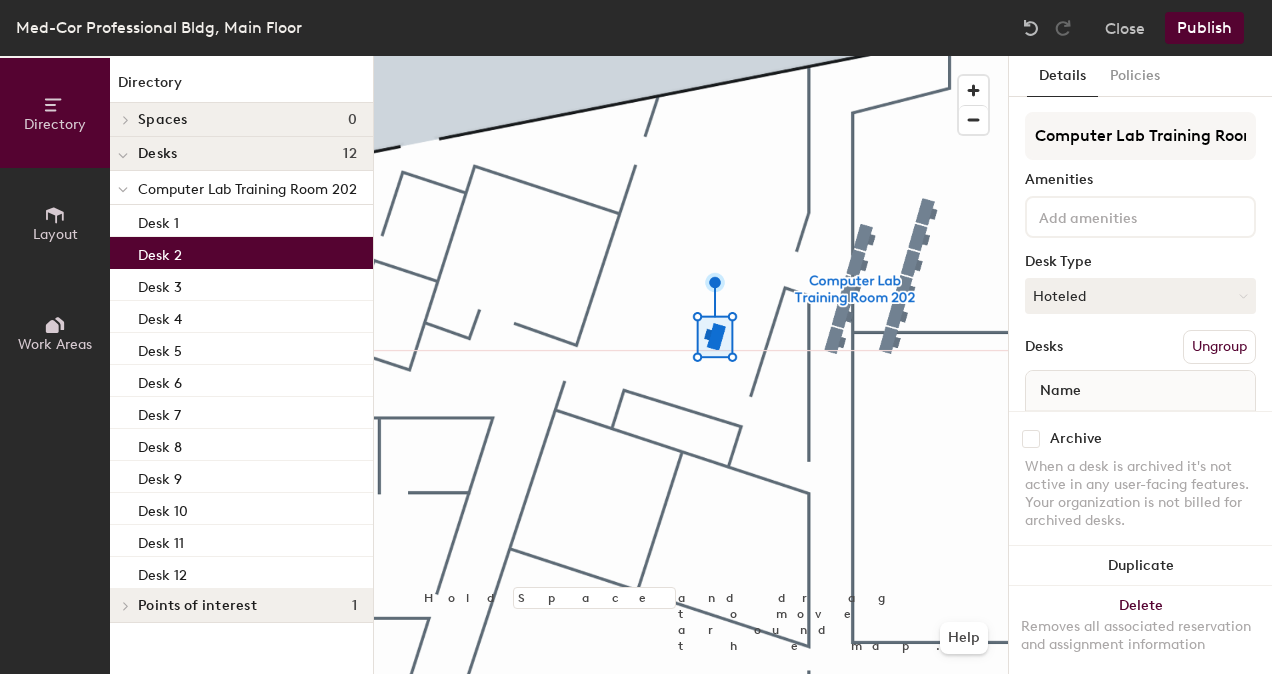 click on "Desk 2" 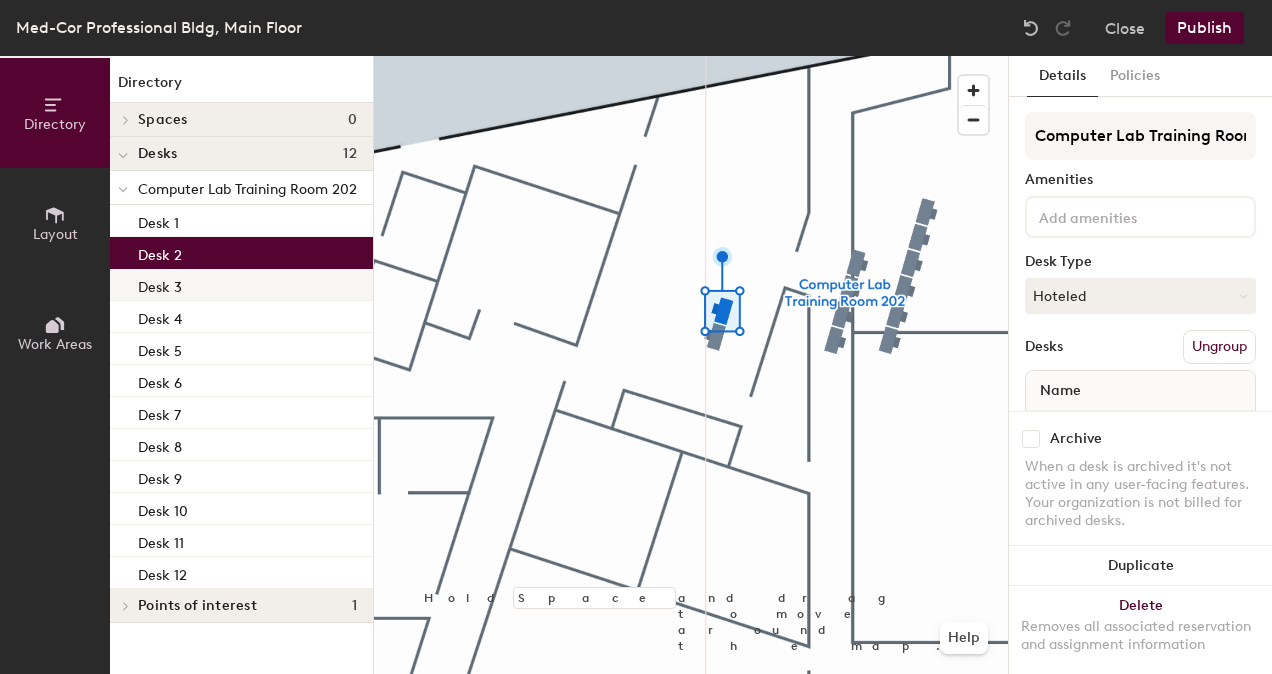 drag, startPoint x: 228, startPoint y: 289, endPoint x: 317, endPoint y: 281, distance: 89.358826 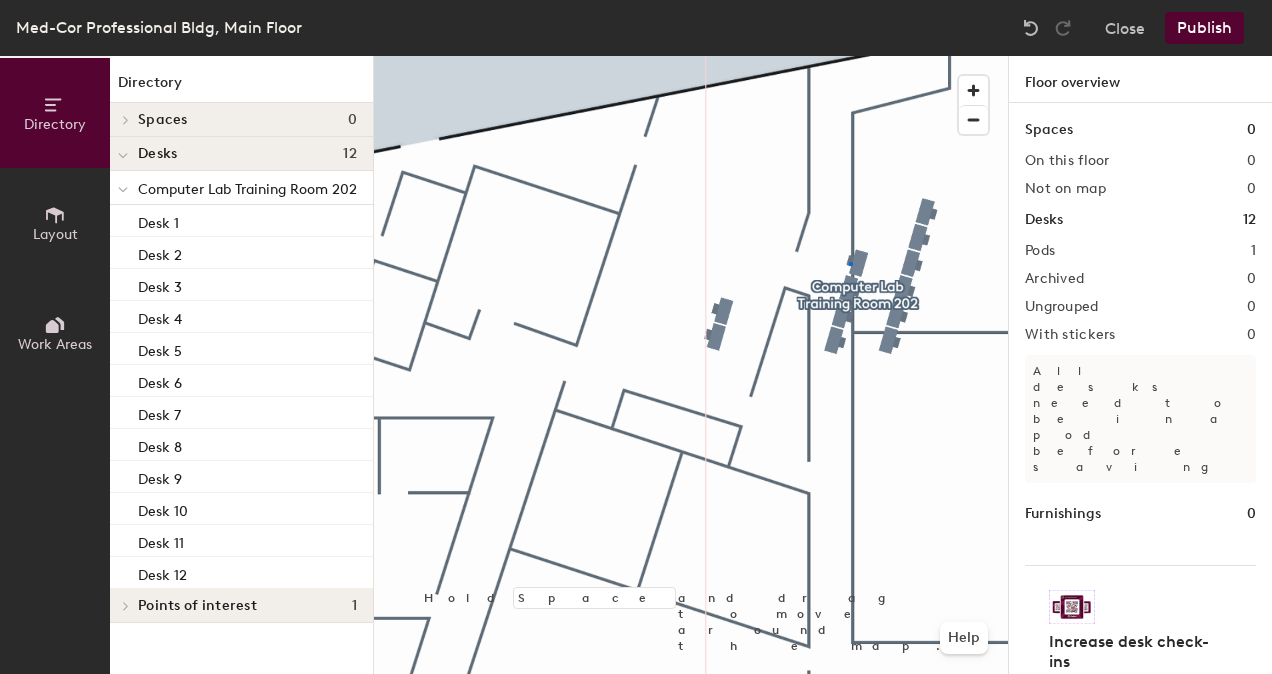 click 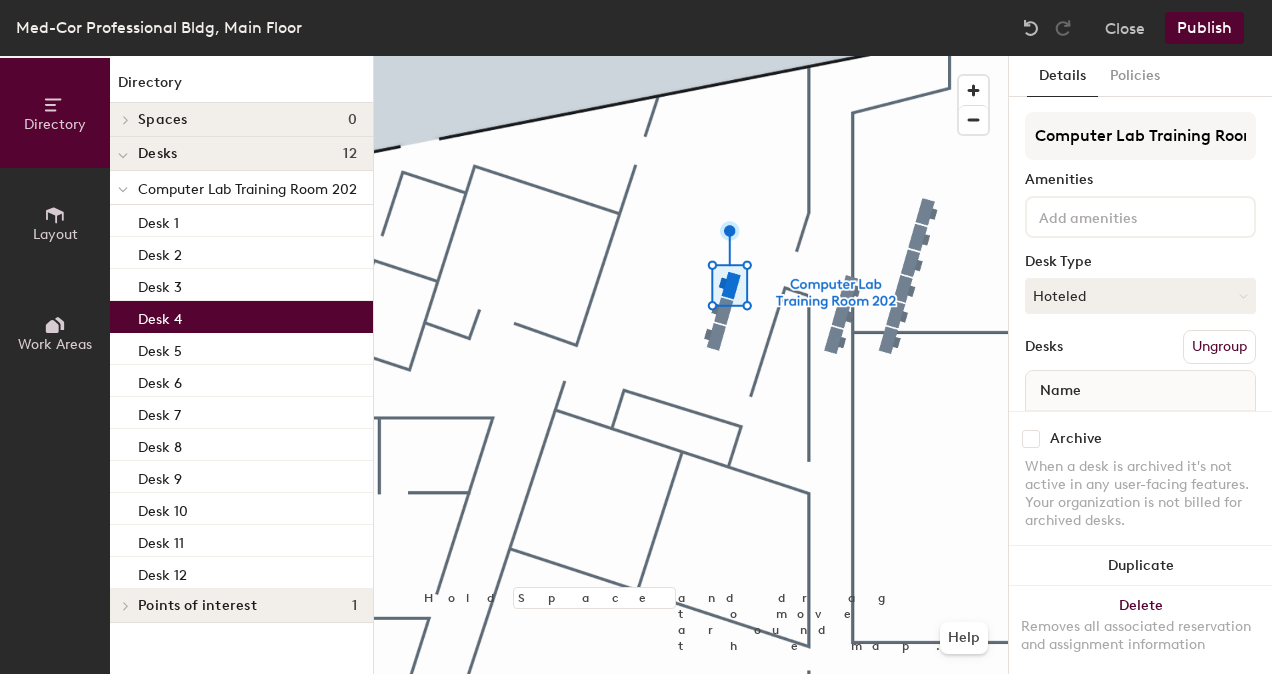 drag, startPoint x: 255, startPoint y: 326, endPoint x: 332, endPoint y: 324, distance: 77.02597 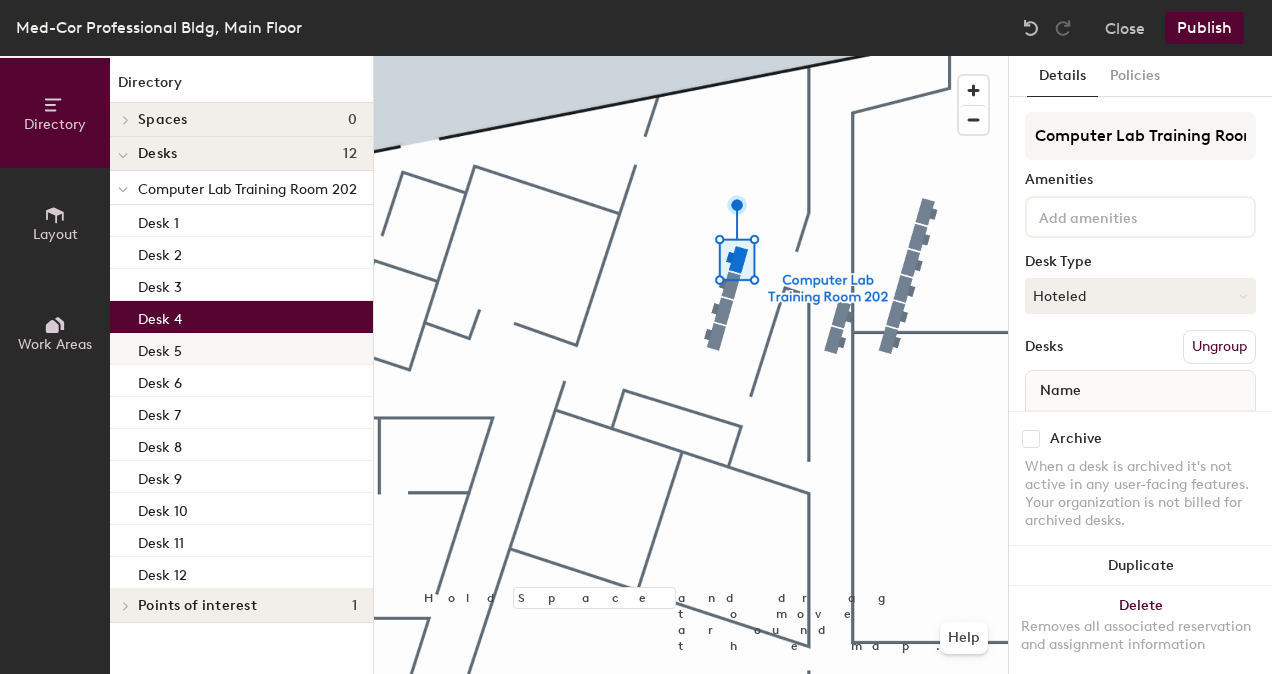 click on "Desk 5" 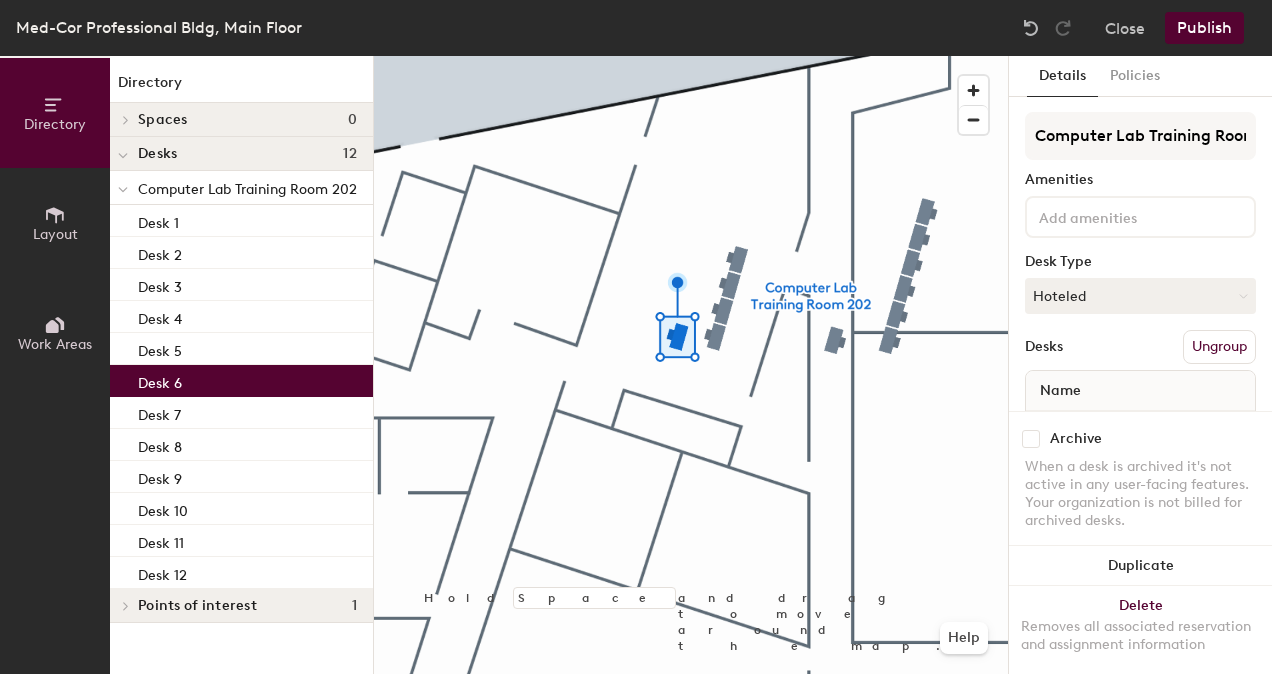 click on "Desk 6" 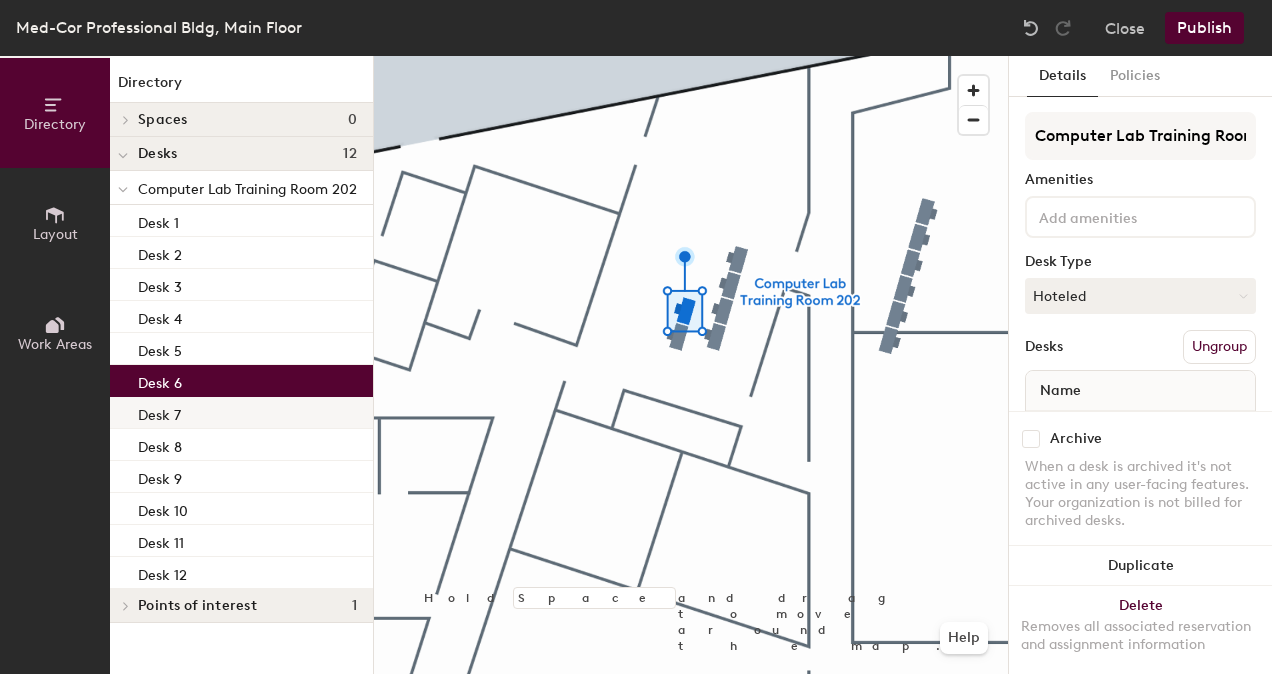 click on "Desk 7" 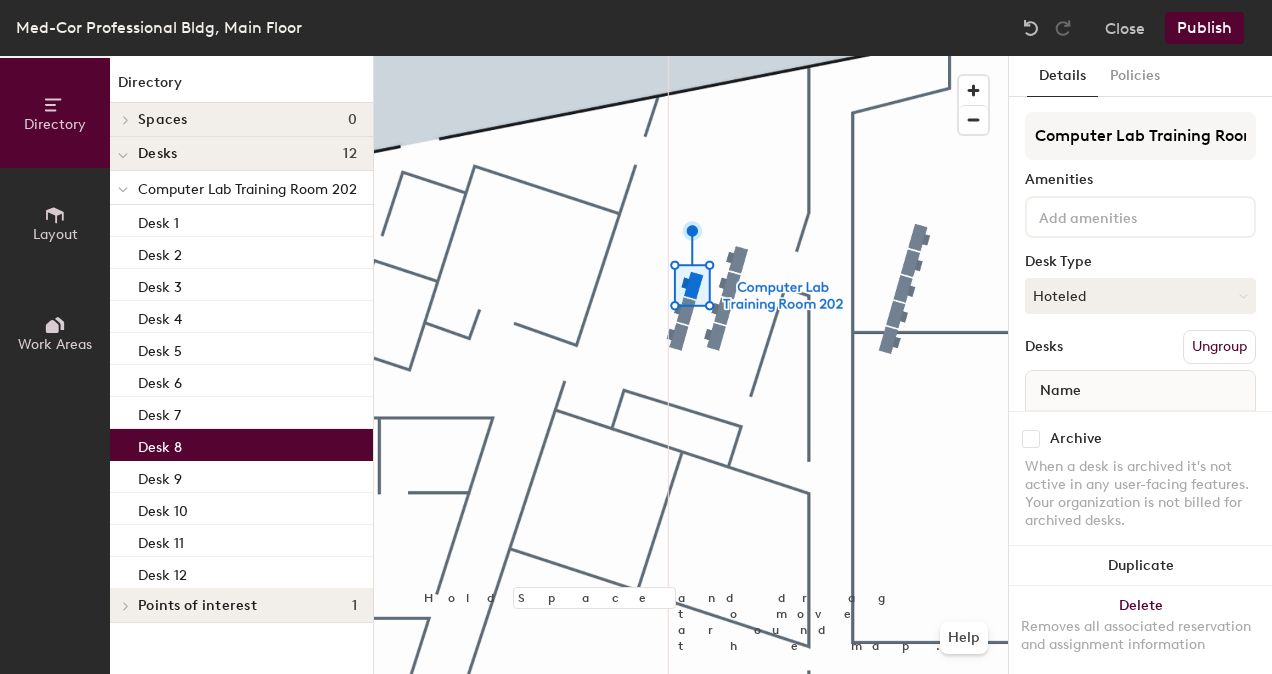 click on "Desk 8" 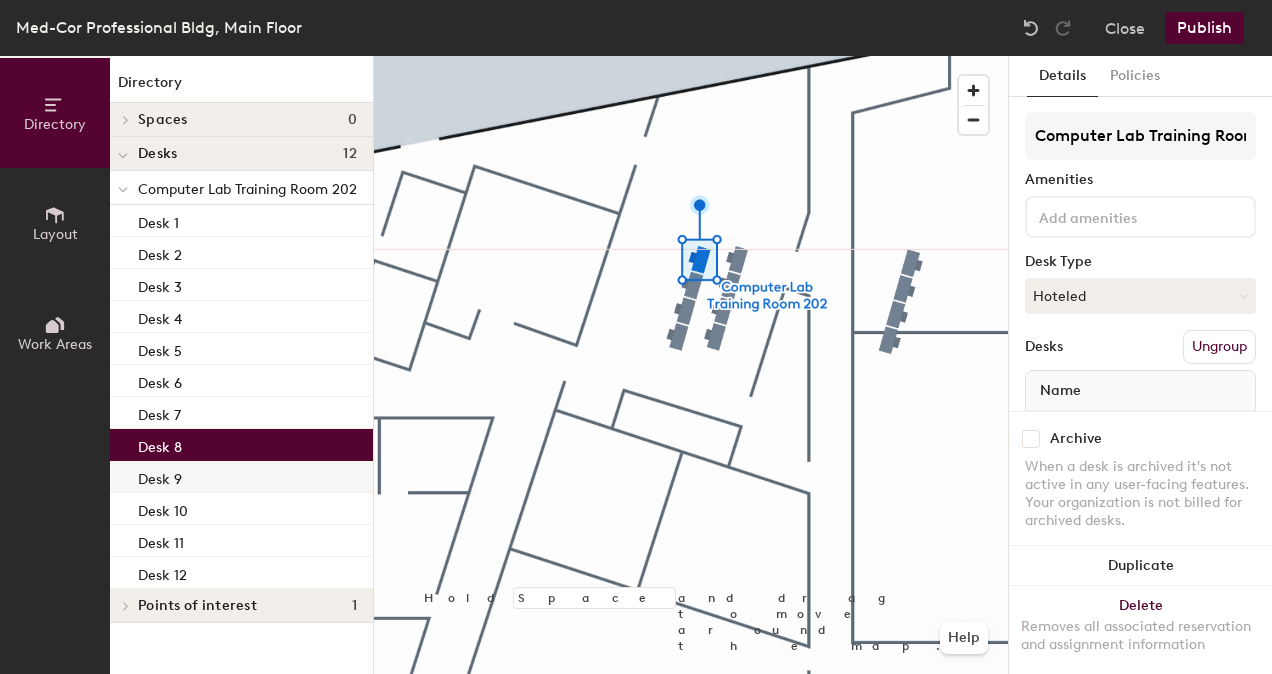 drag, startPoint x: 248, startPoint y: 479, endPoint x: 290, endPoint y: 471, distance: 42.755116 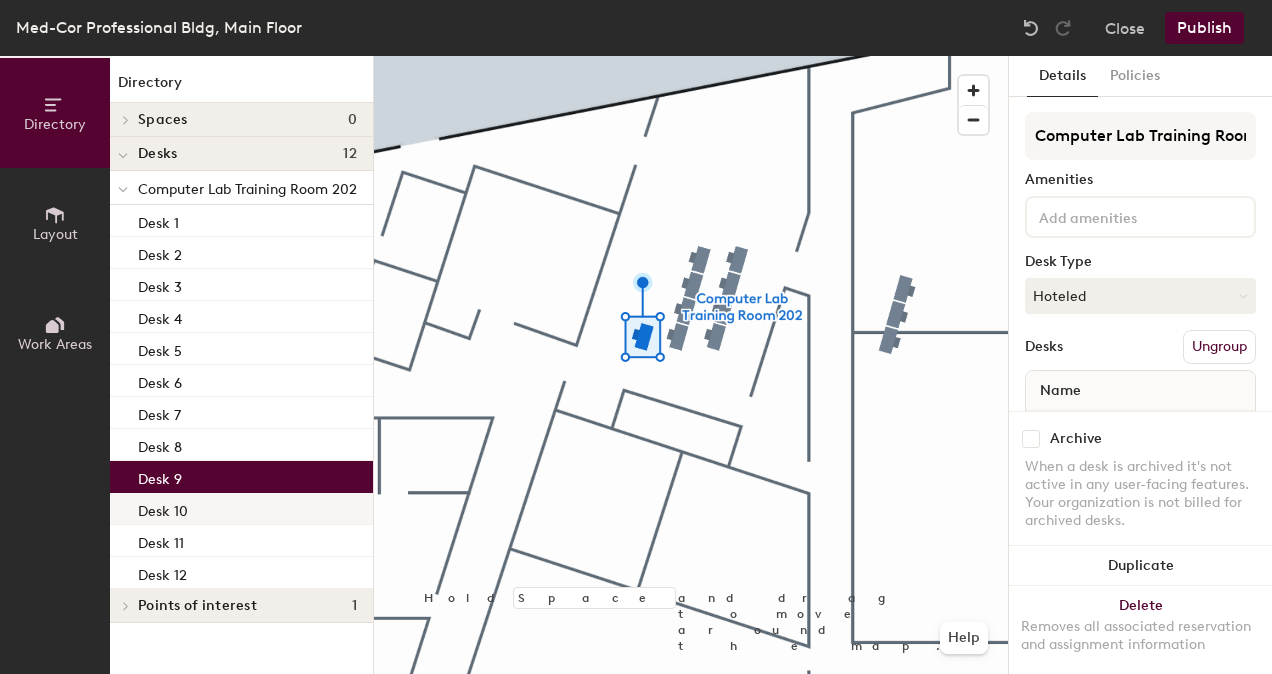 drag, startPoint x: 267, startPoint y: 498, endPoint x: 294, endPoint y: 496, distance: 27.073973 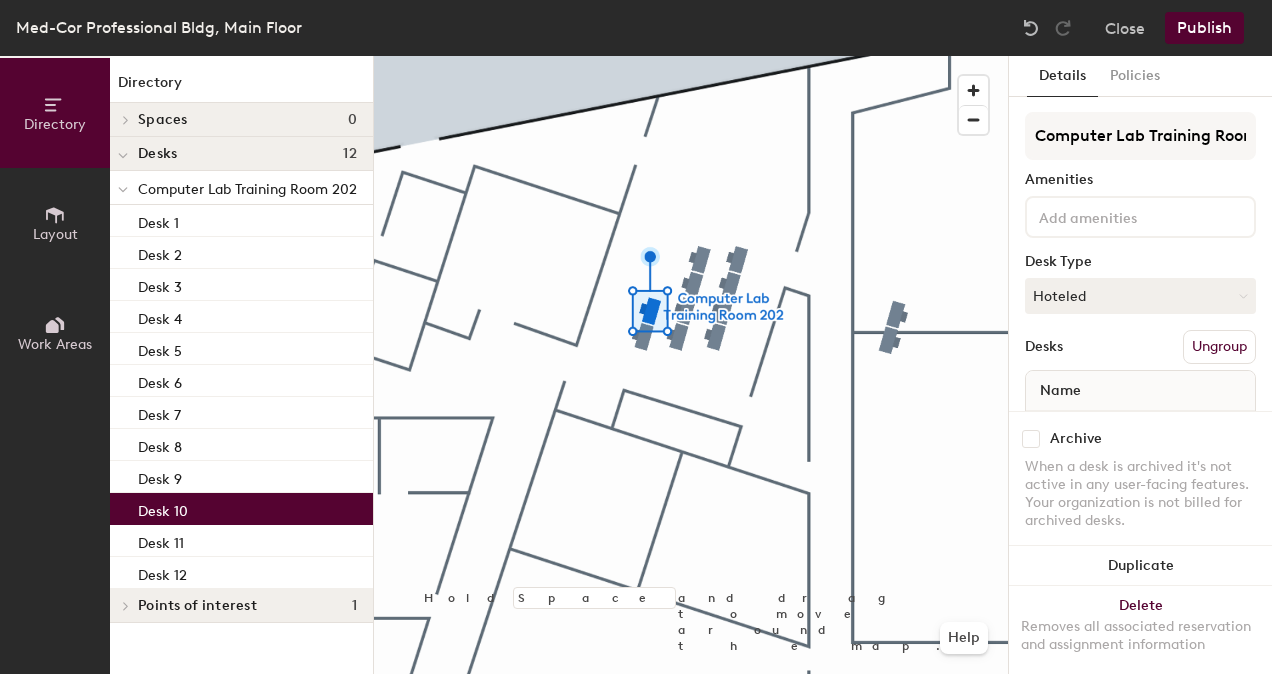 drag, startPoint x: 232, startPoint y: 532, endPoint x: 289, endPoint y: 522, distance: 57.870544 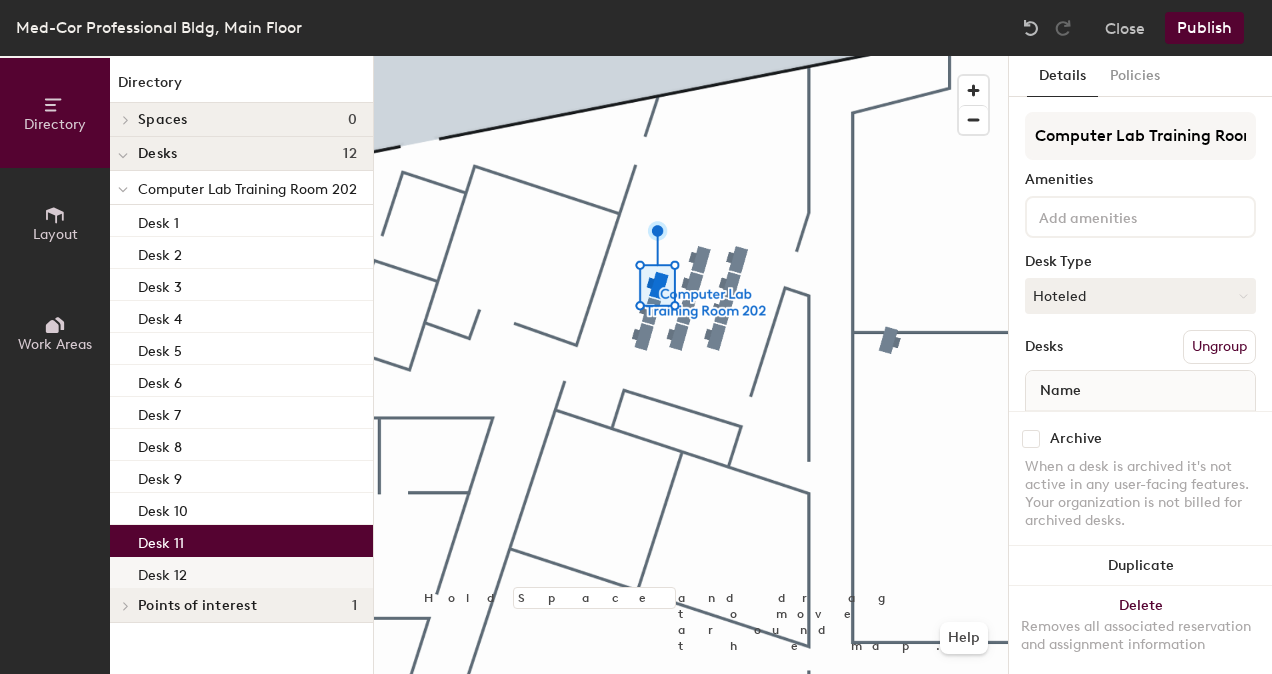 click on "Desk 12" 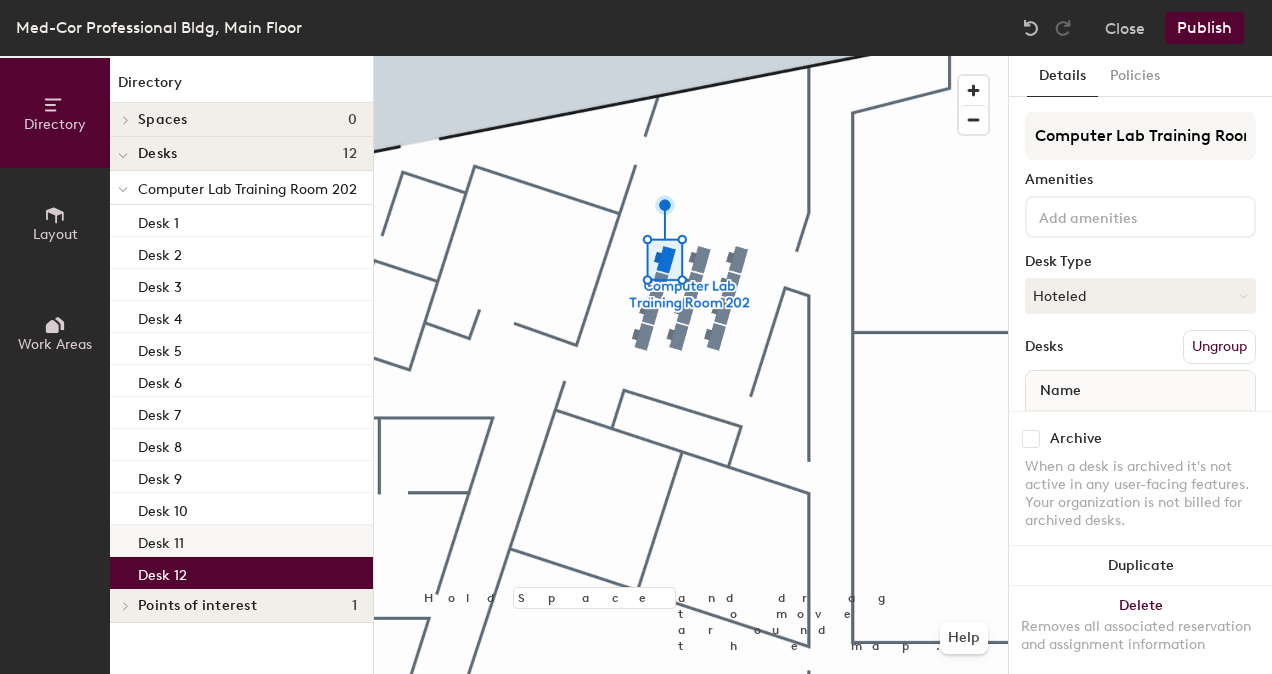 click 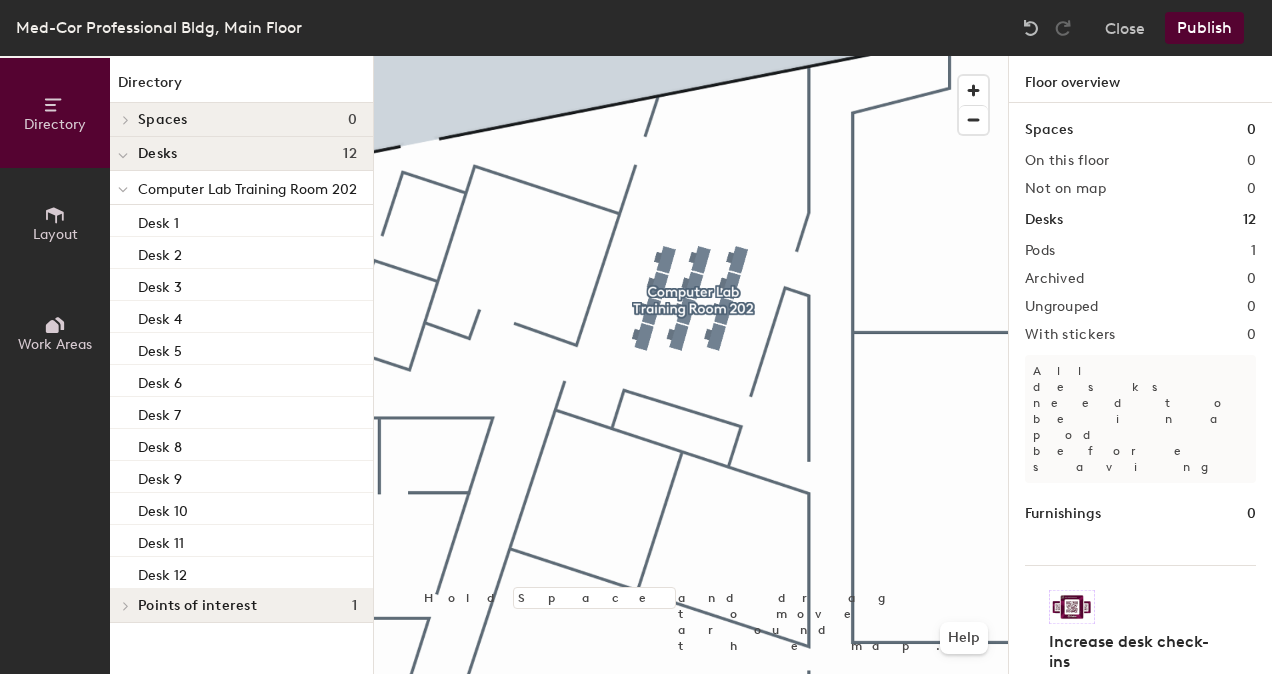 click on "Publish" 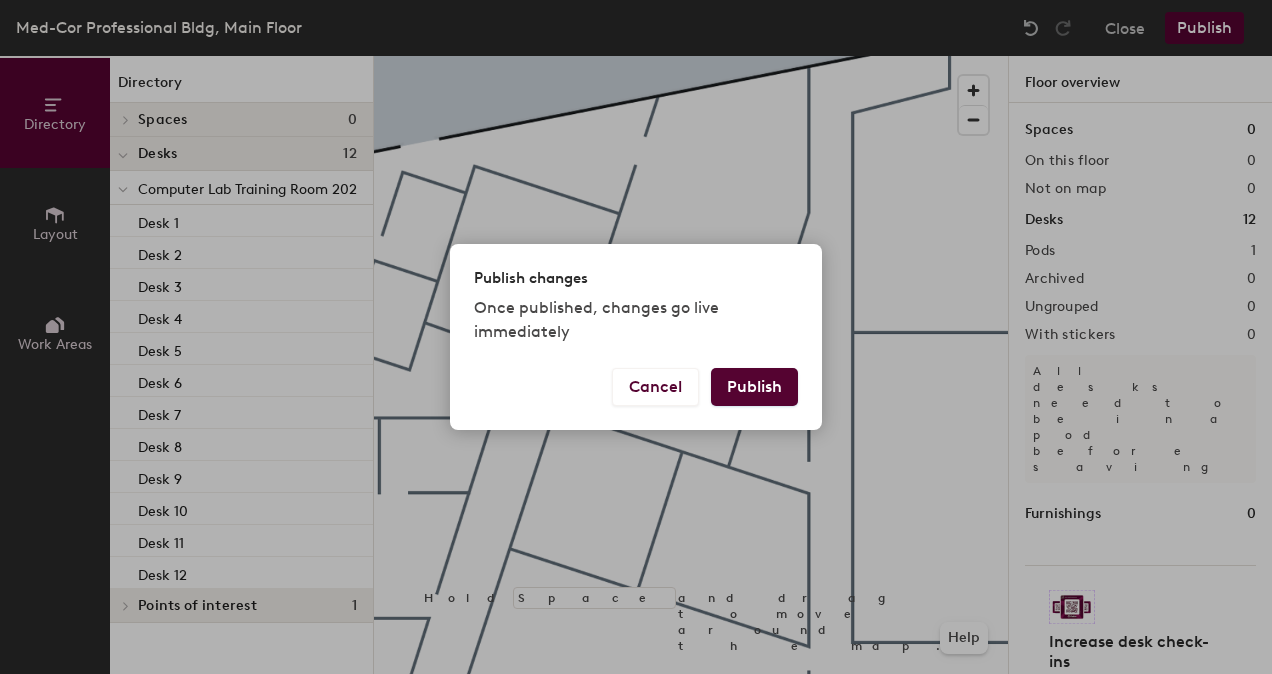 click on "Publish" at bounding box center [754, 387] 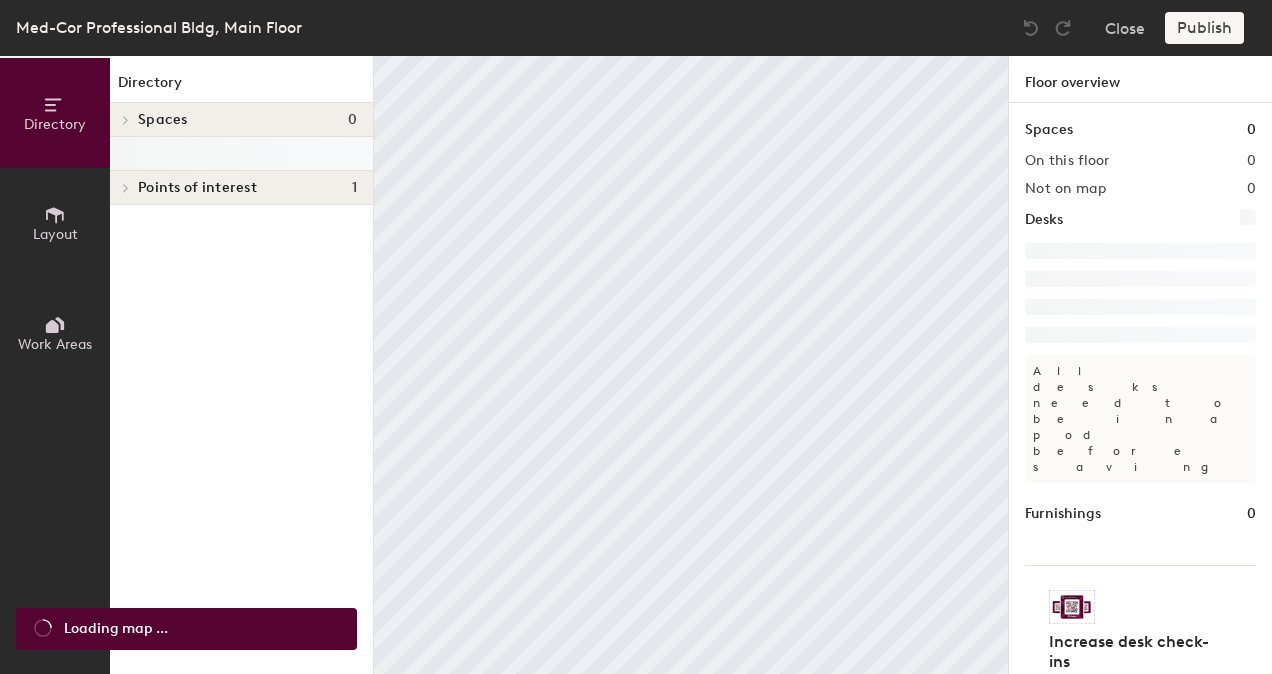 scroll, scrollTop: 0, scrollLeft: 0, axis: both 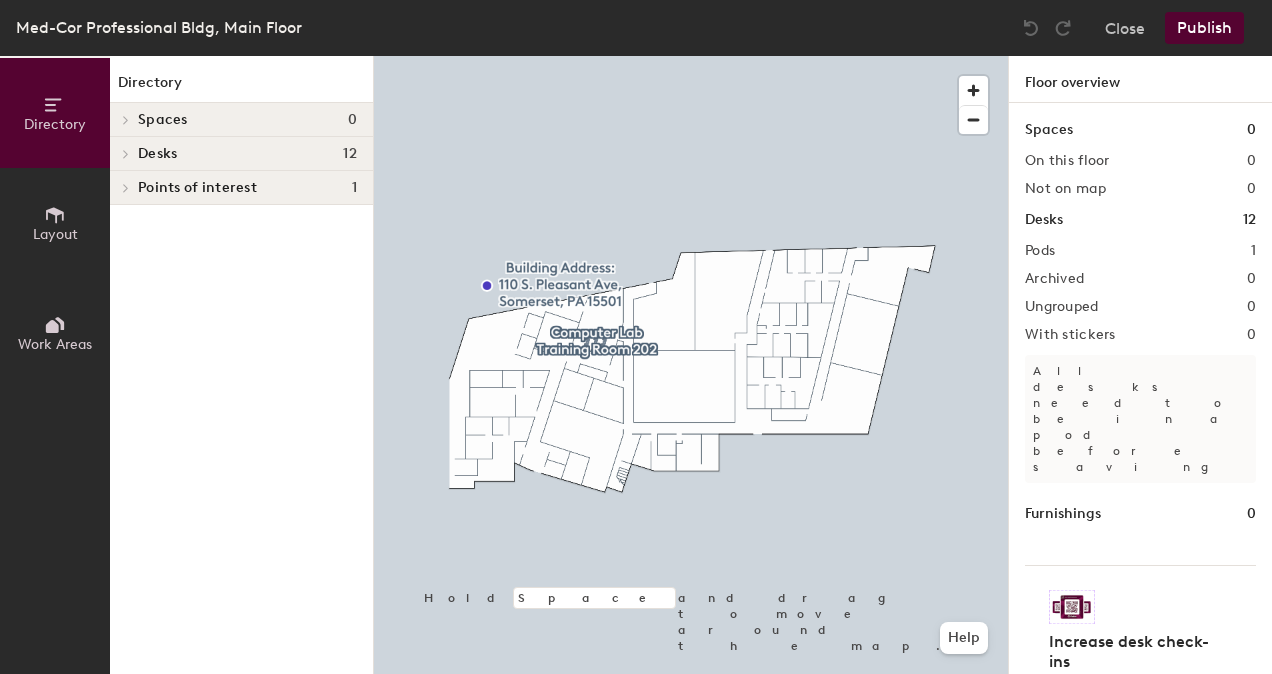 click 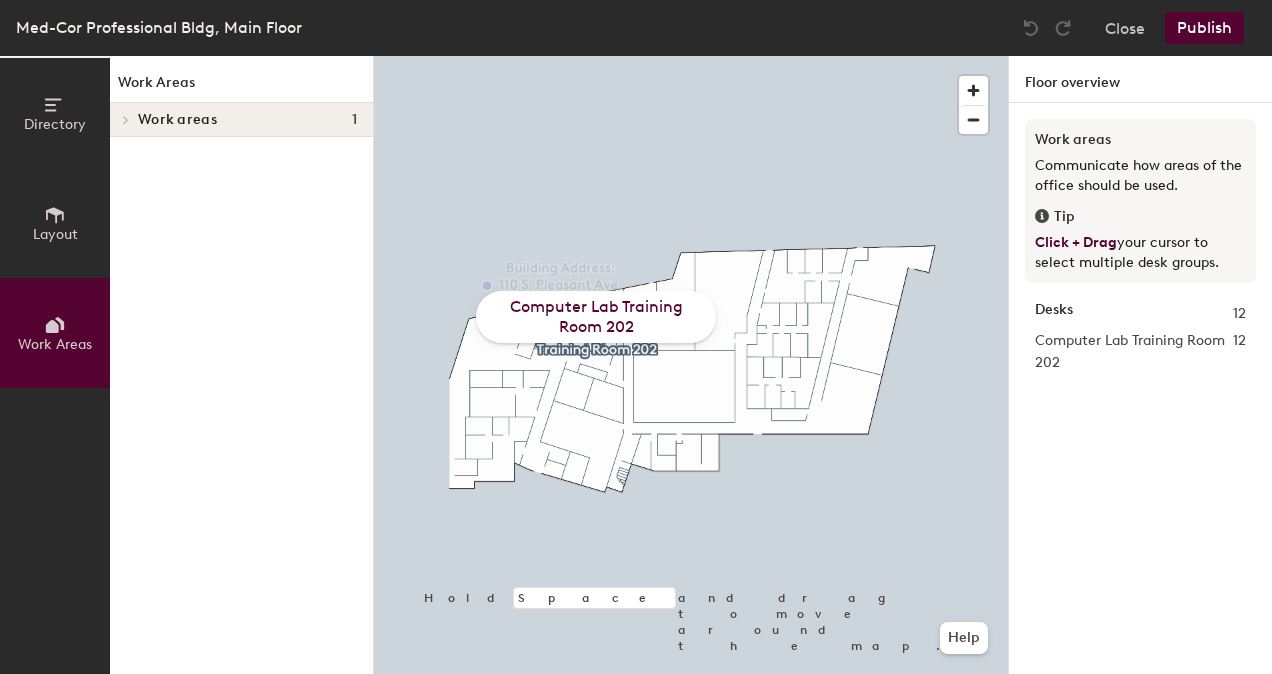 drag, startPoint x: 59, startPoint y: 212, endPoint x: 70, endPoint y: 236, distance: 26.400757 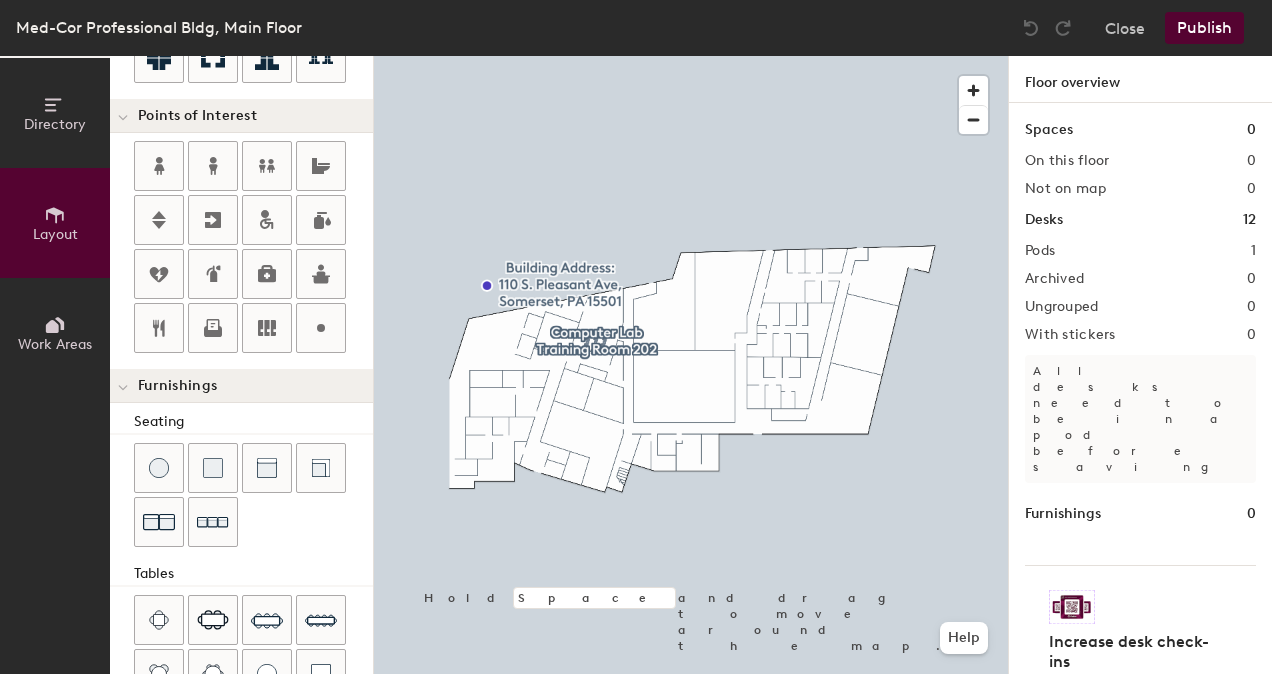 scroll, scrollTop: 379, scrollLeft: 0, axis: vertical 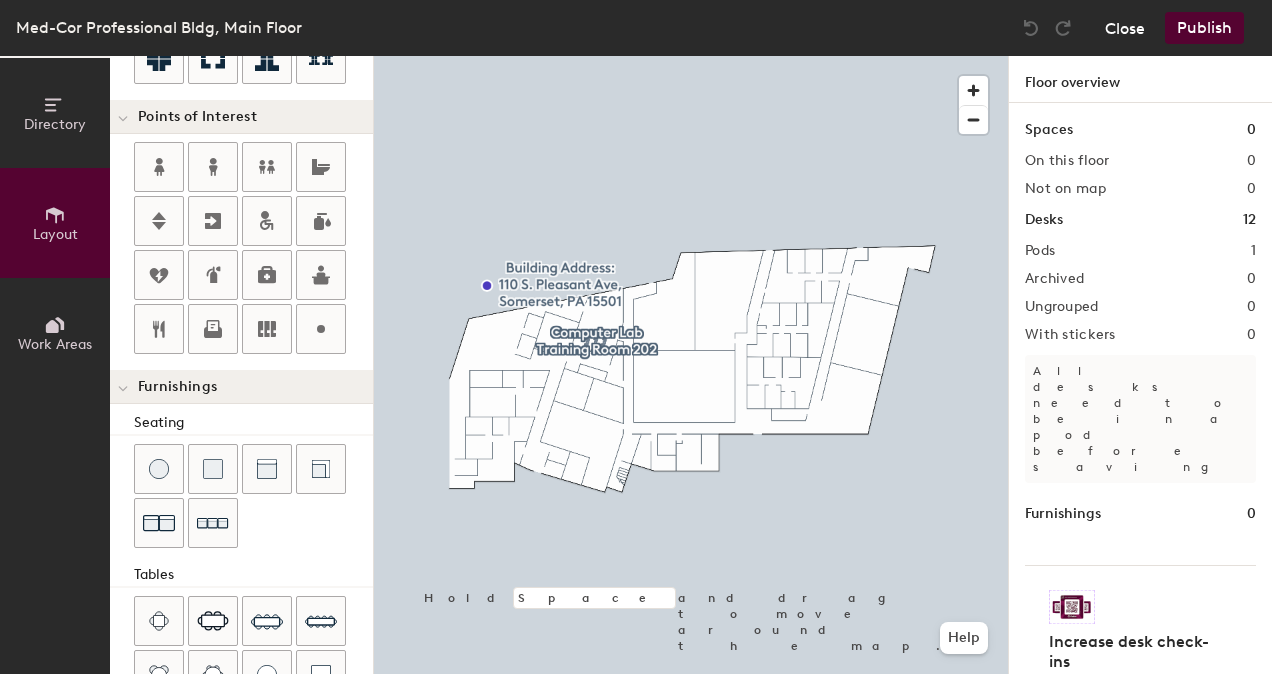 click on "Close" 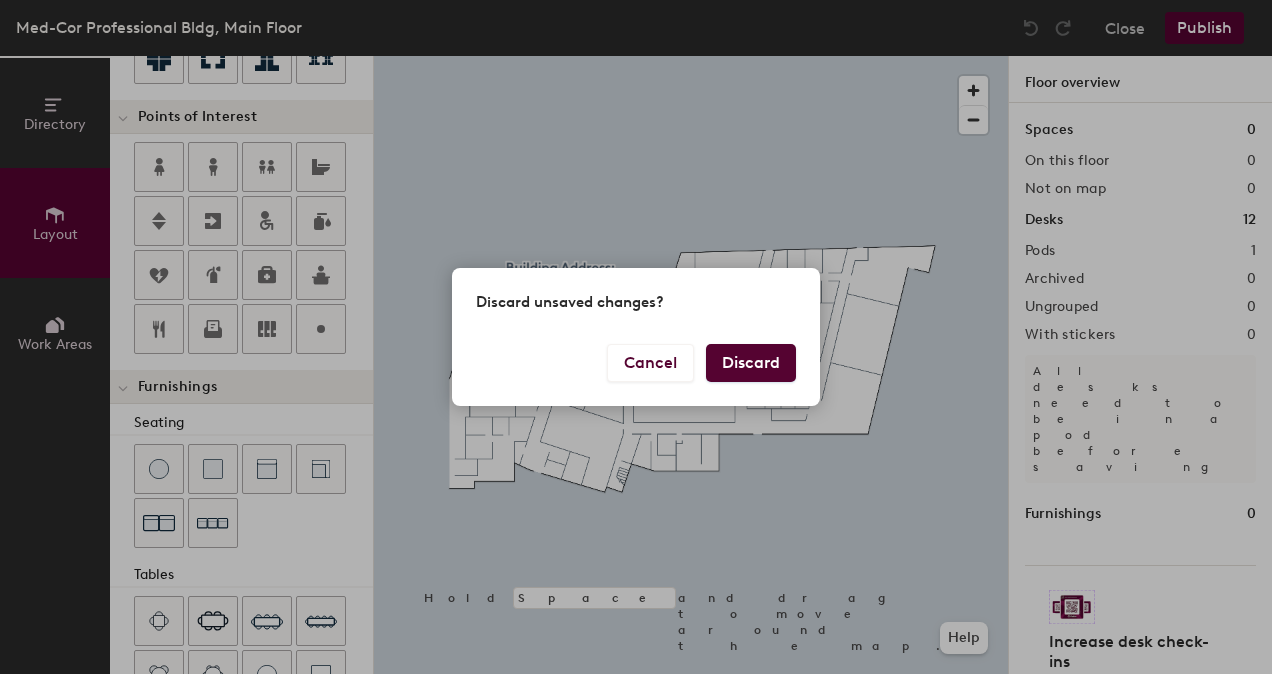 click on "Discard" at bounding box center (751, 363) 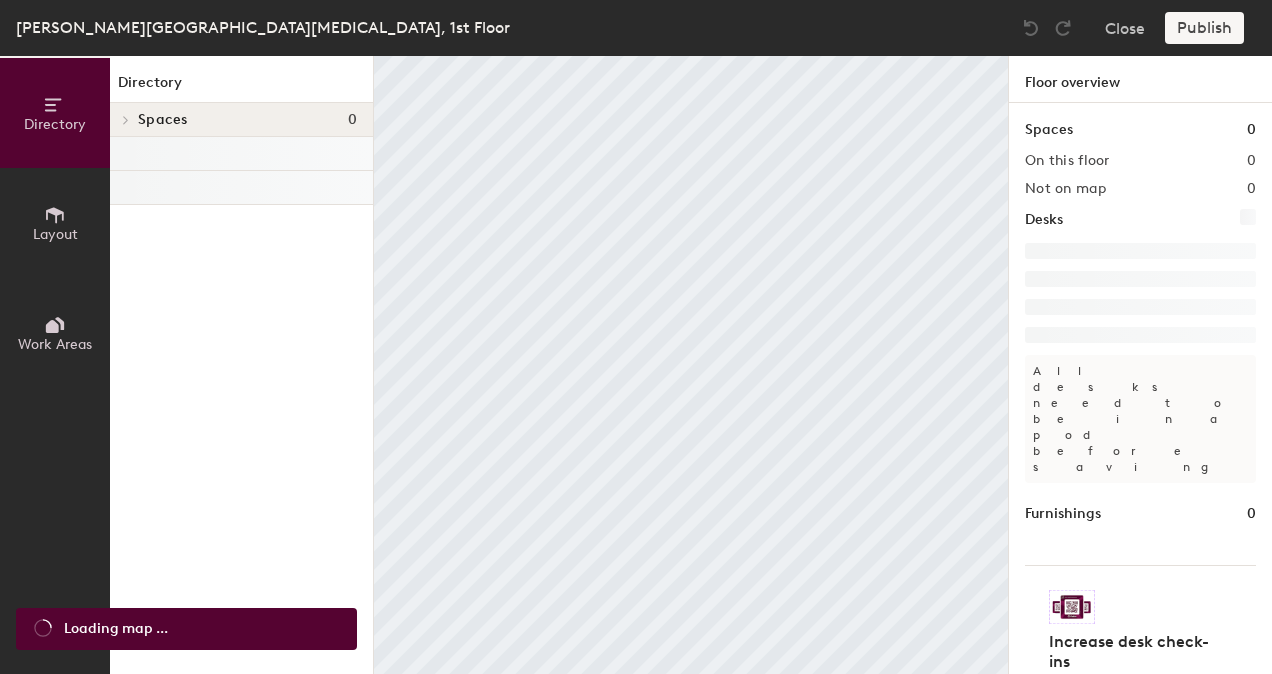 scroll, scrollTop: 0, scrollLeft: 0, axis: both 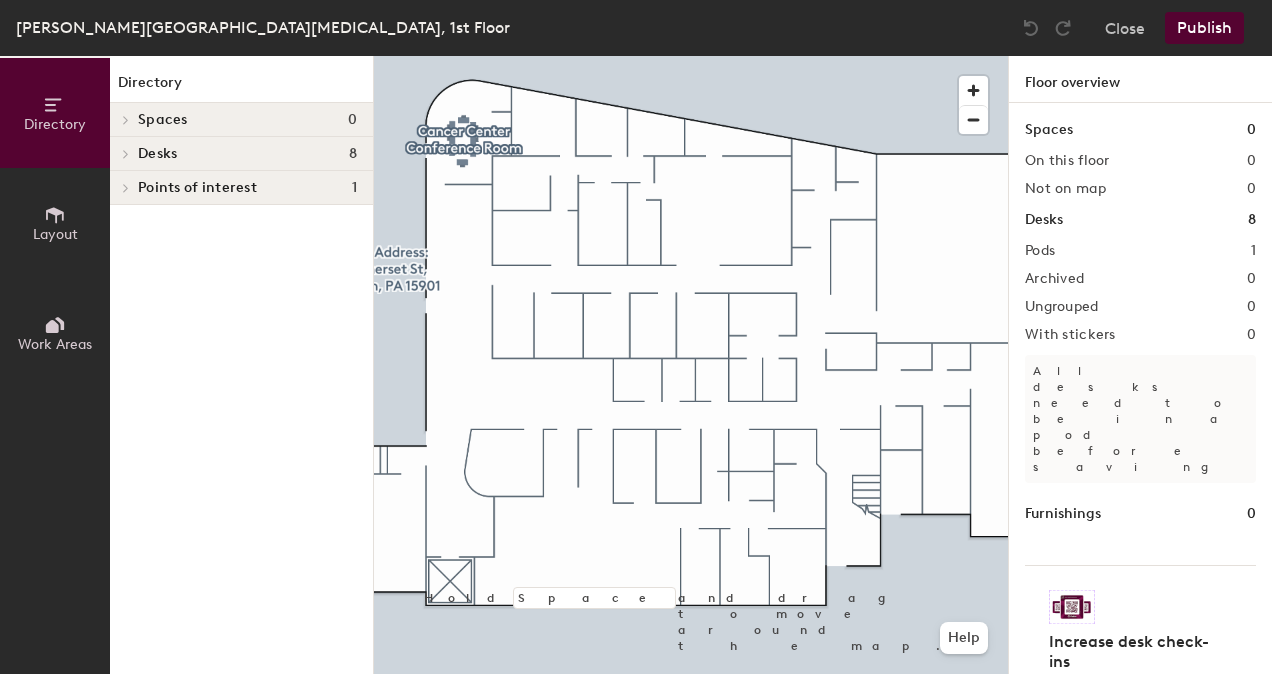 click 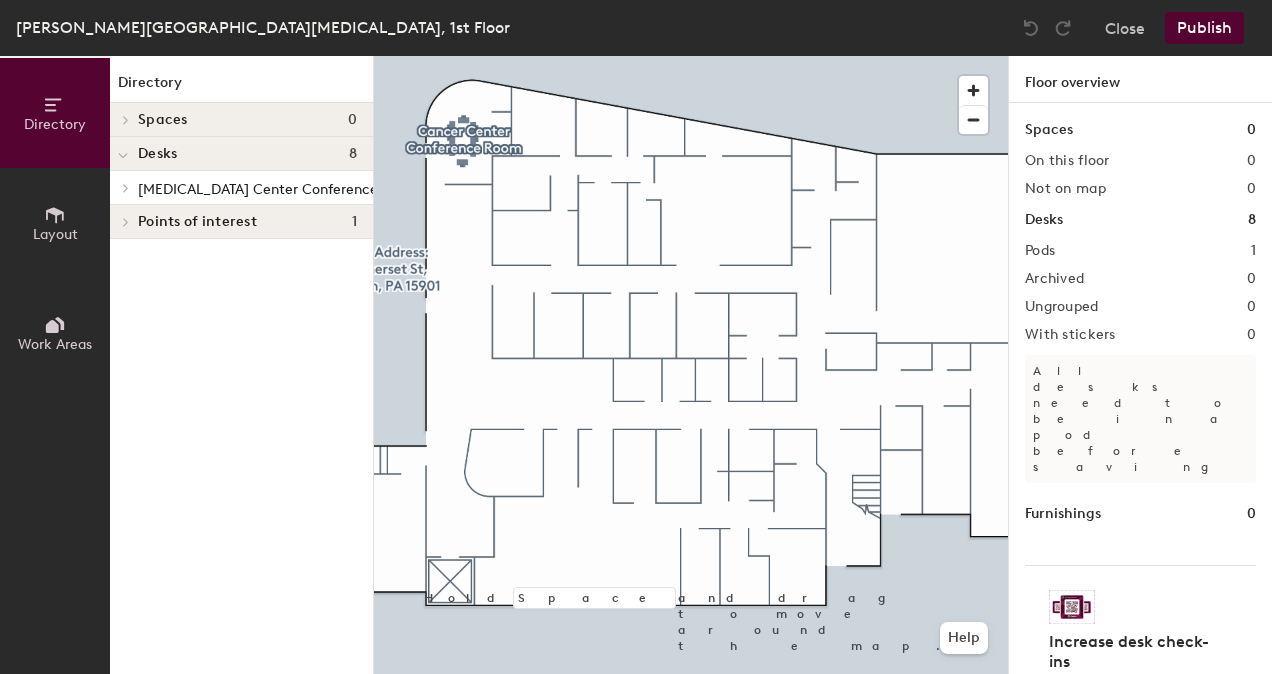 click 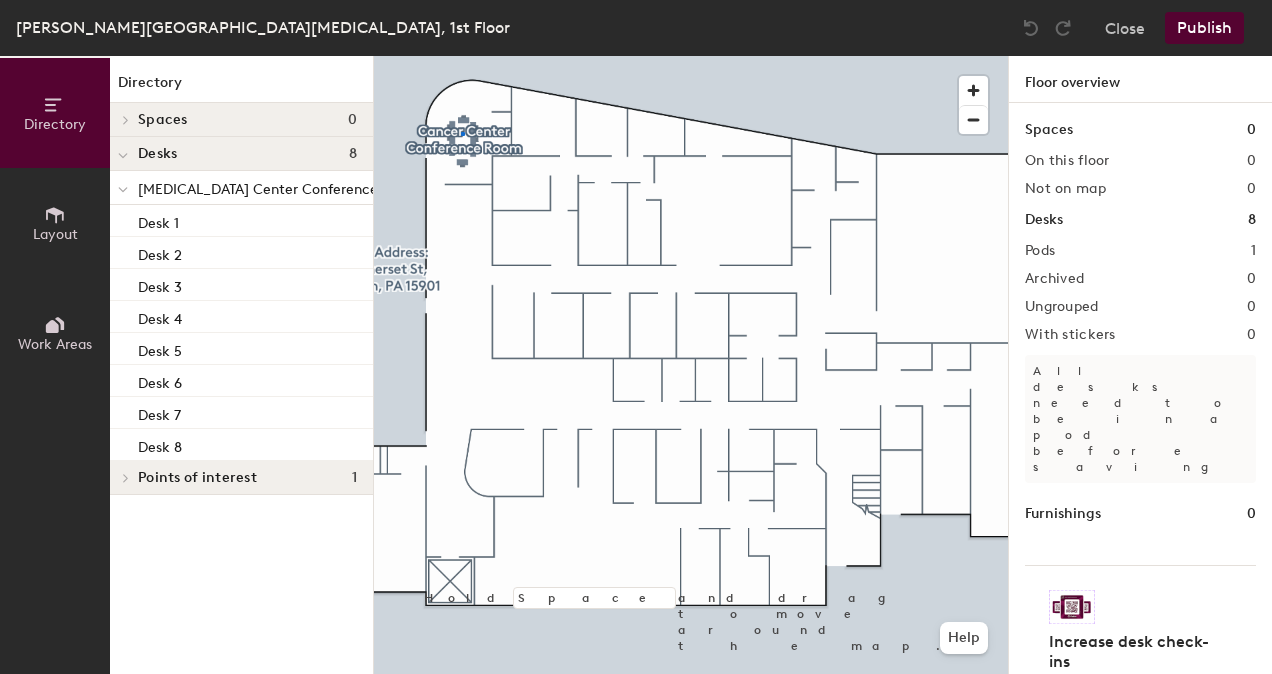 click 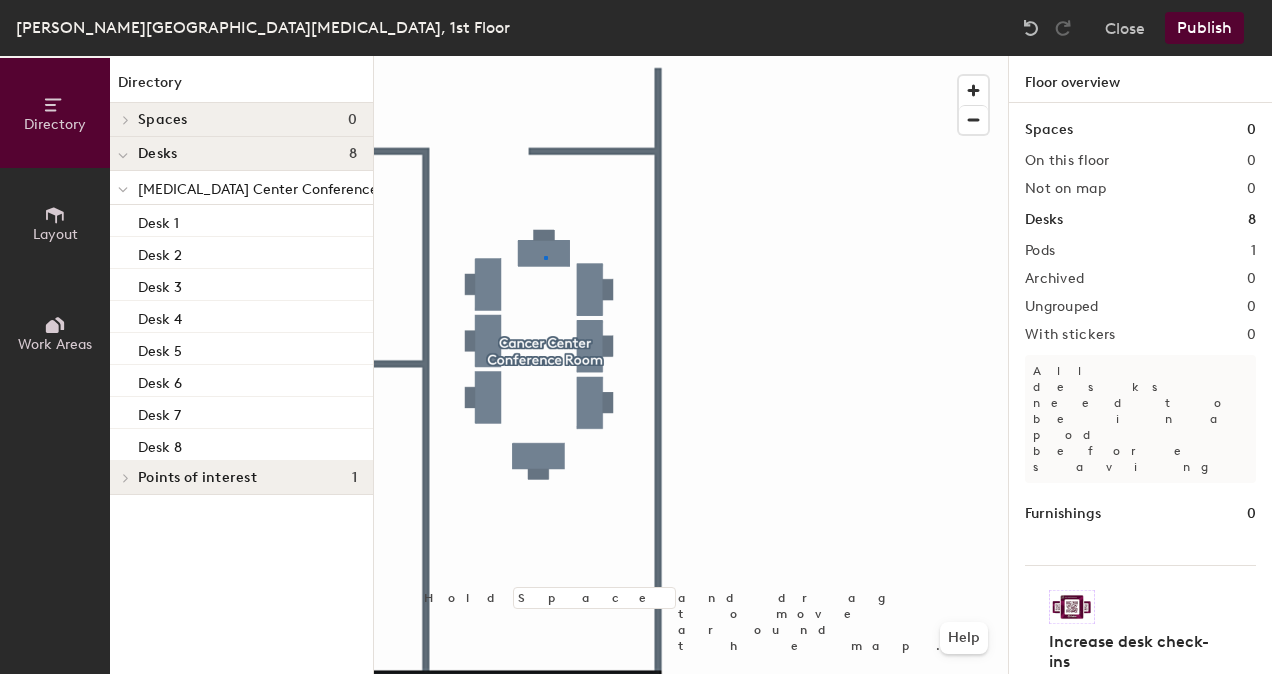 click 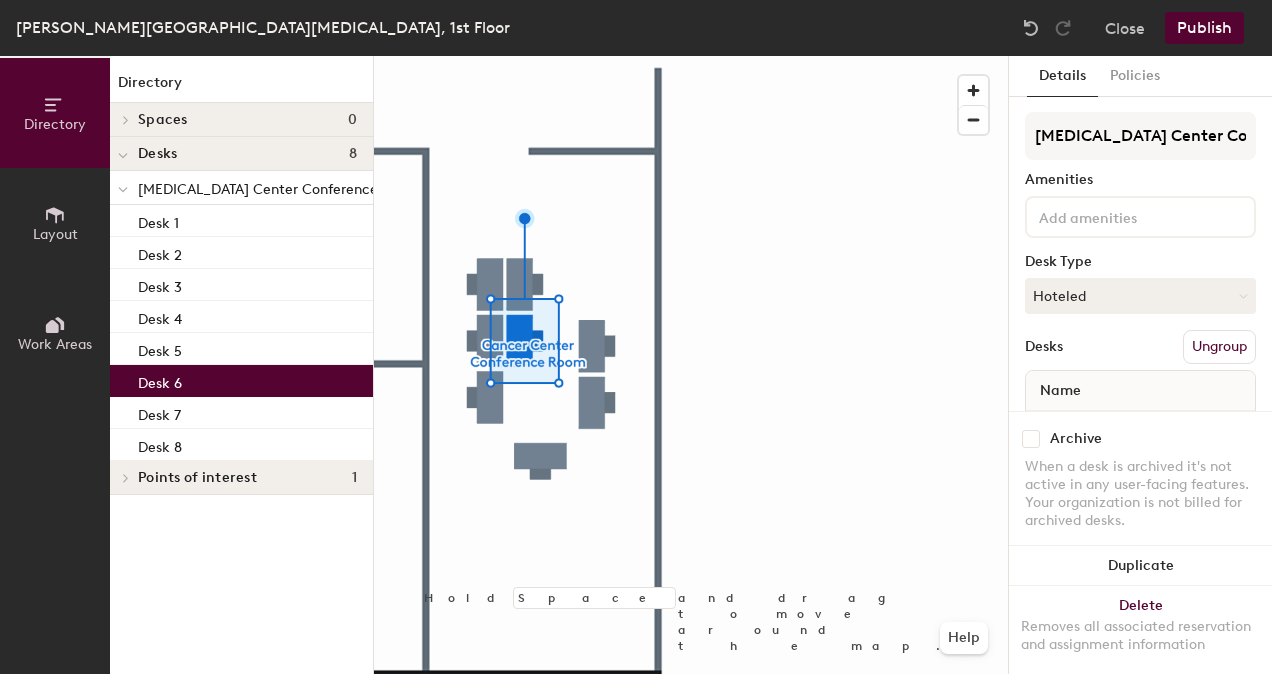 click 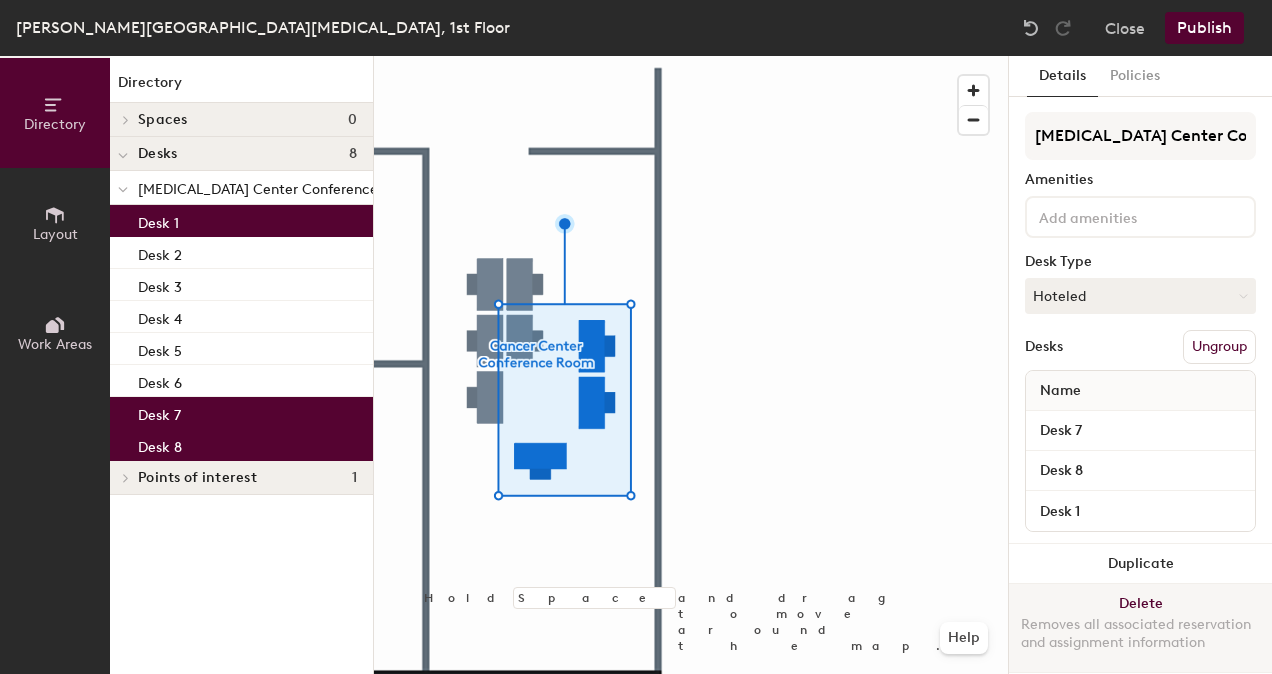 click on "Delete Removes all associated reservation and assignment information" 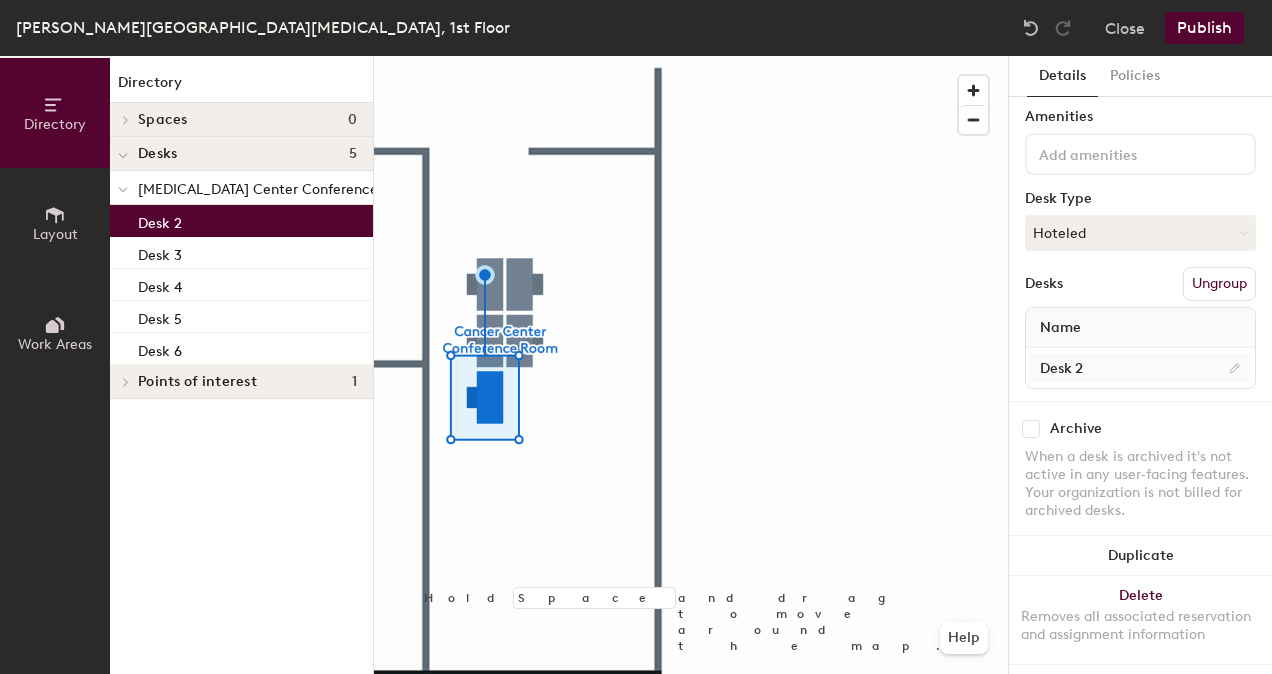 scroll, scrollTop: 85, scrollLeft: 0, axis: vertical 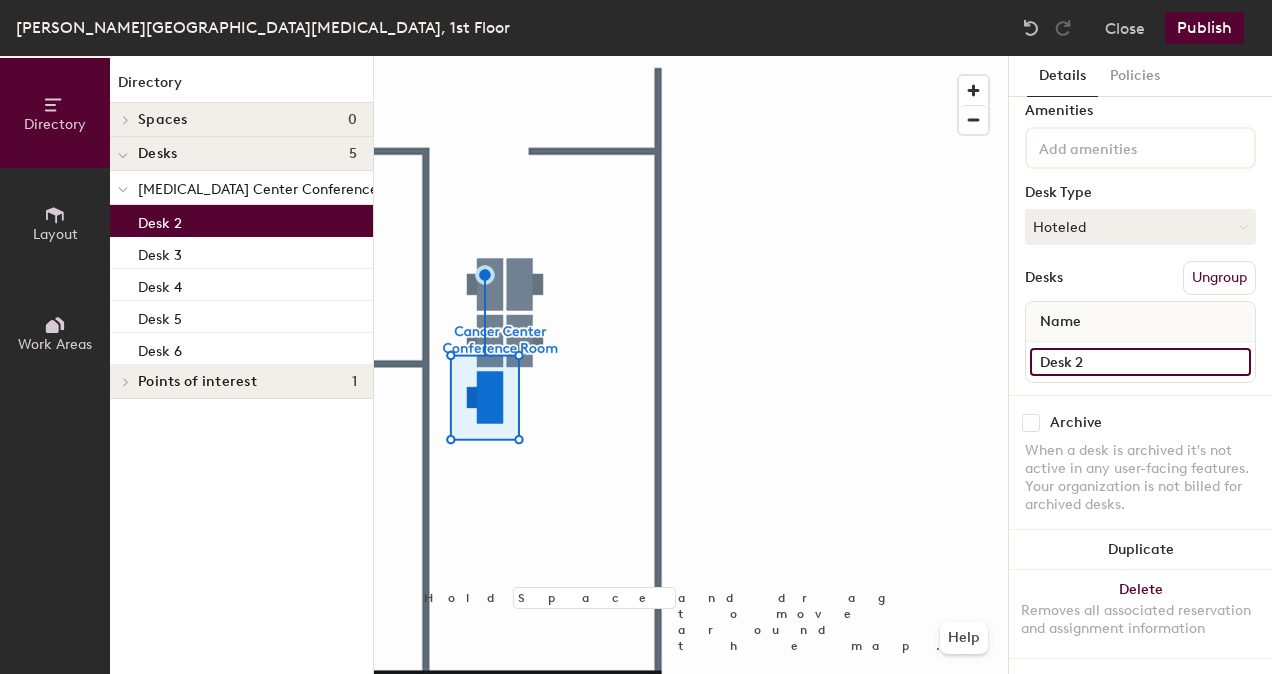 click on "Desk 2" 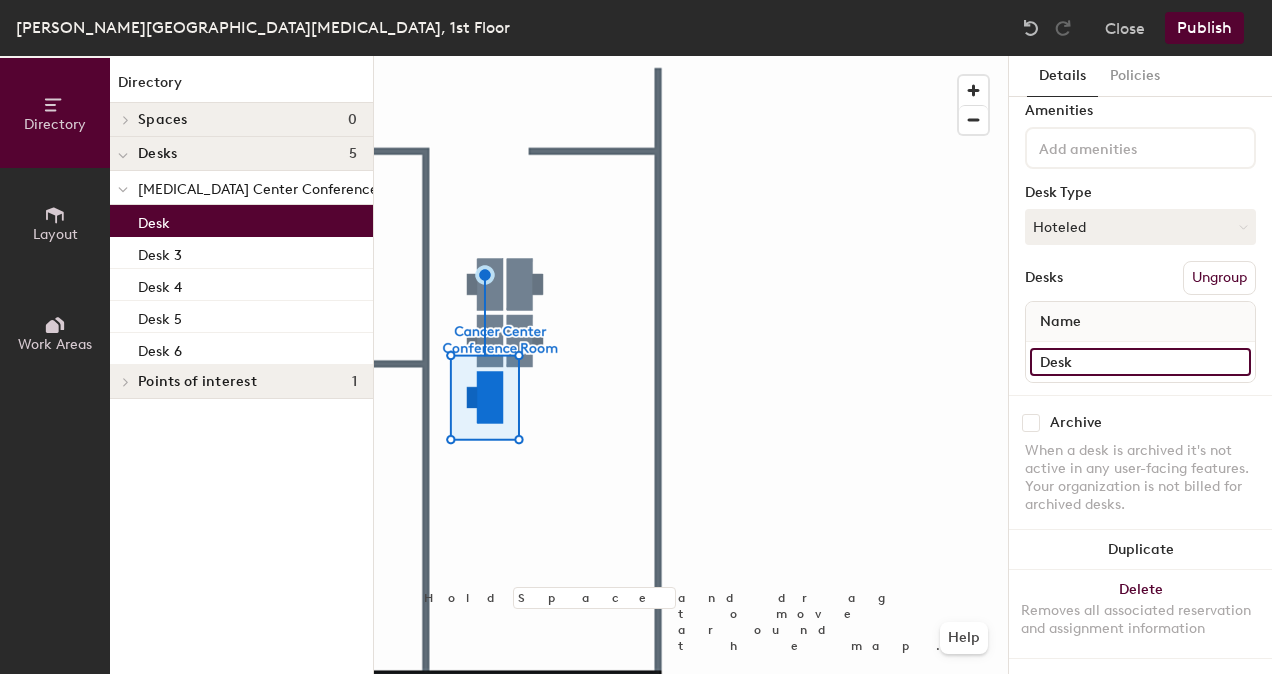 type on "Desk 1" 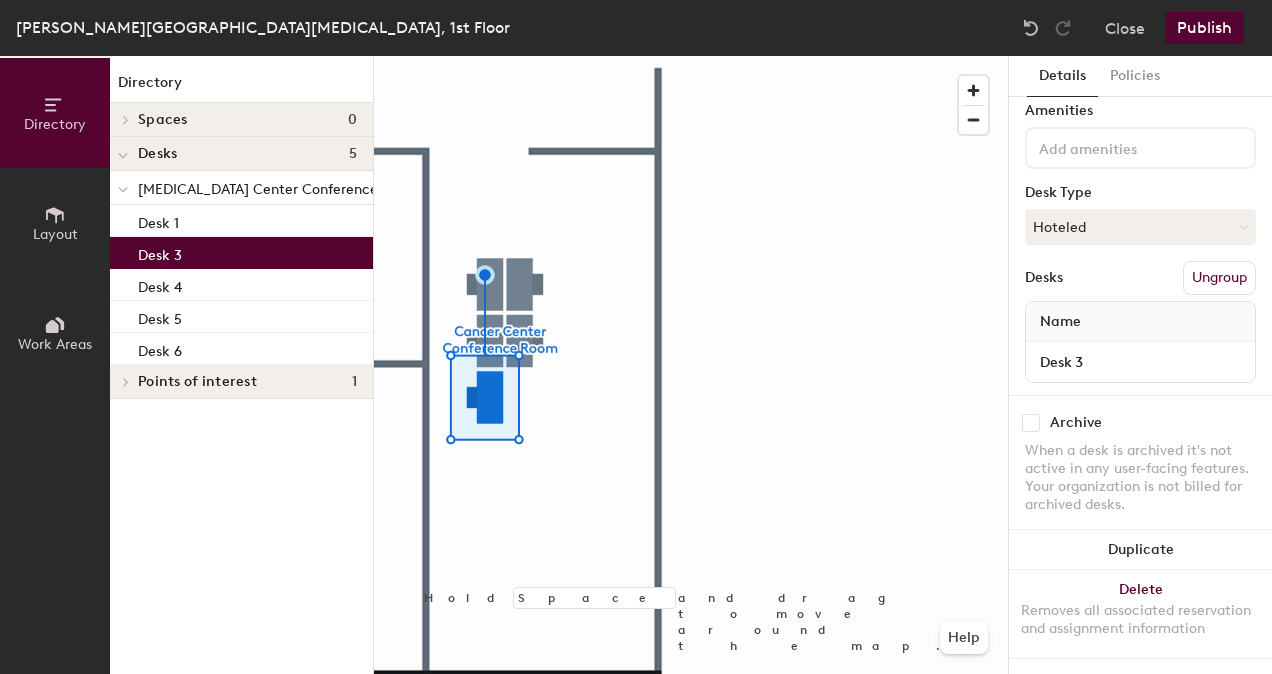 click on "Desk 3" 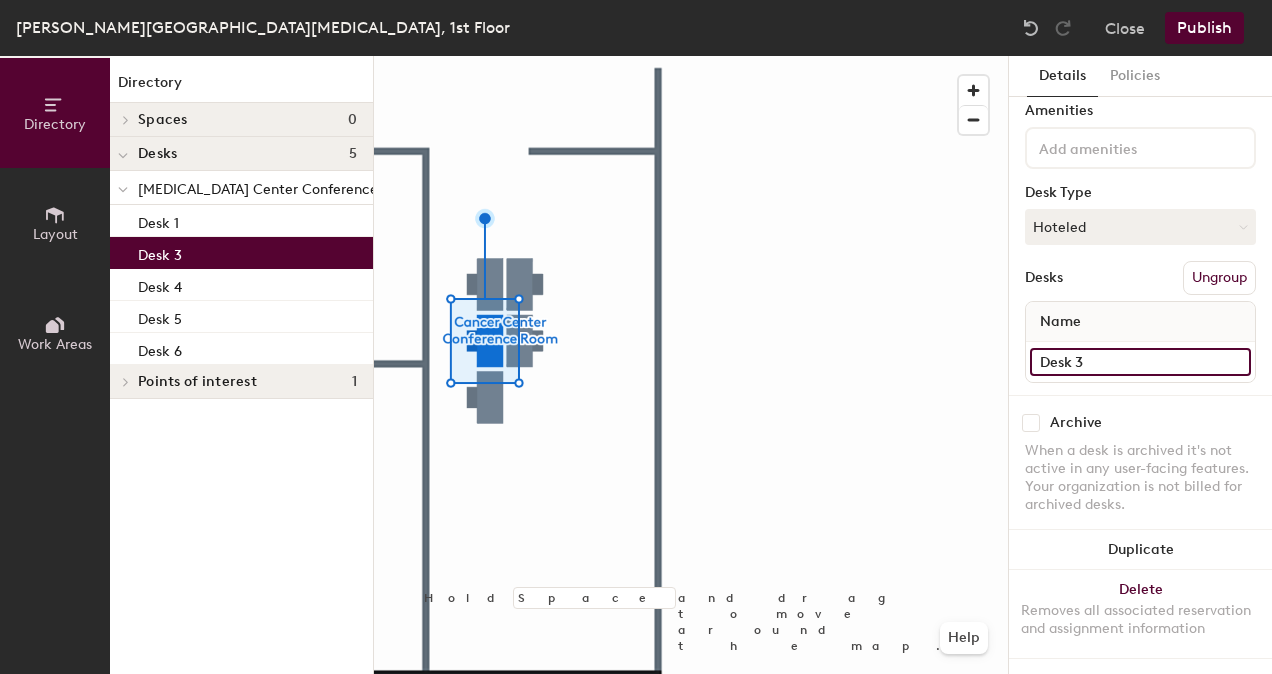 click on "Desk 3" 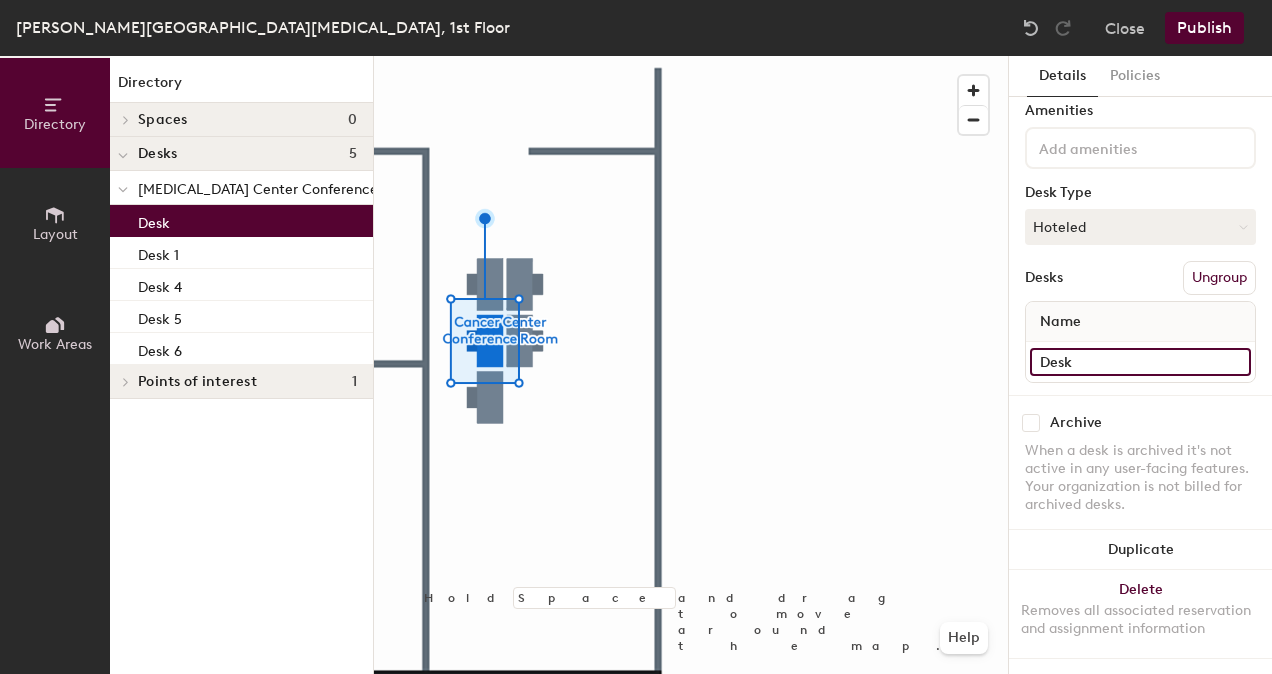 type on "Desk 2" 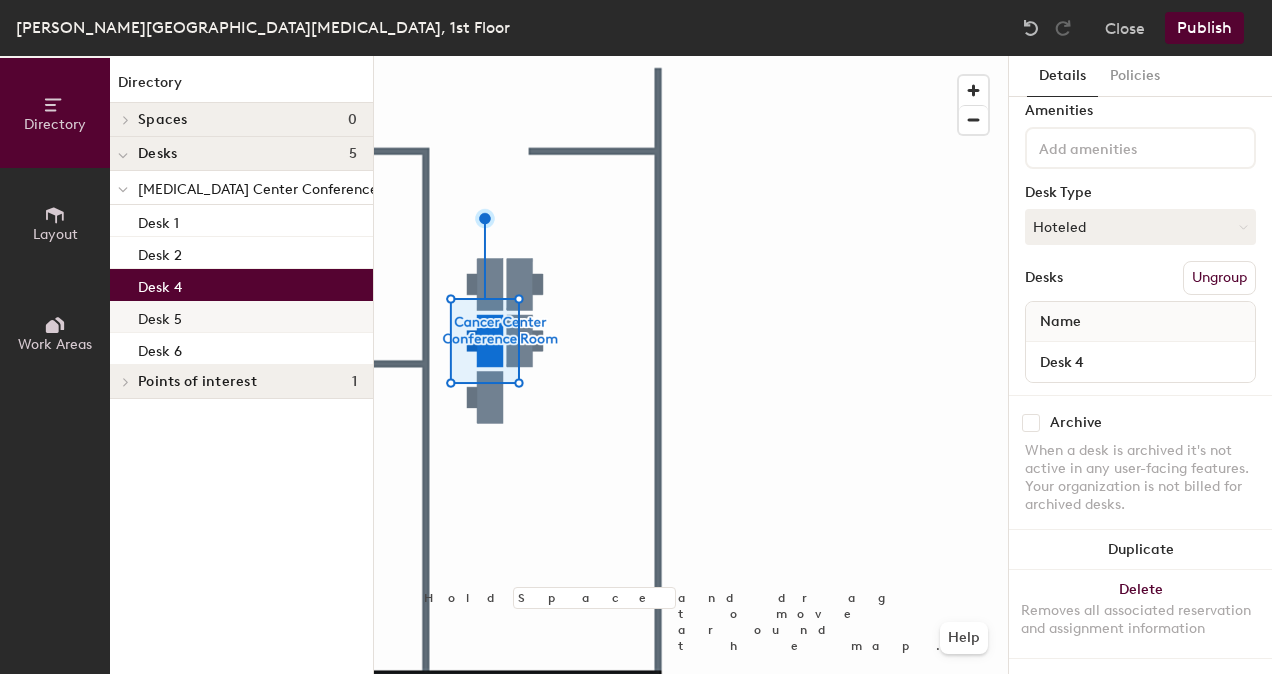 drag, startPoint x: 243, startPoint y: 284, endPoint x: 364, endPoint y: 314, distance: 124.66354 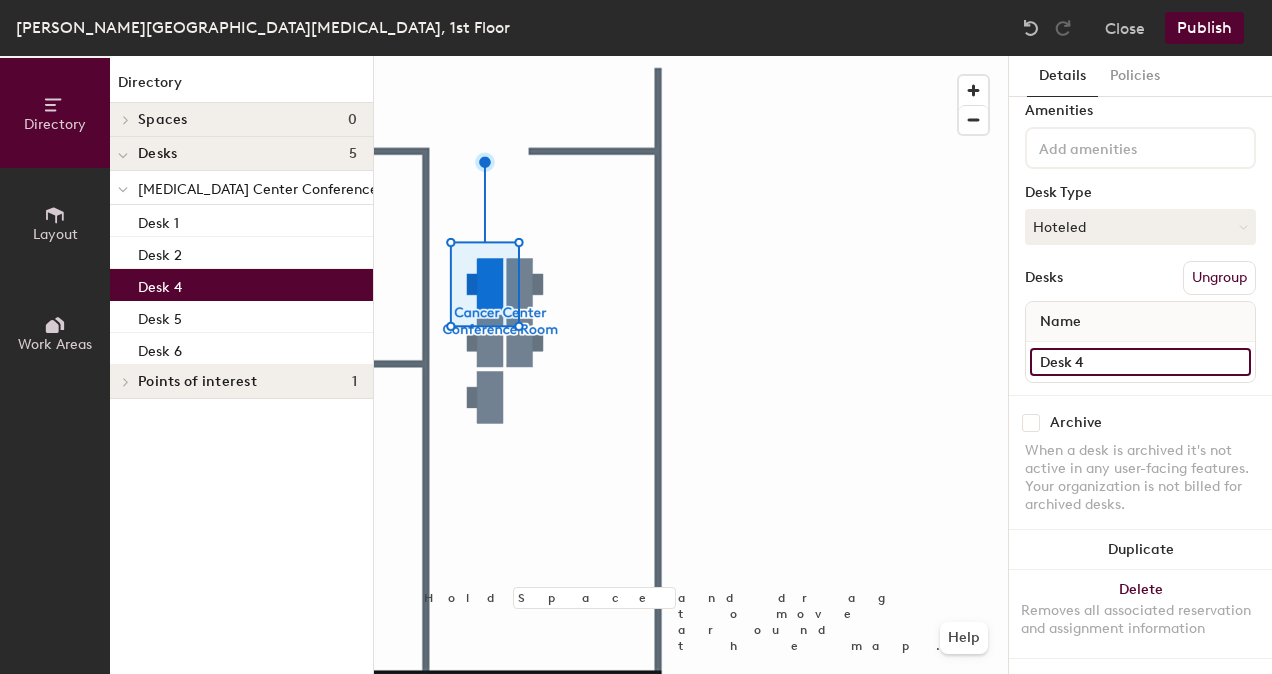 click on "Desk 4" 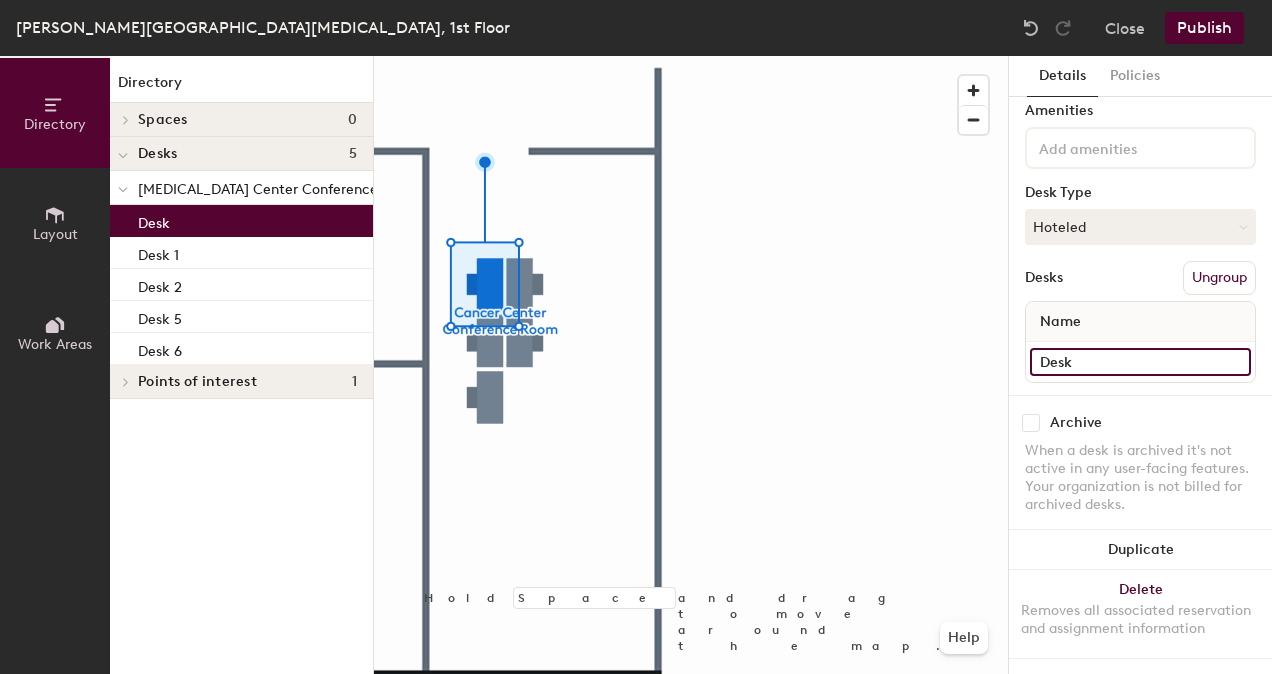 type on "Desk 3" 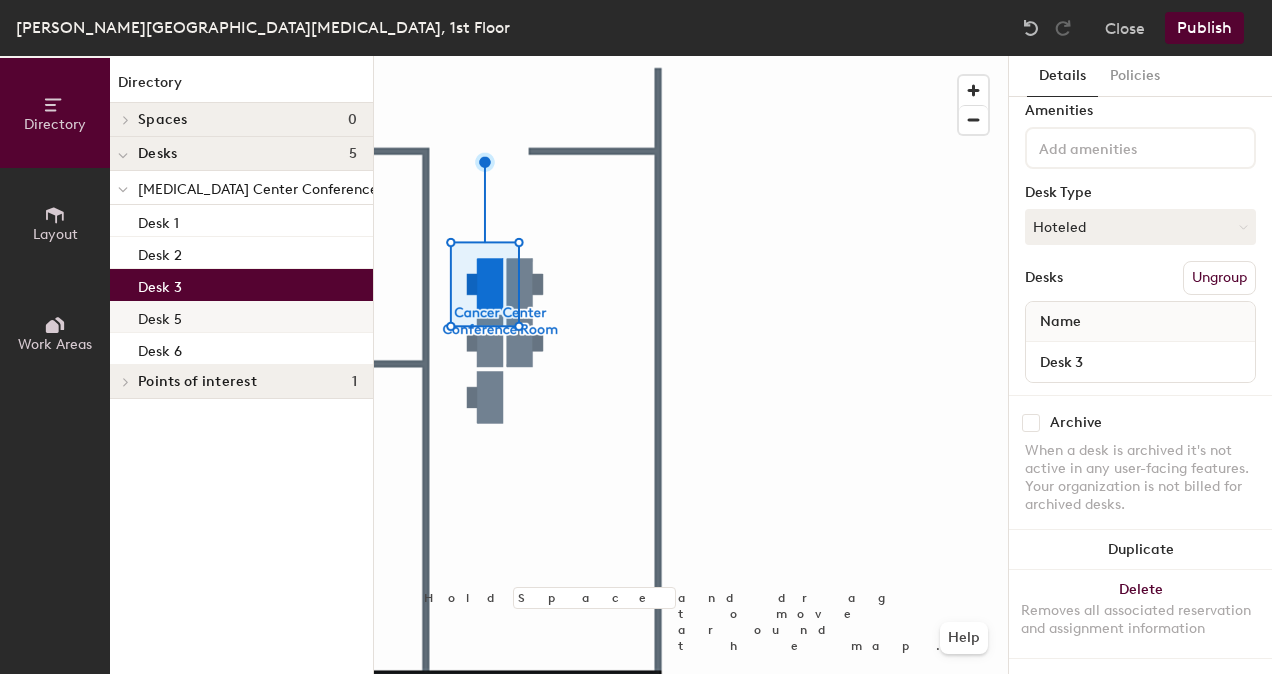 click on "Desk 5" 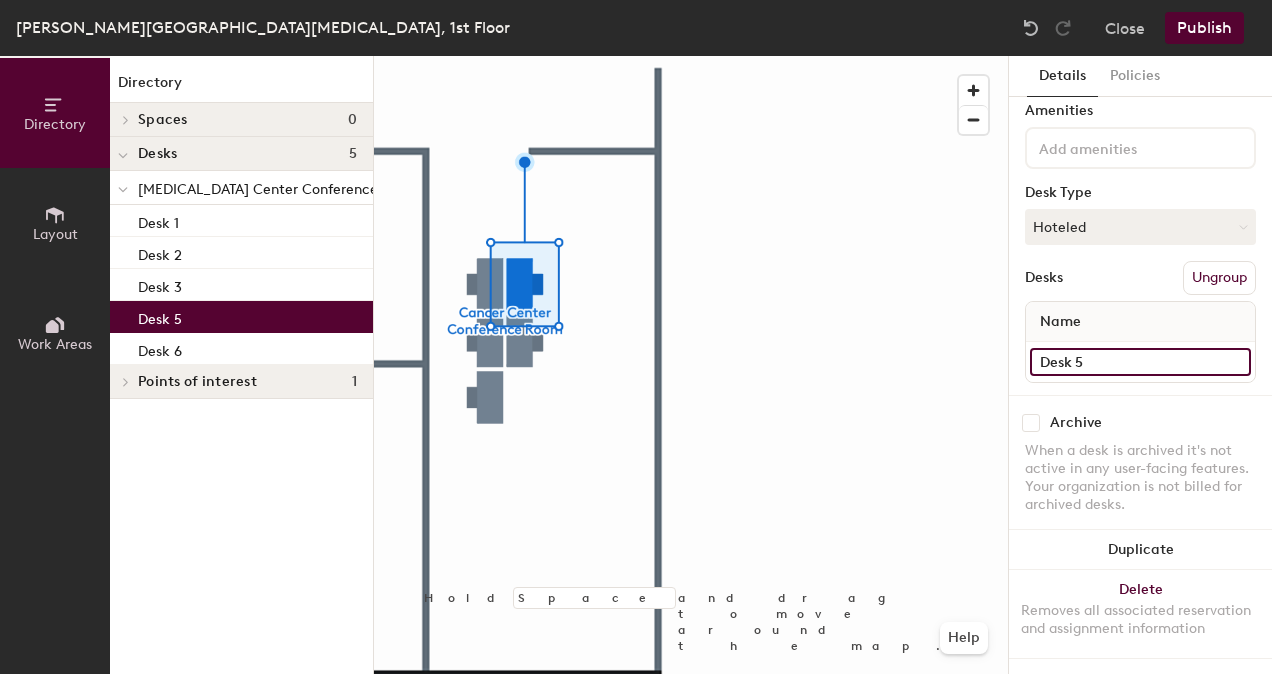 click on "Desk 5" 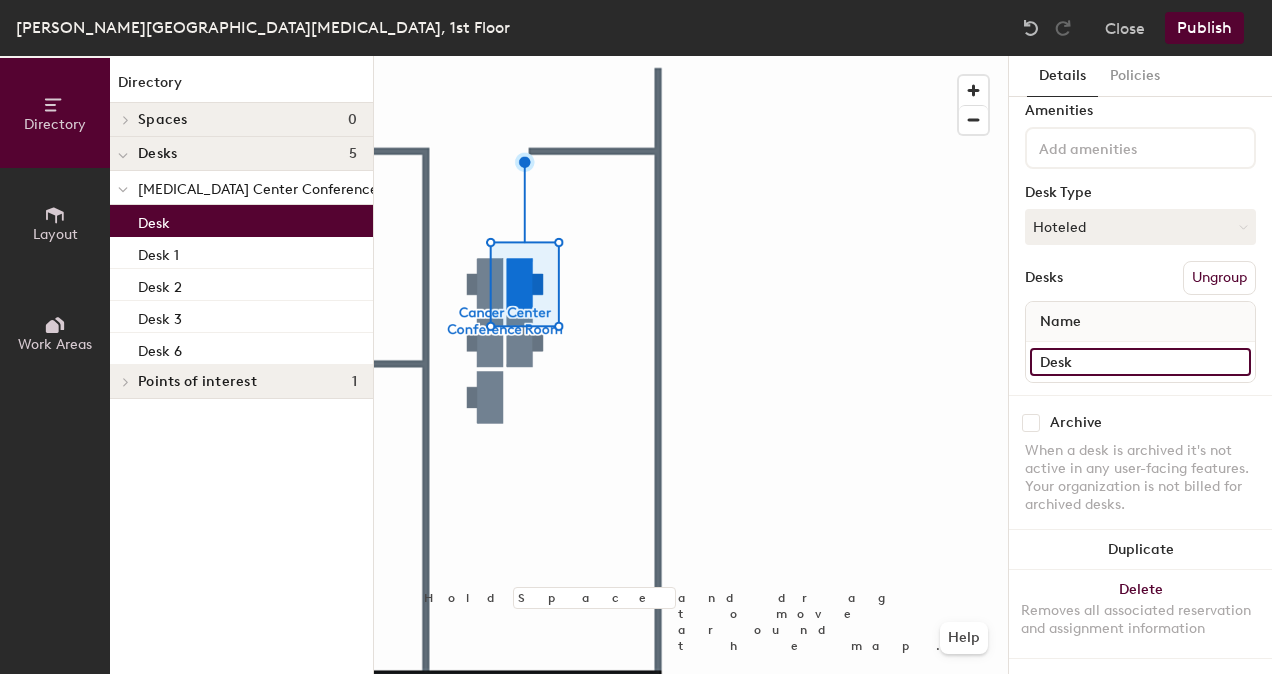 type on "Desk 4" 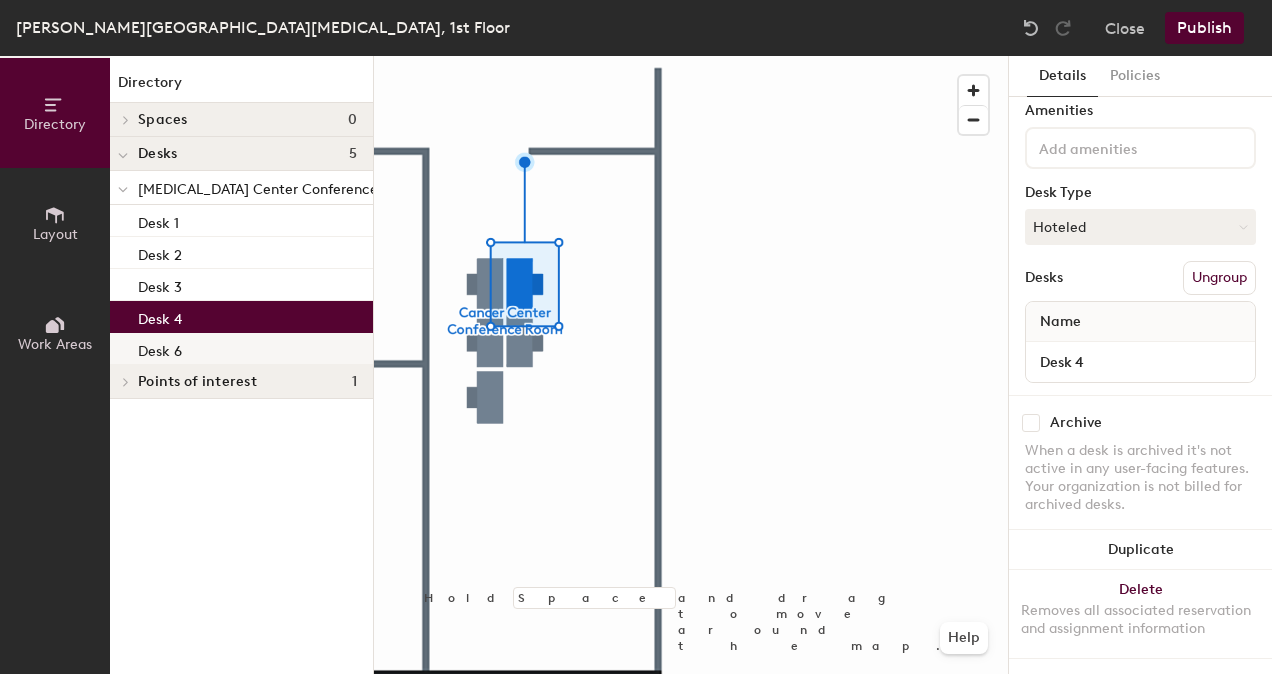 click on "Desk 6" 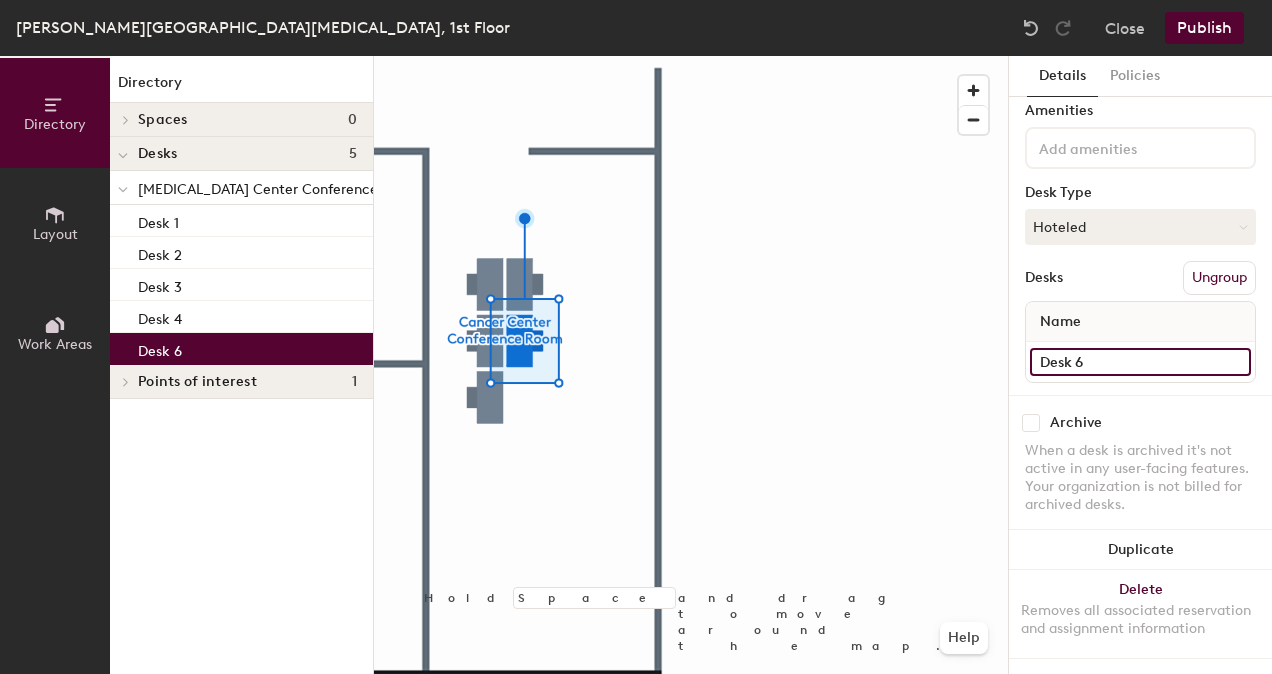 click on "Desk 6" 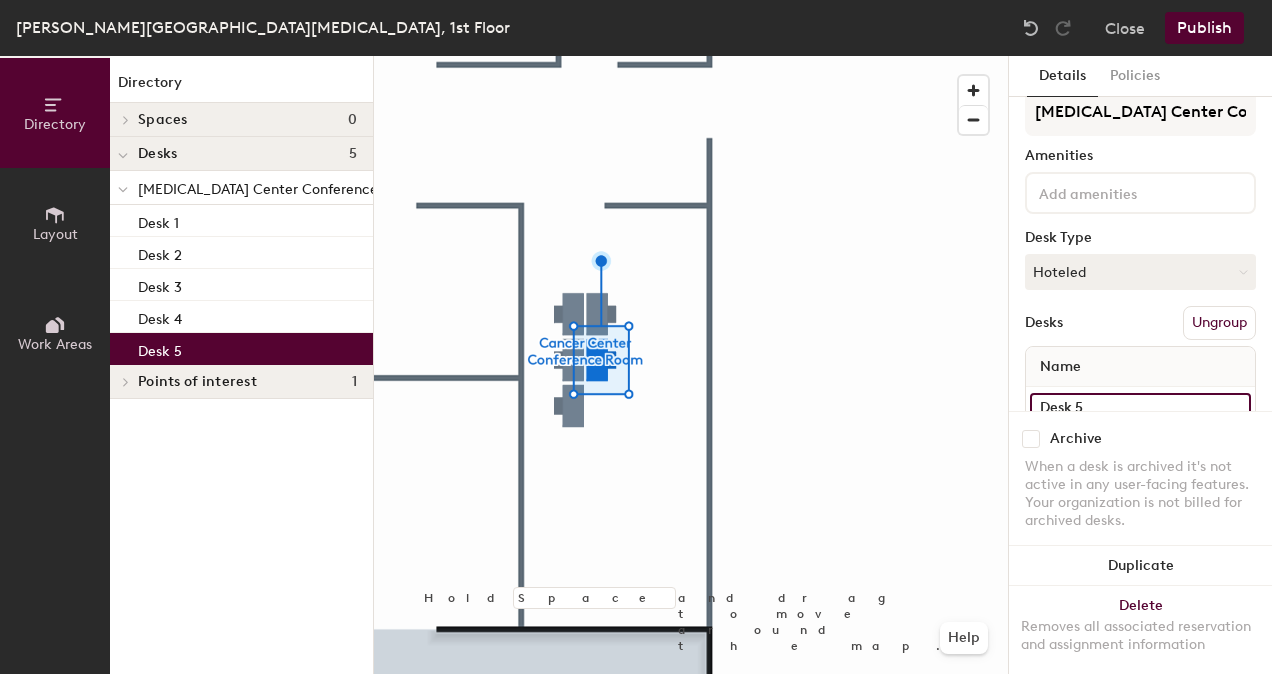 scroll, scrollTop: 0, scrollLeft: 0, axis: both 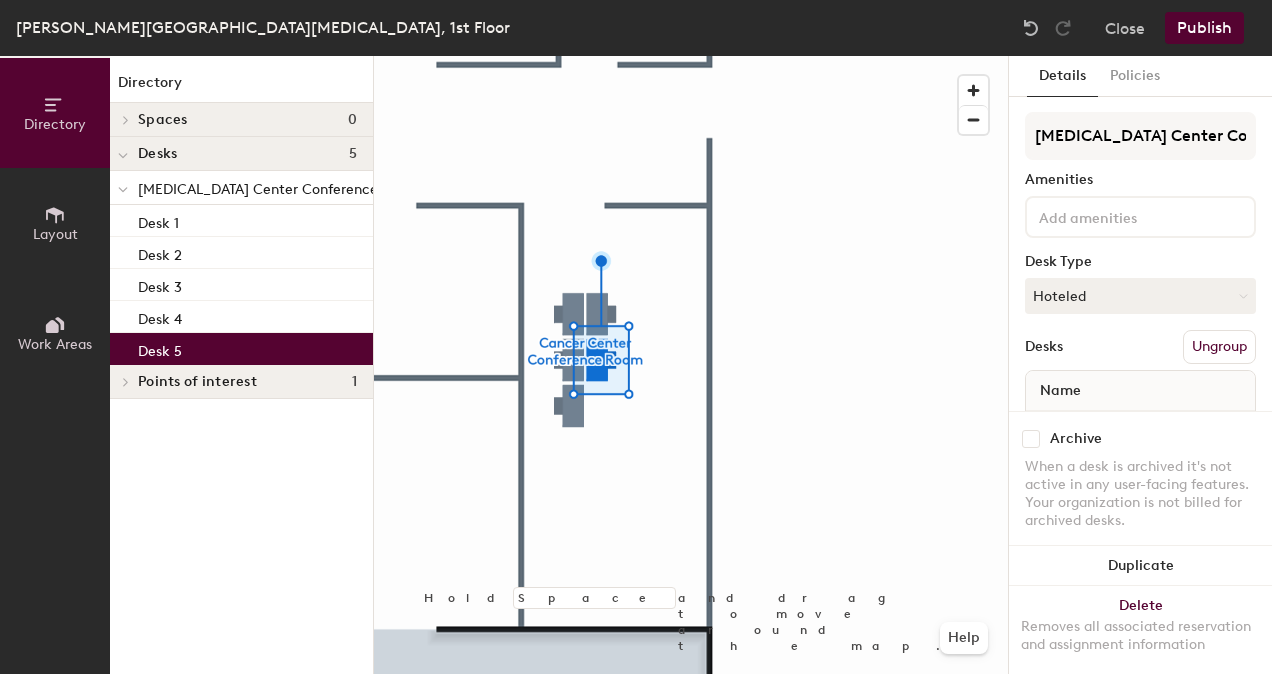 type on "Desk 5" 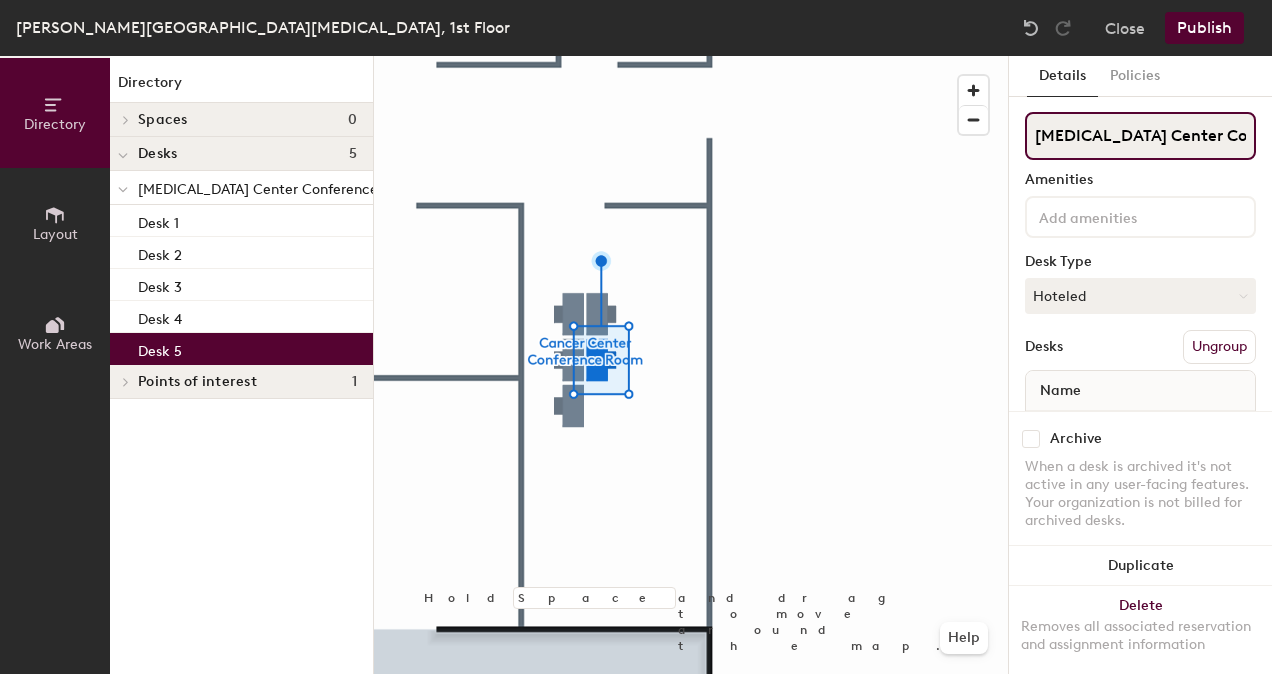 click on "Cancer Center Conference Room" 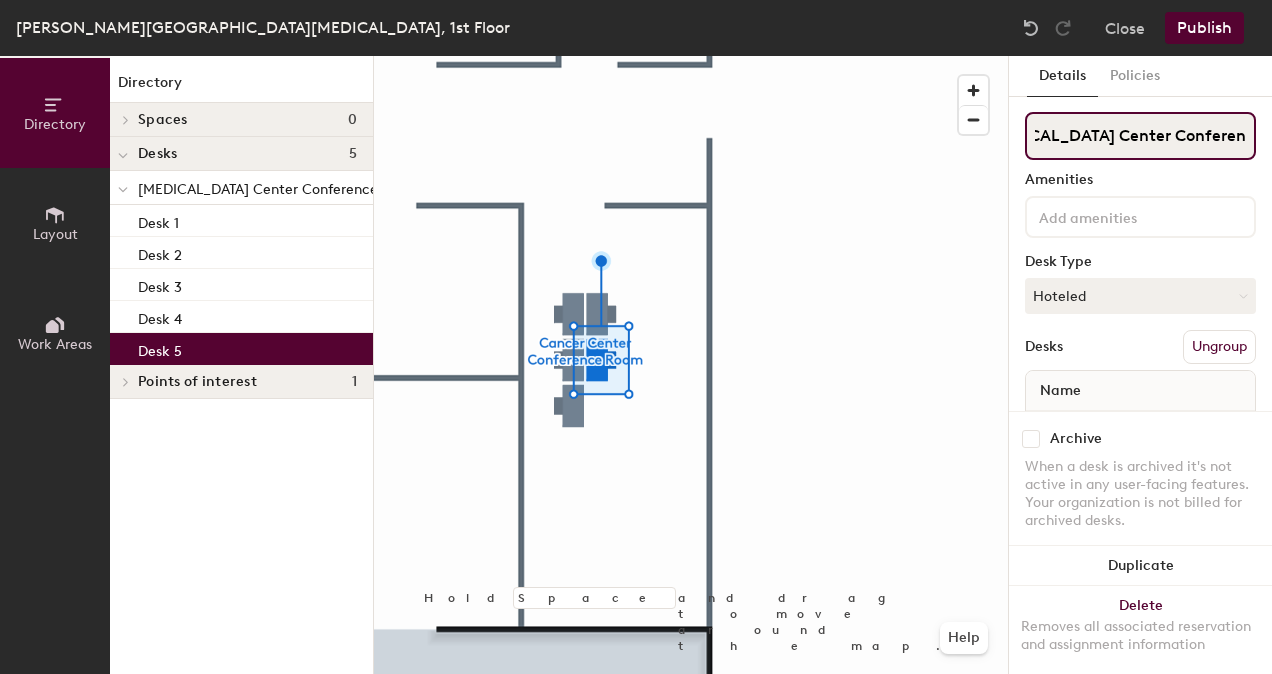 drag, startPoint x: 1033, startPoint y: 133, endPoint x: 1268, endPoint y: 146, distance: 235.3593 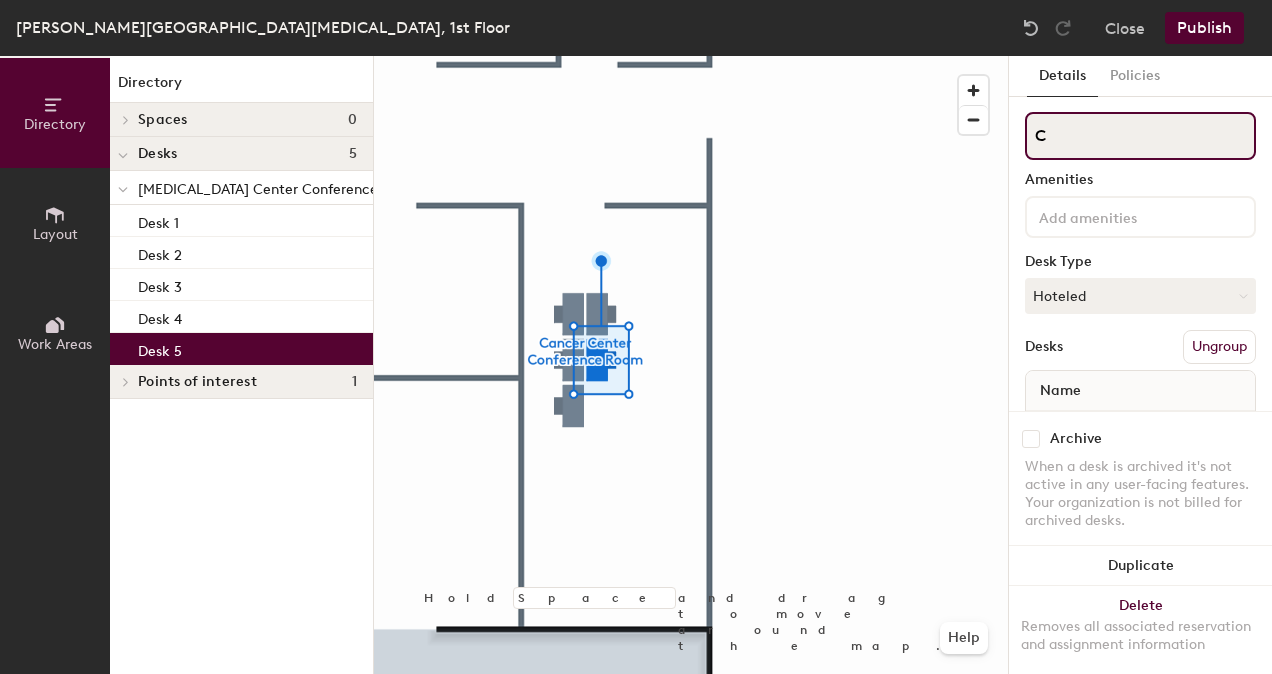 scroll, scrollTop: 0, scrollLeft: 0, axis: both 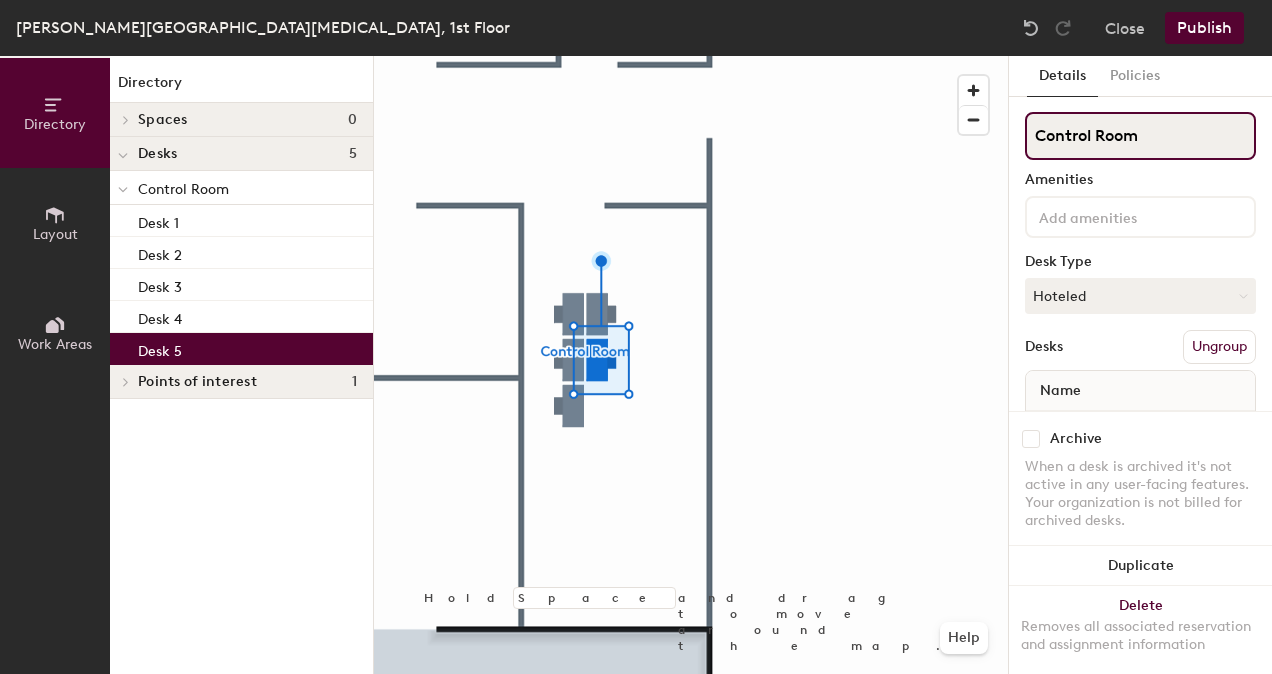type on "Control Room" 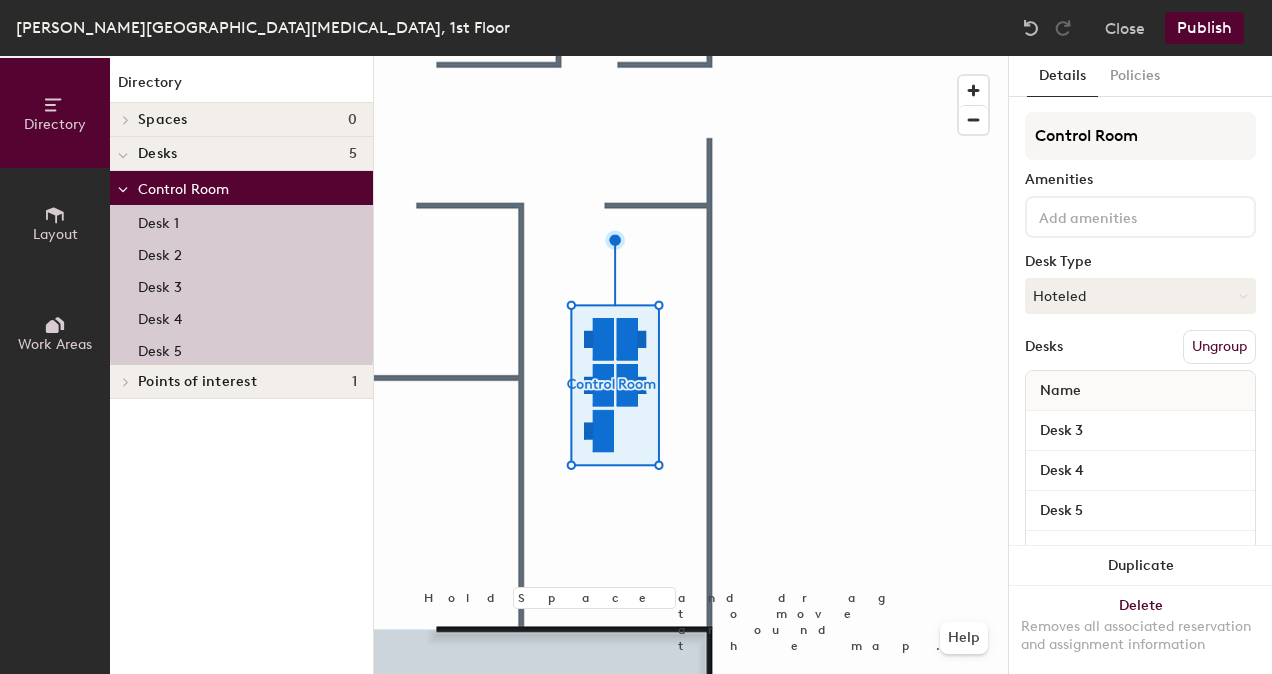 click on "Publish" 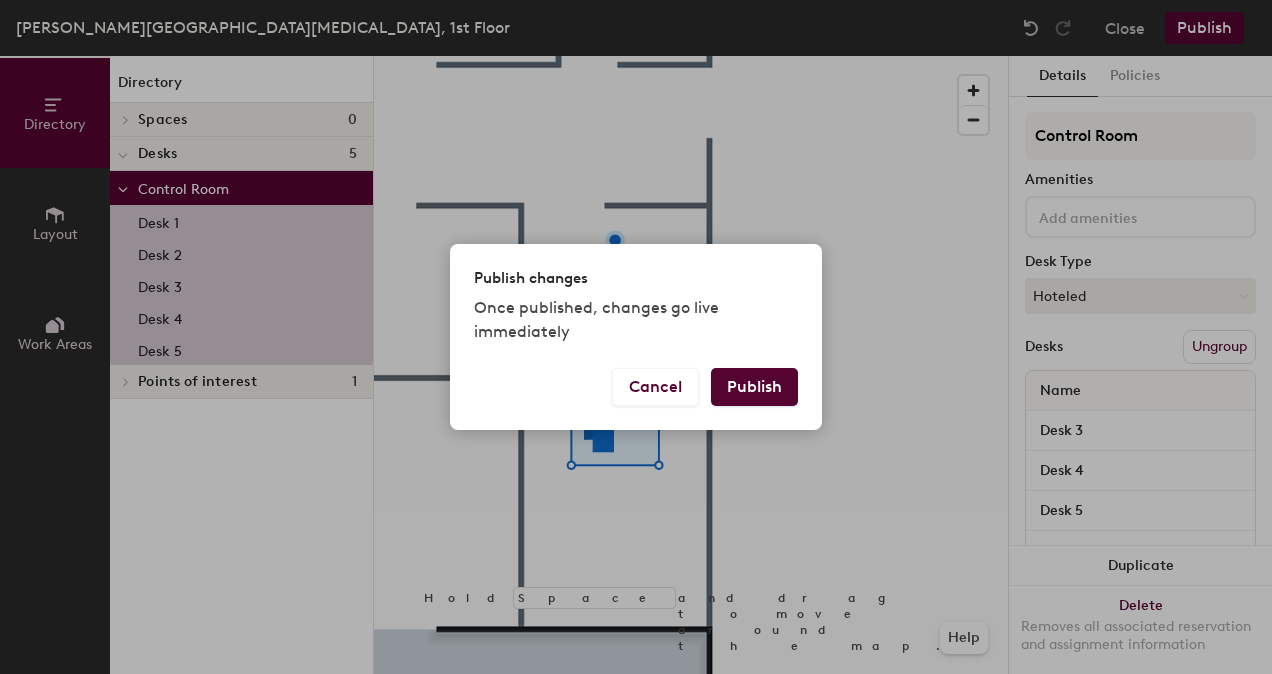 click on "Publish" at bounding box center (754, 387) 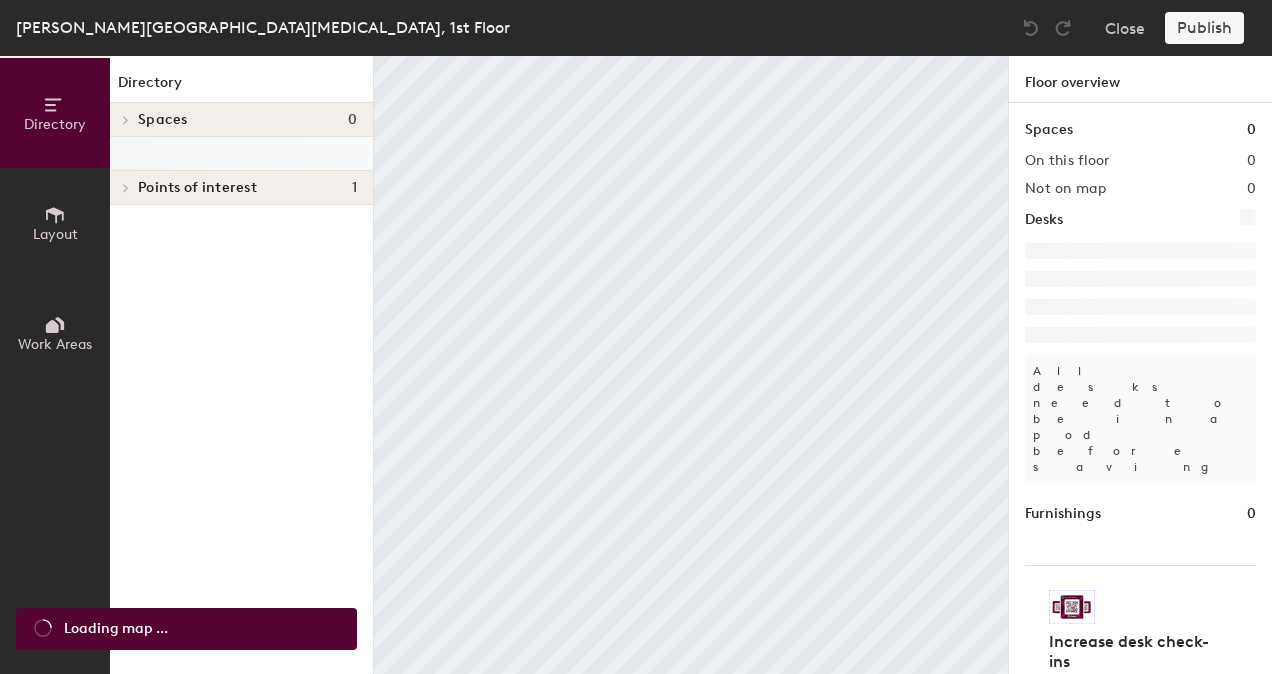 scroll, scrollTop: 0, scrollLeft: 0, axis: both 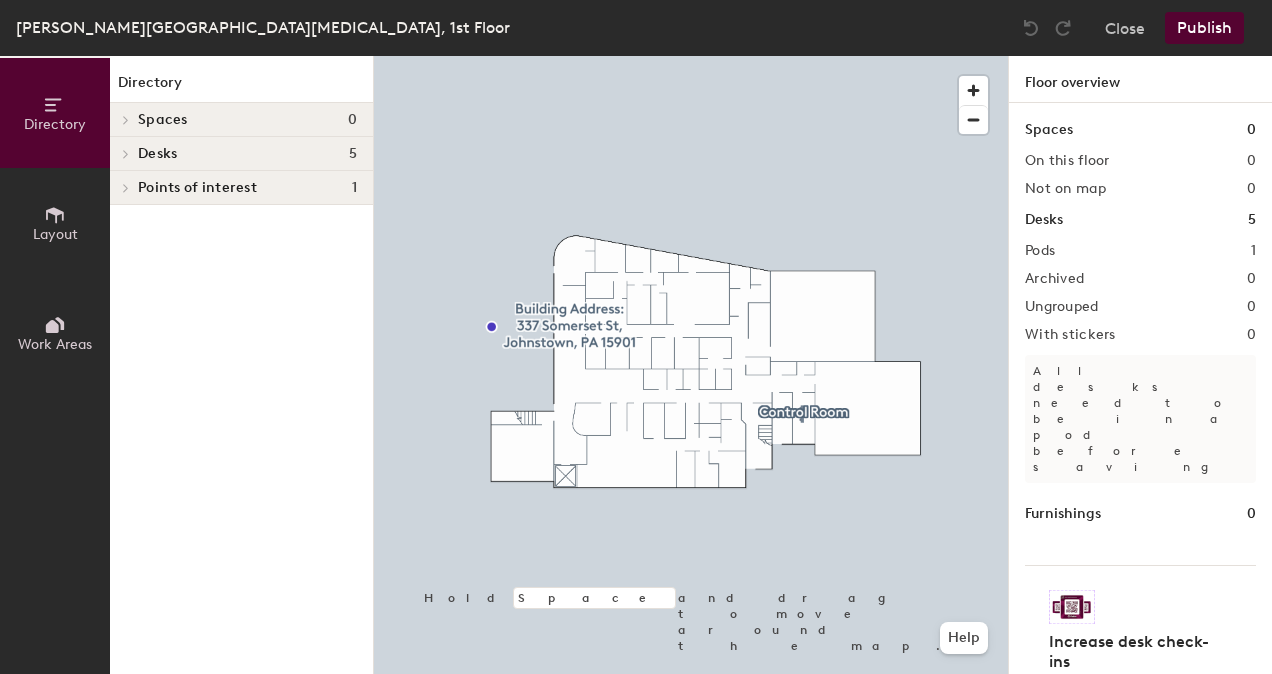 click 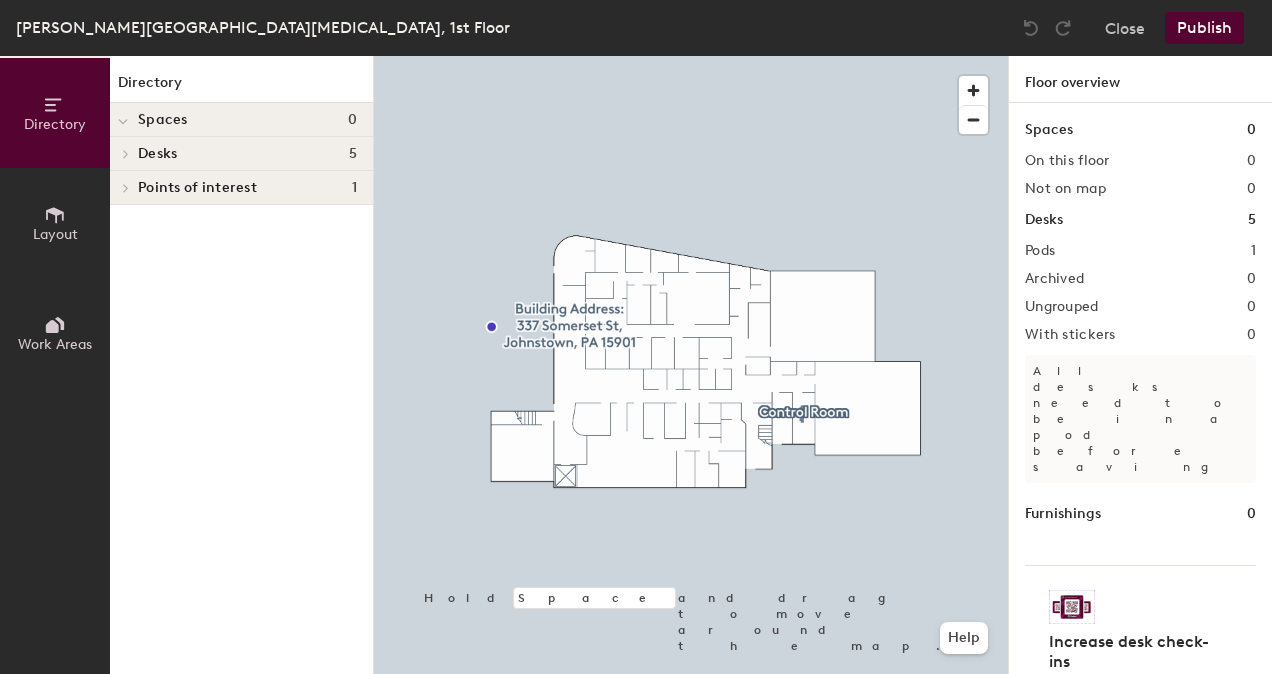 click 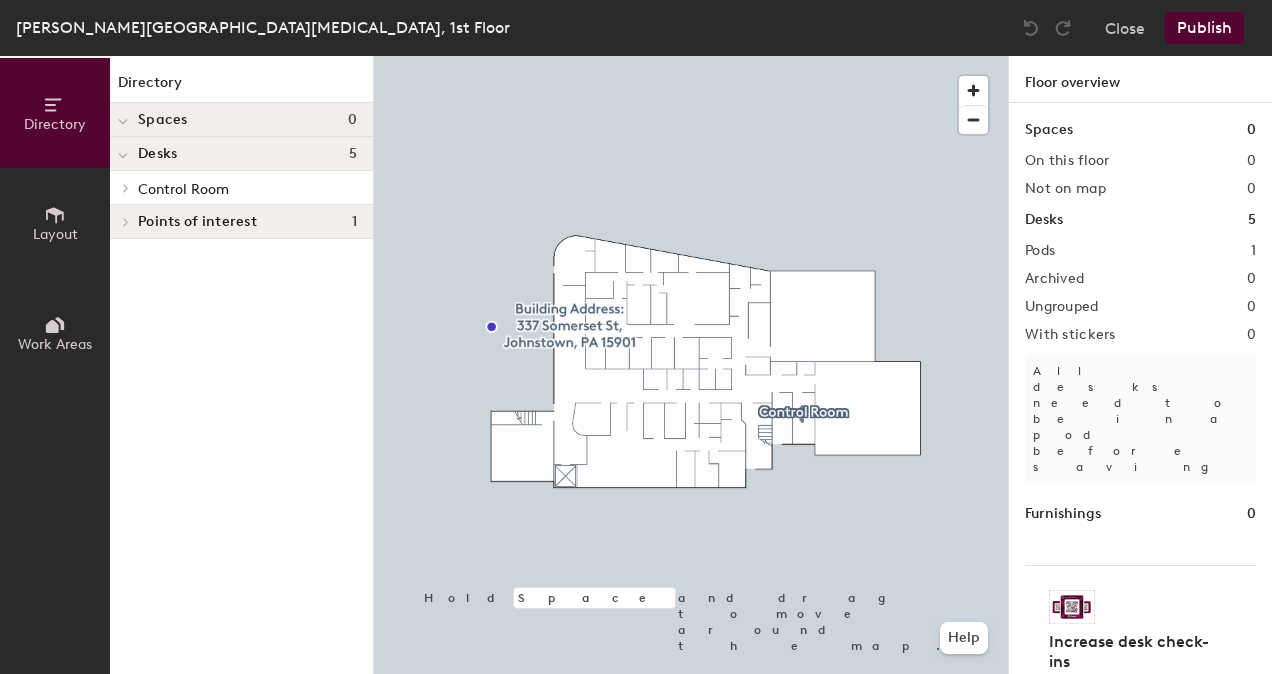click 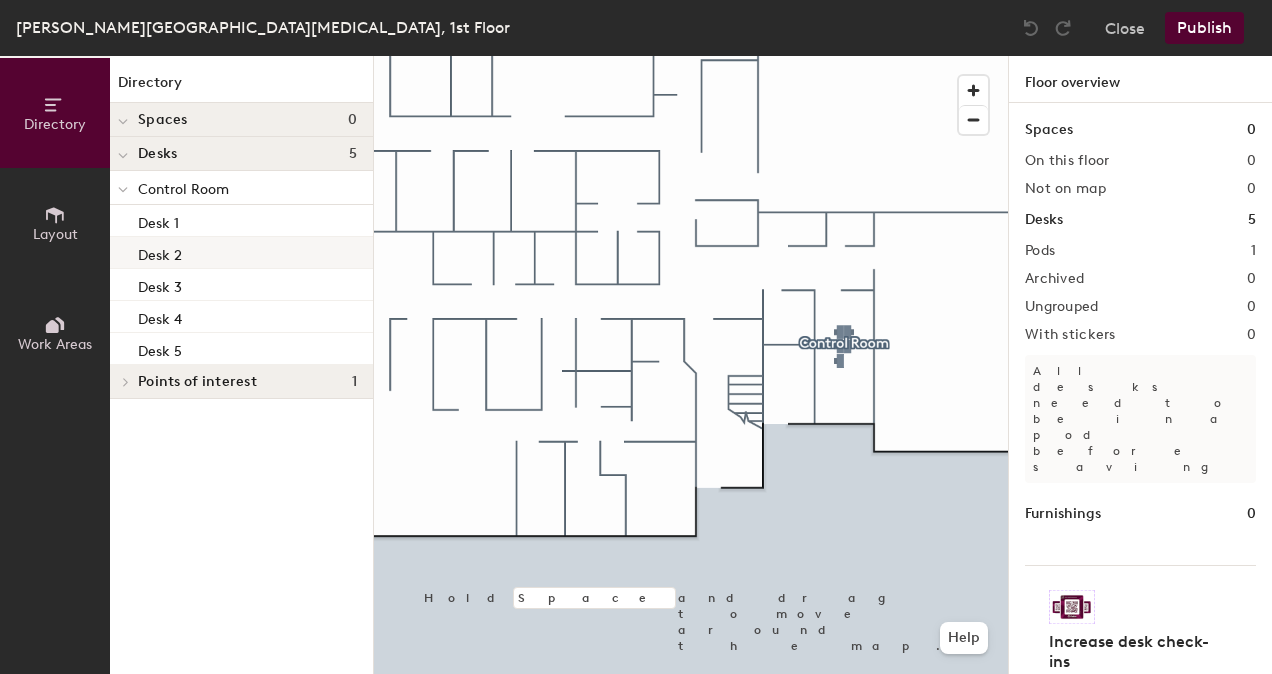 click 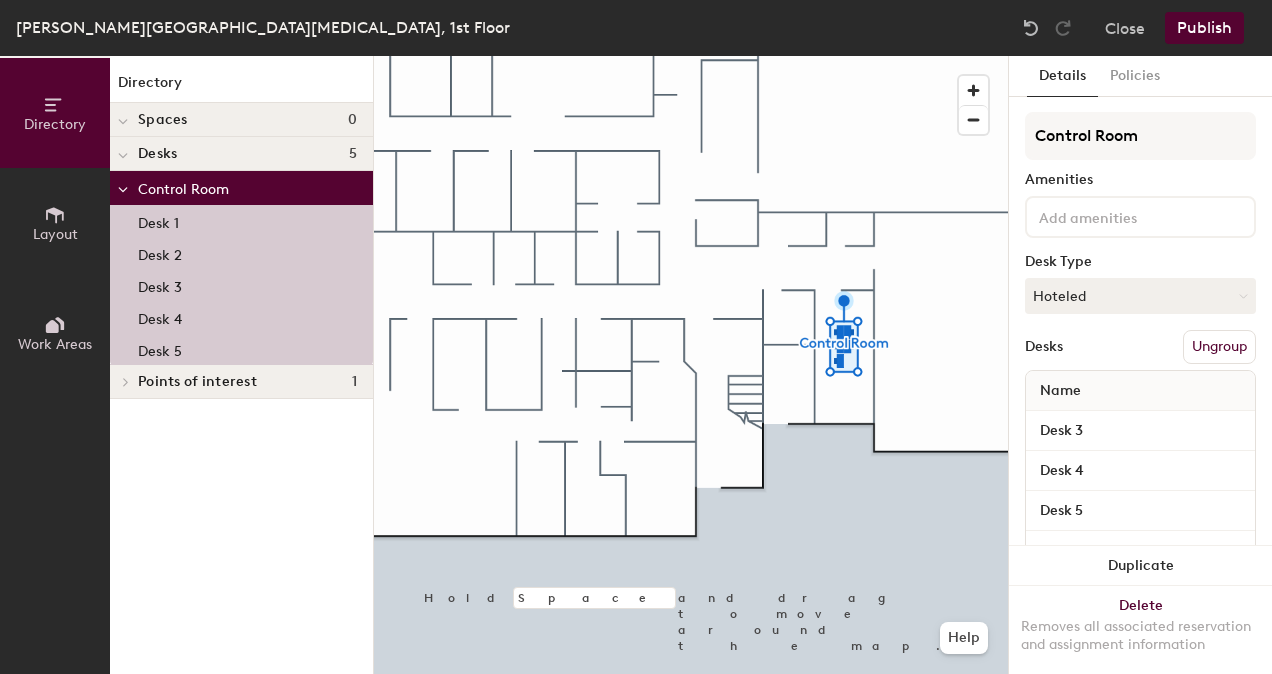 scroll, scrollTop: 0, scrollLeft: 0, axis: both 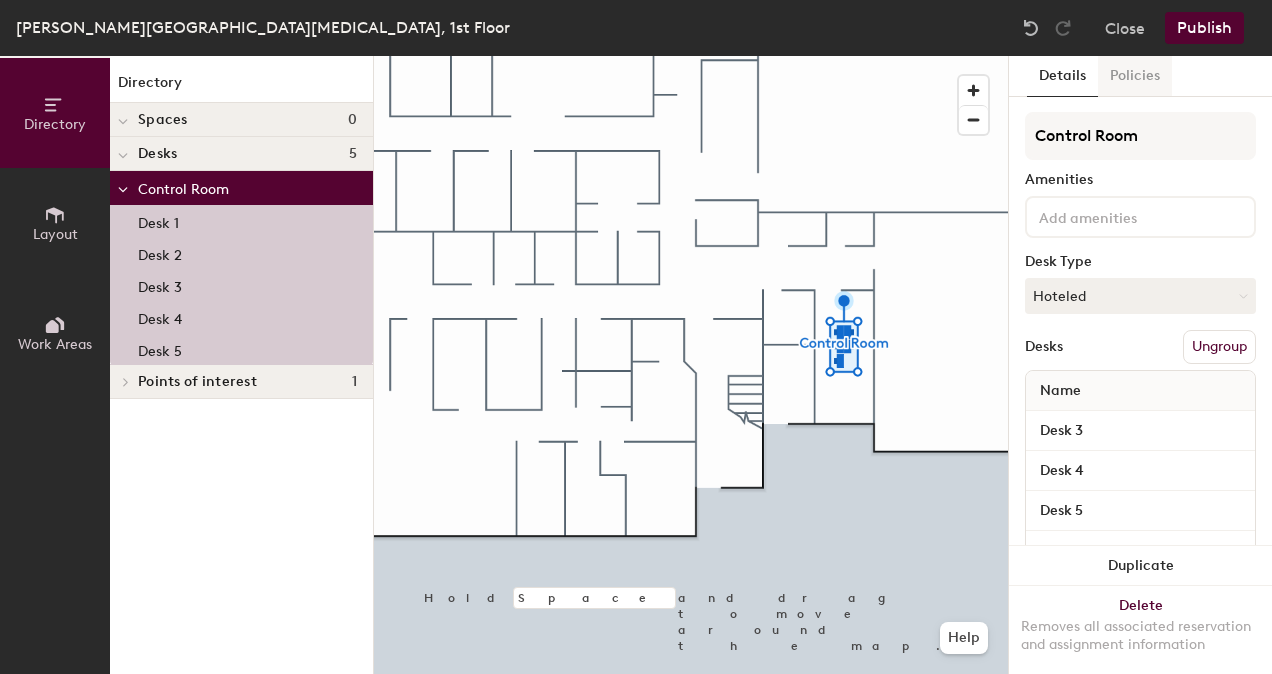 click on "Policies" 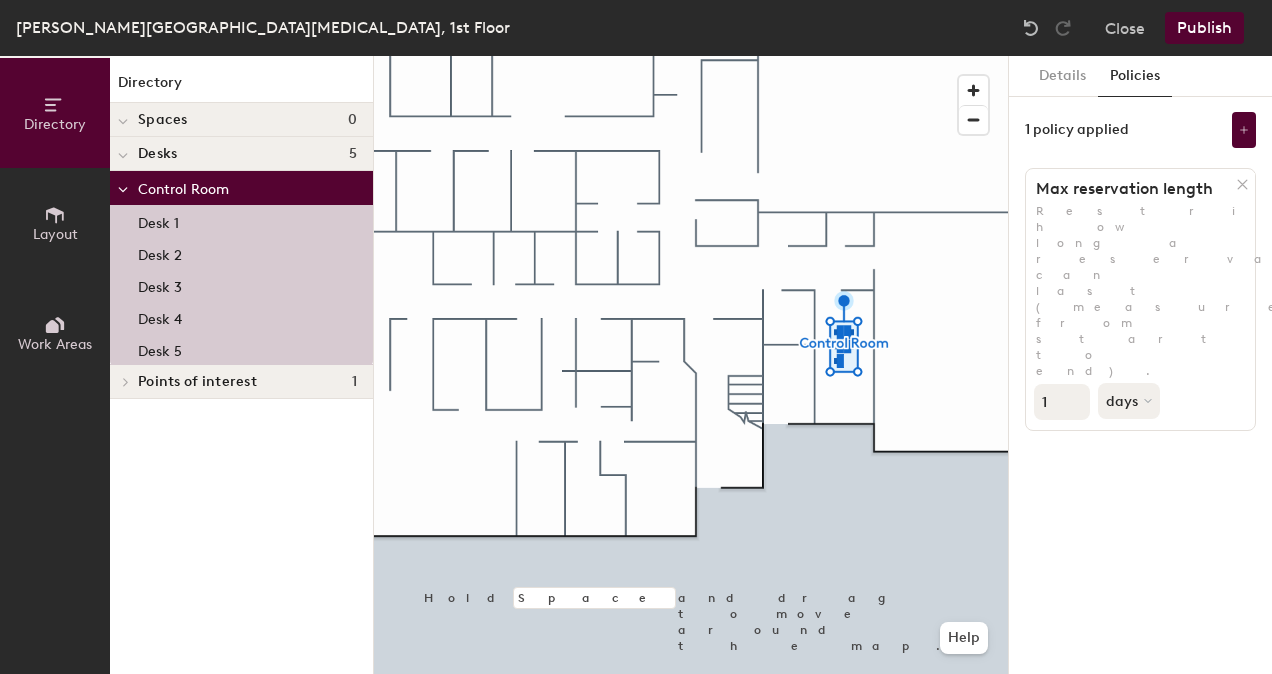 click on "Directory" 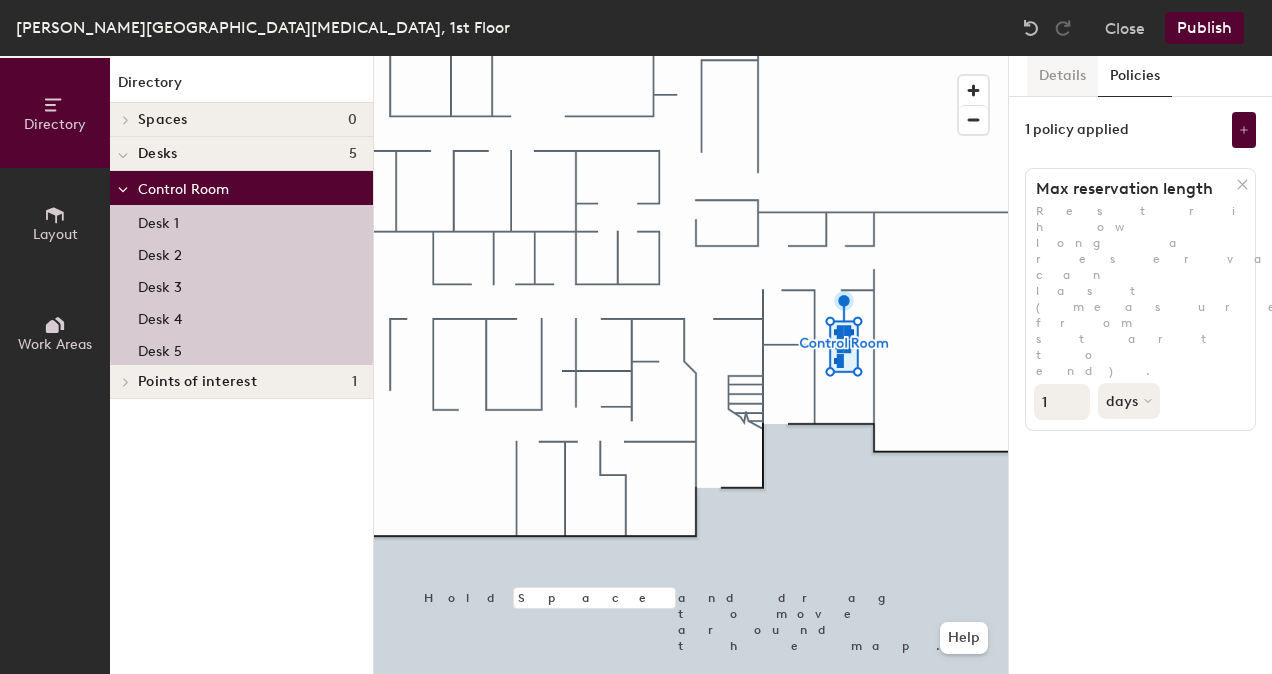 click on "Details" 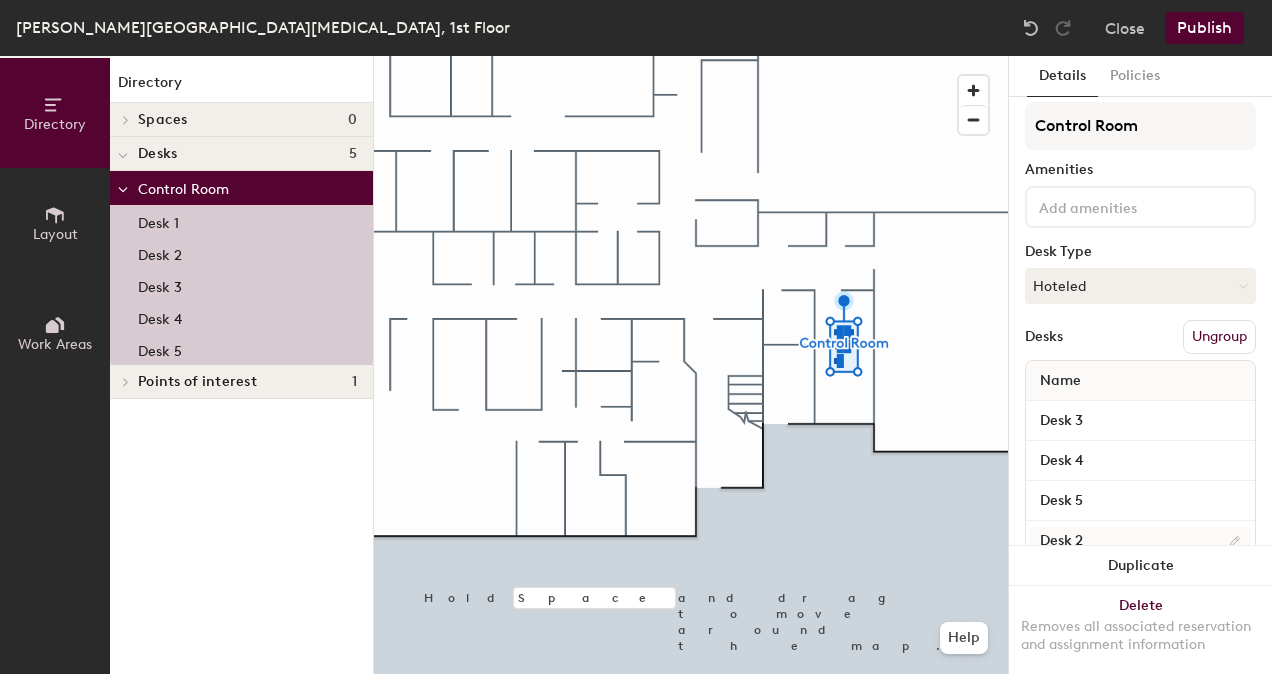 scroll, scrollTop: 0, scrollLeft: 0, axis: both 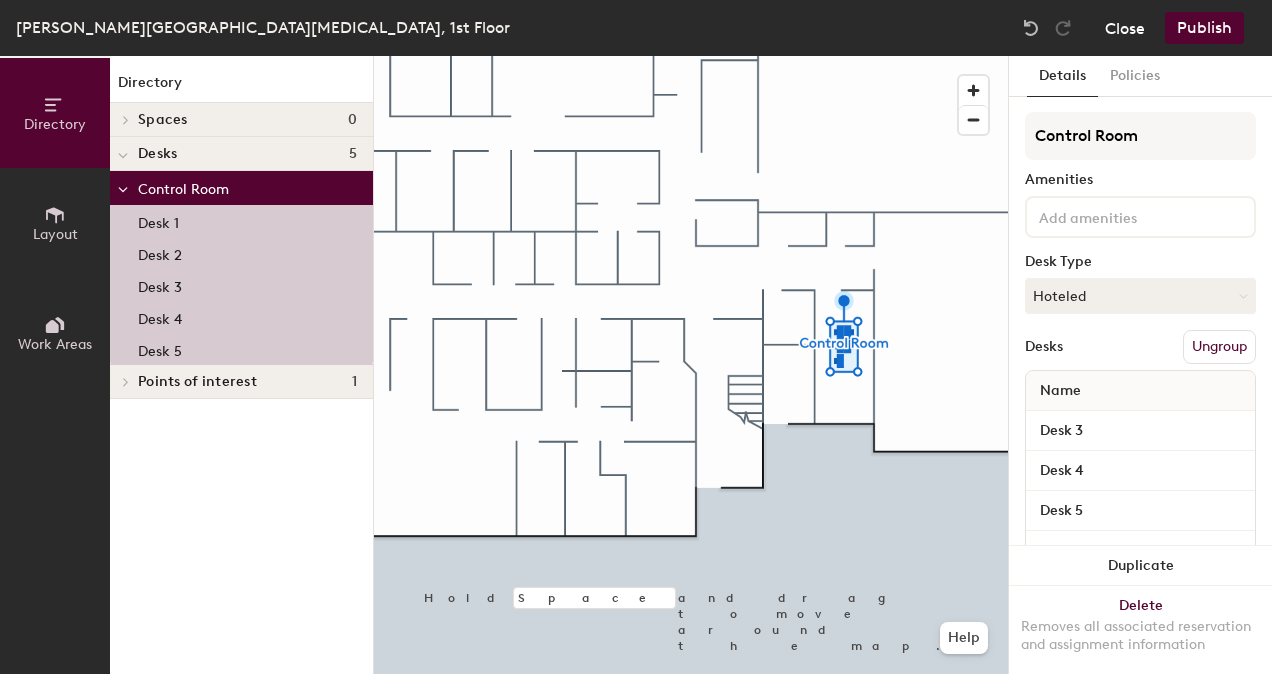 click on "Close" 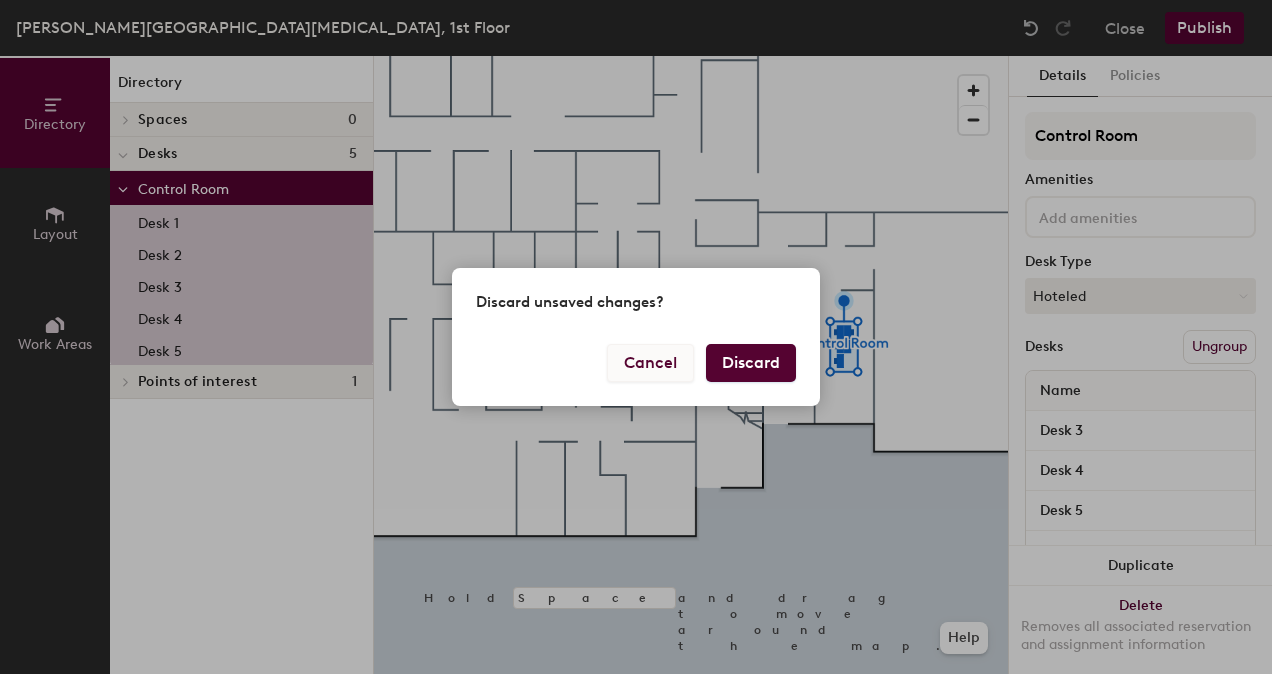 click on "Cancel" at bounding box center (650, 363) 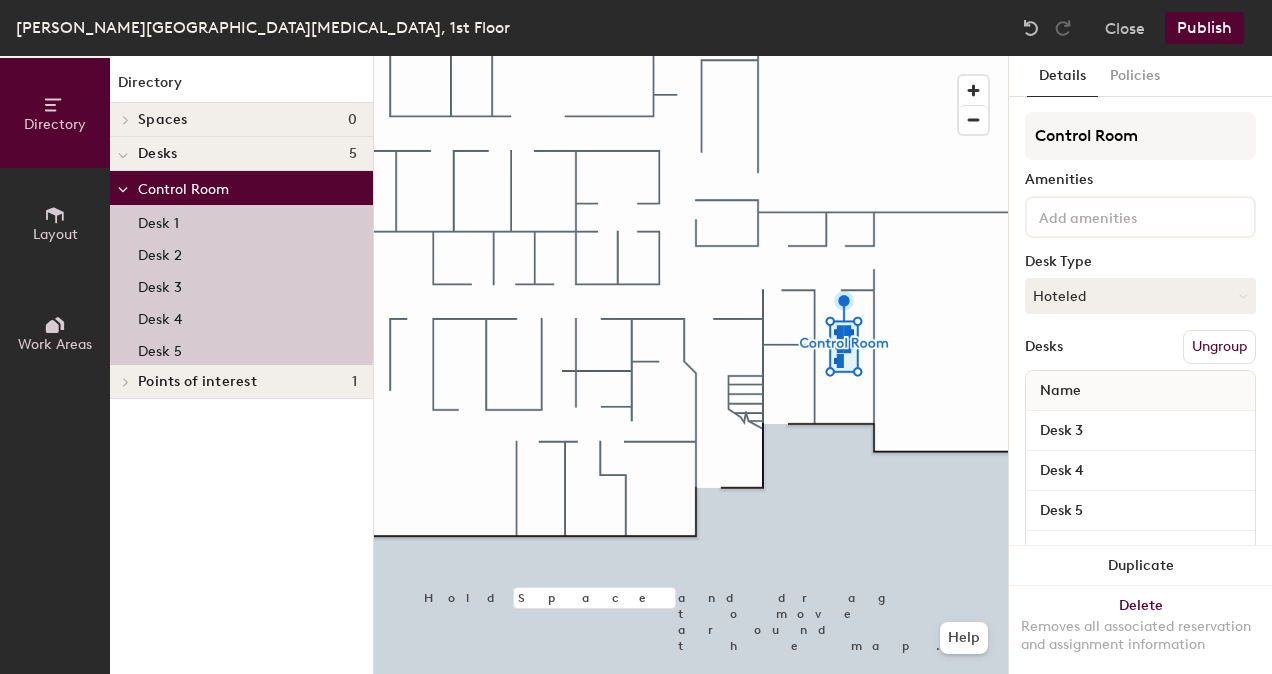 click on "Publish" 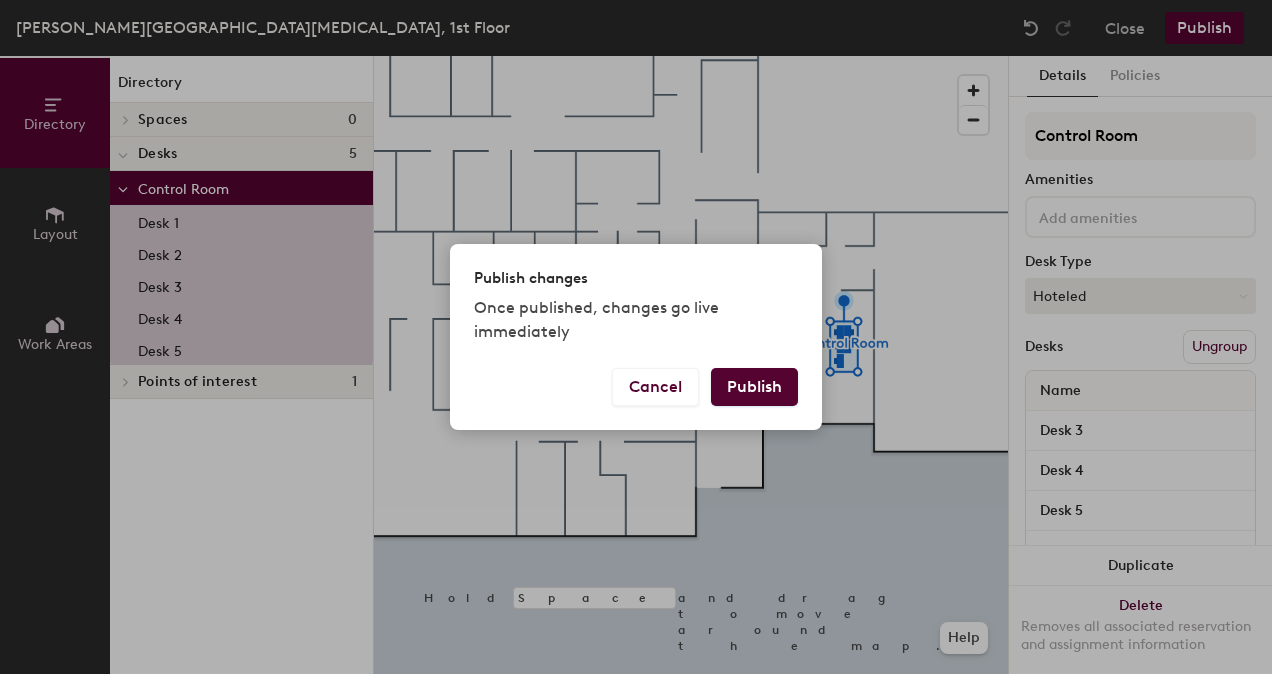 click on "Publish" at bounding box center [754, 387] 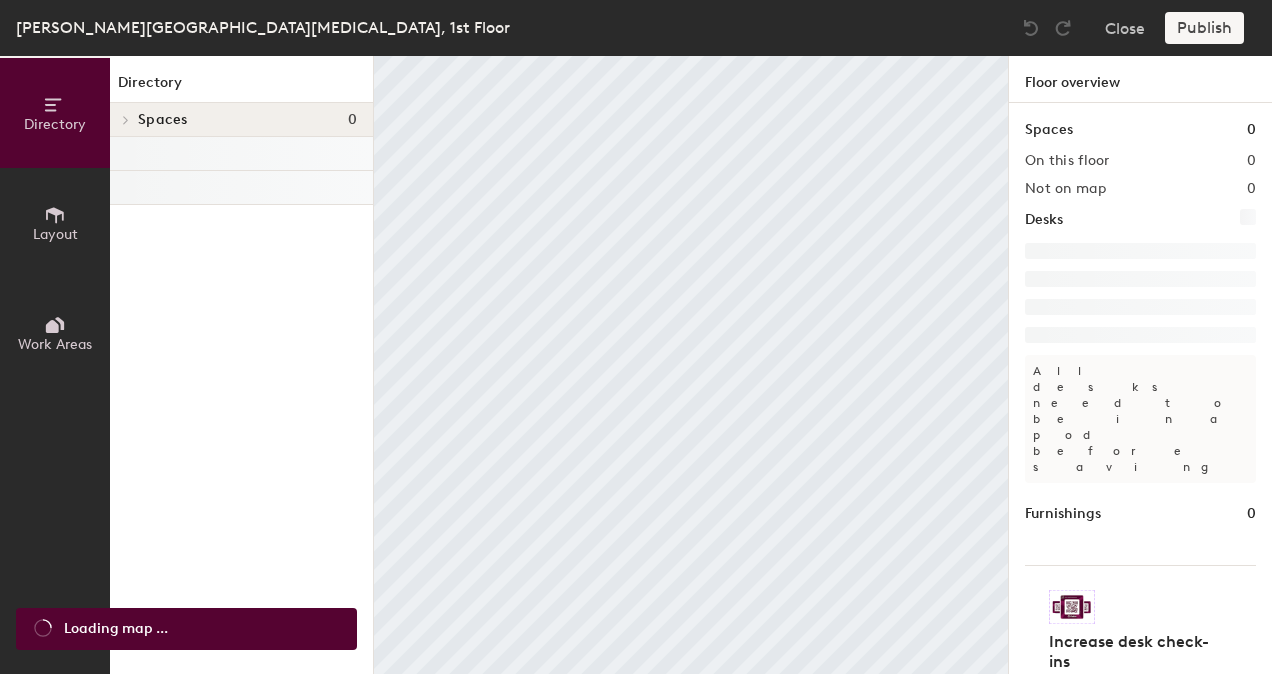 scroll, scrollTop: 0, scrollLeft: 0, axis: both 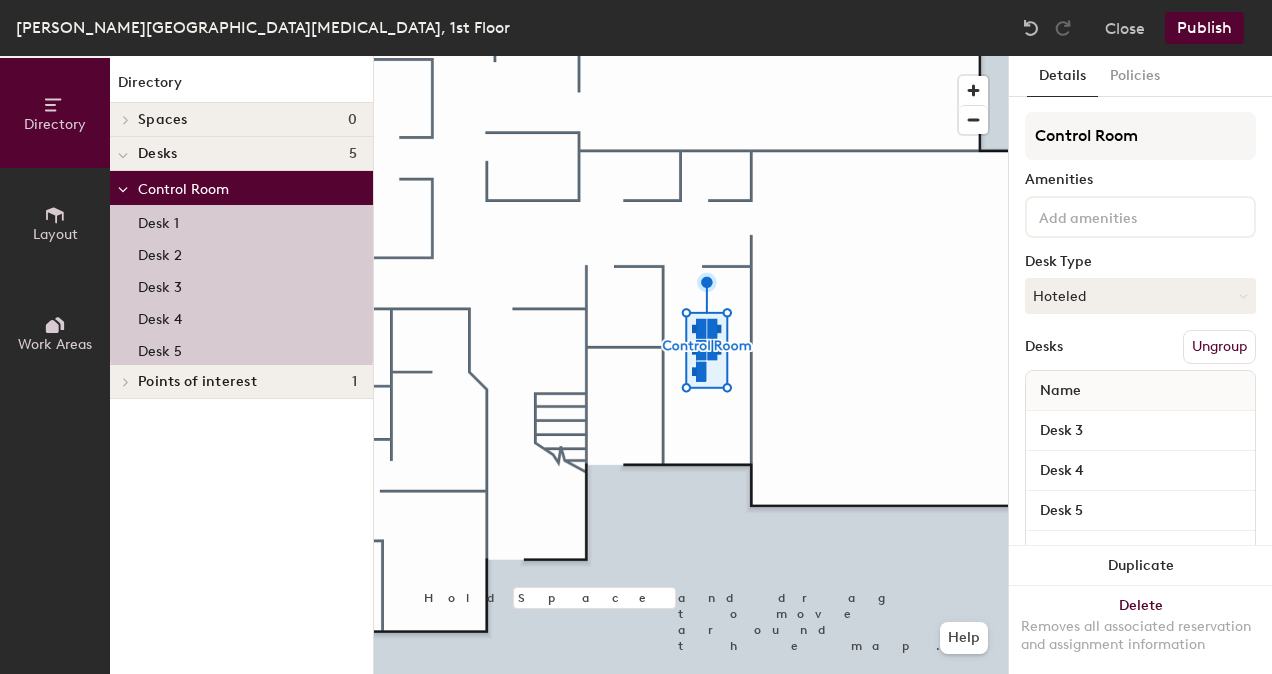 click 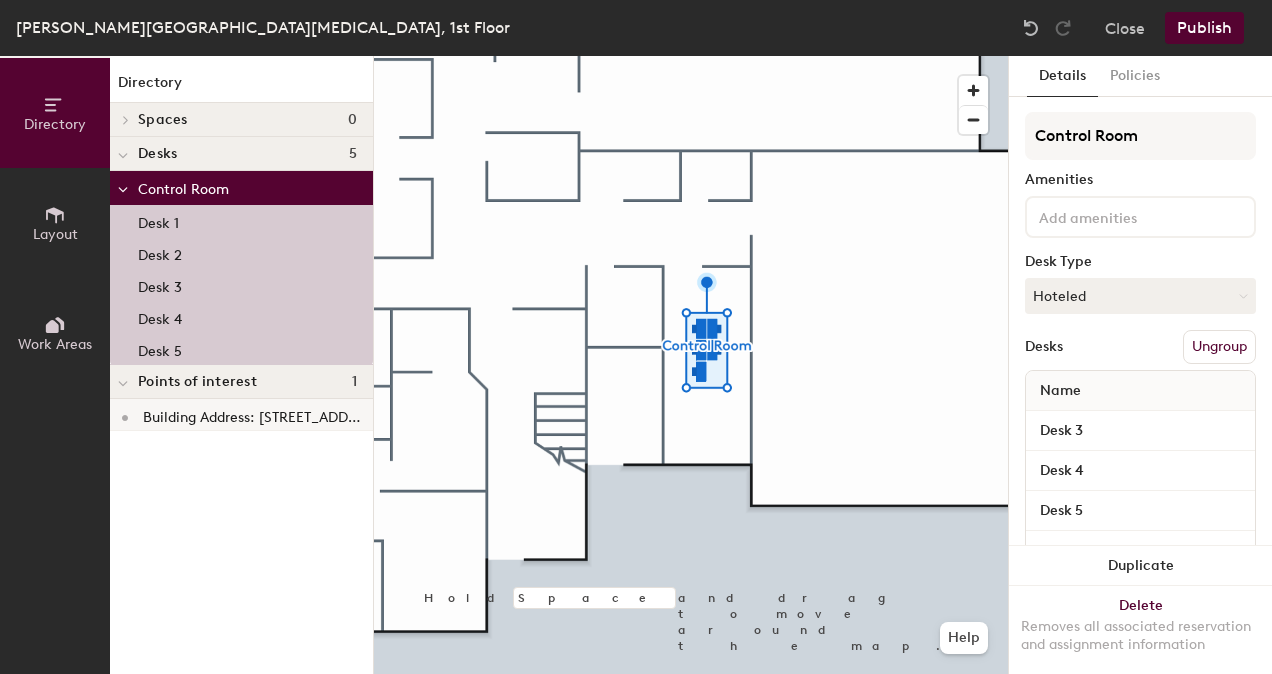 click on "Building Address: [STREET_ADDRESS]" 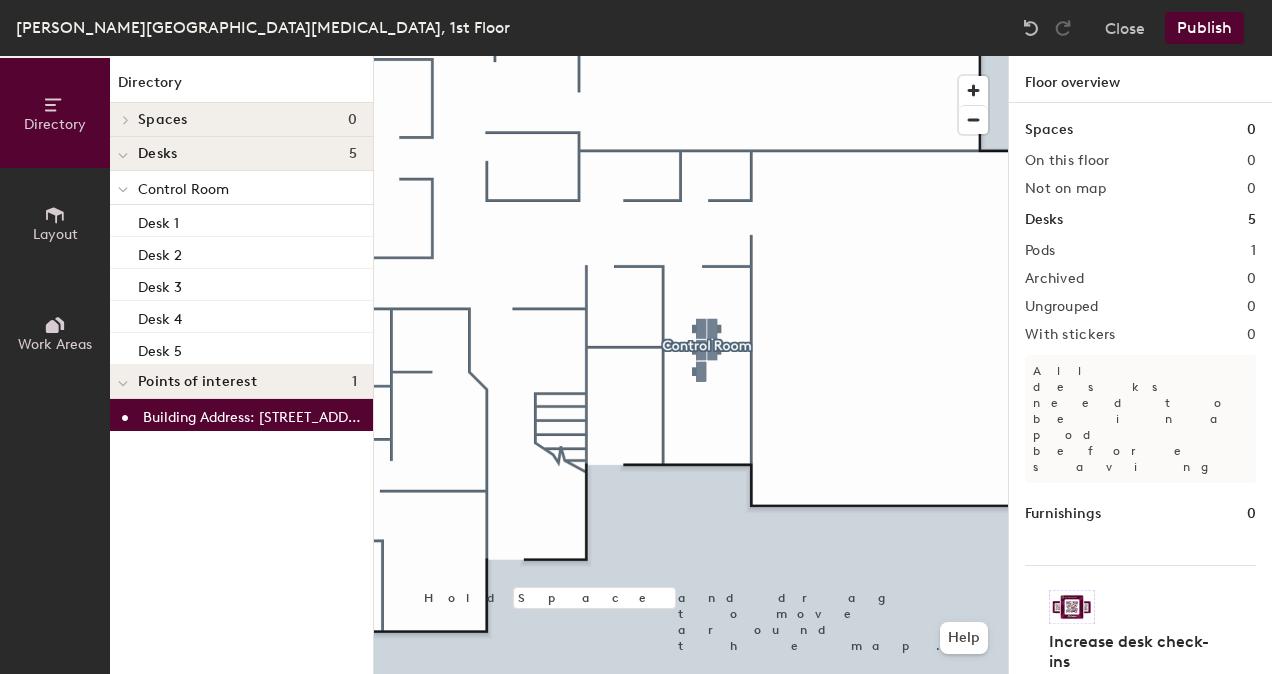click on "Control Room" 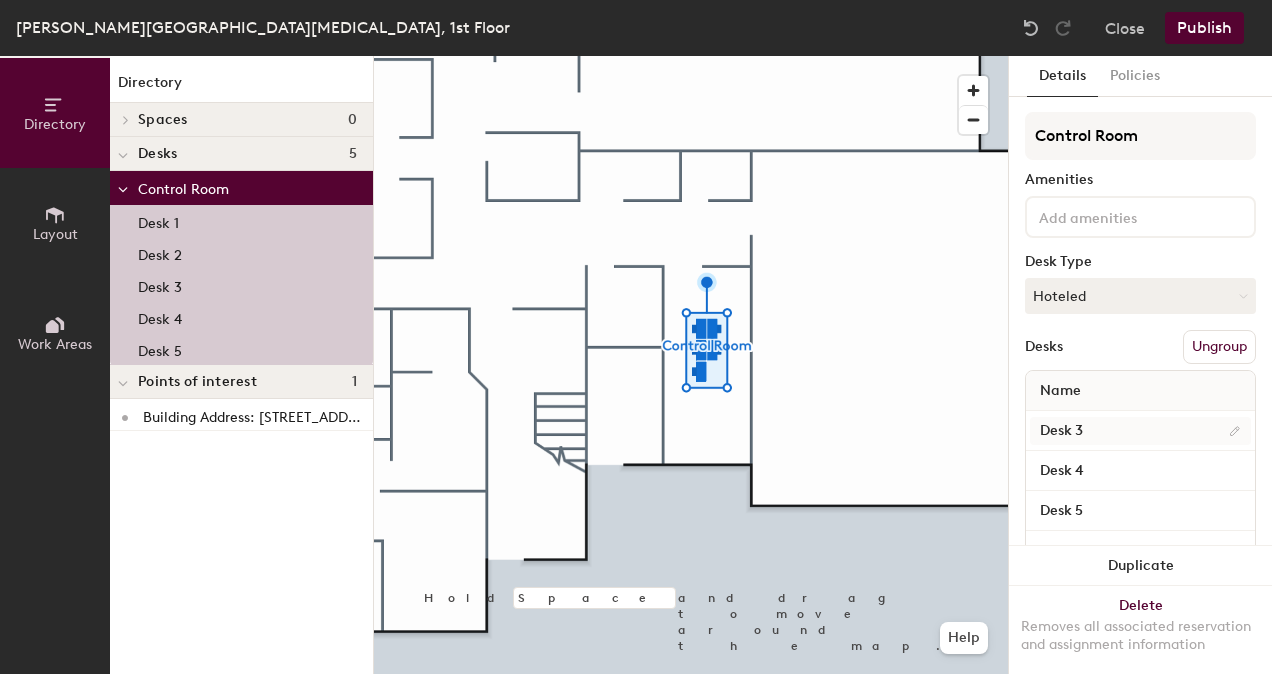 scroll, scrollTop: 0, scrollLeft: 0, axis: both 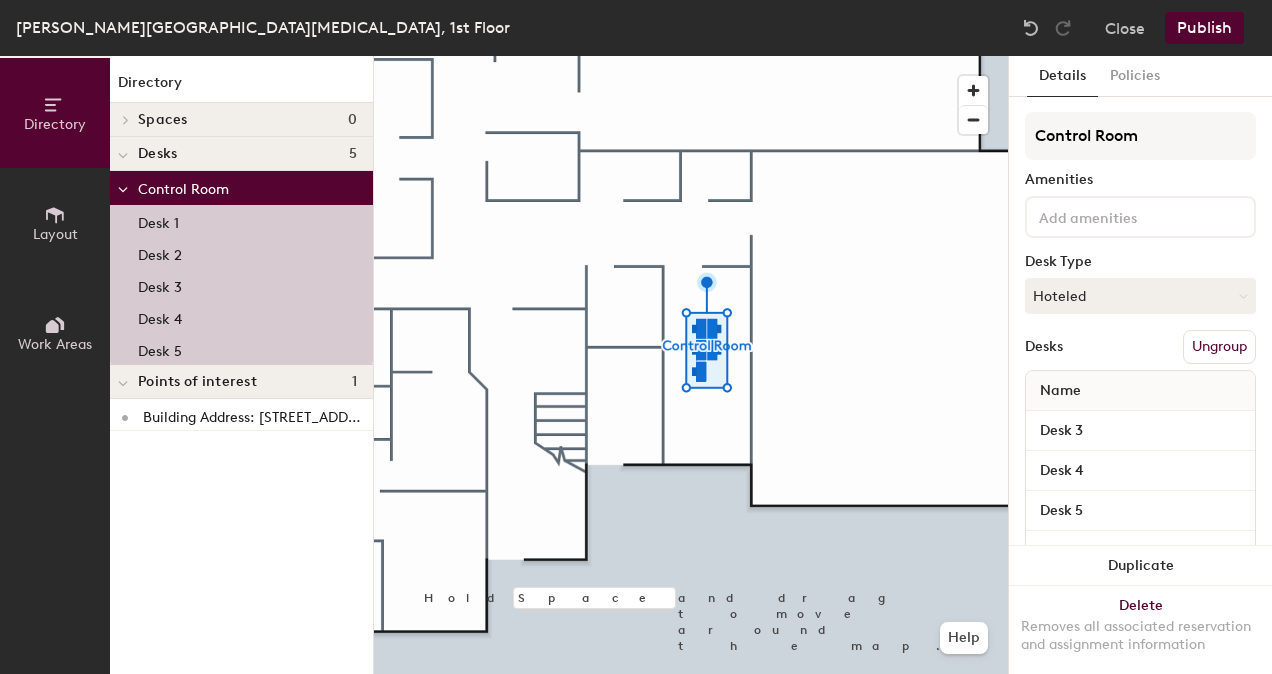 click 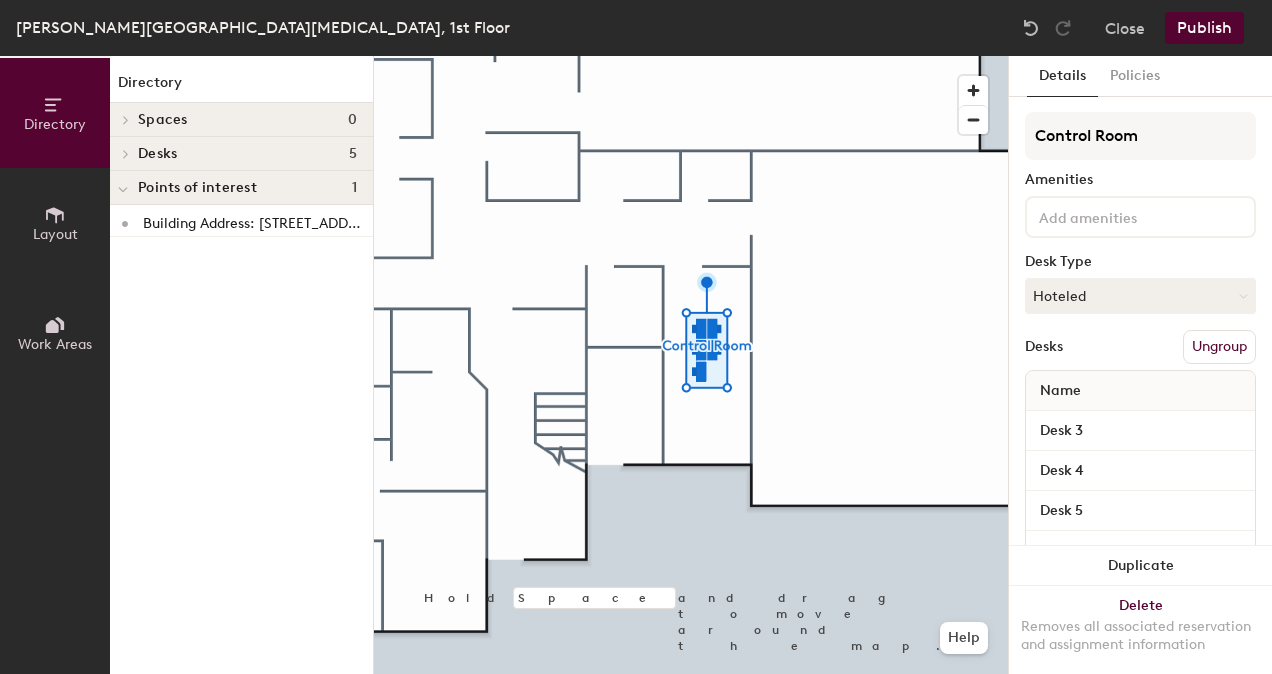 click 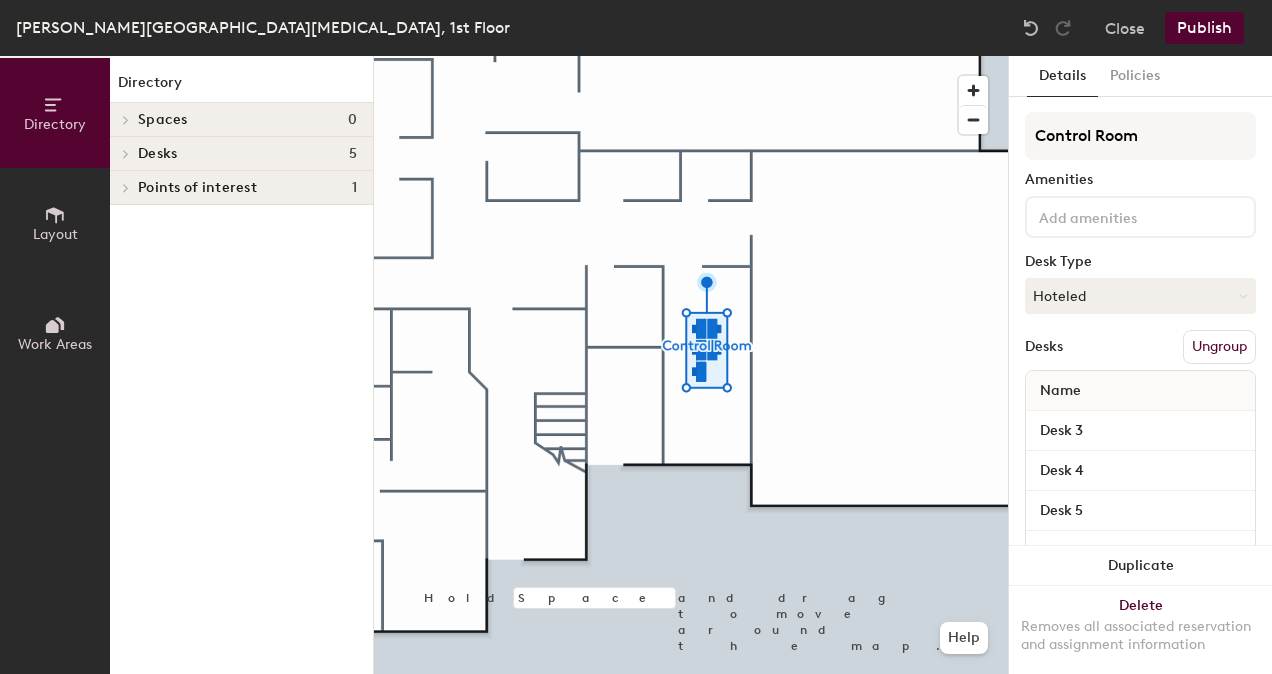 click 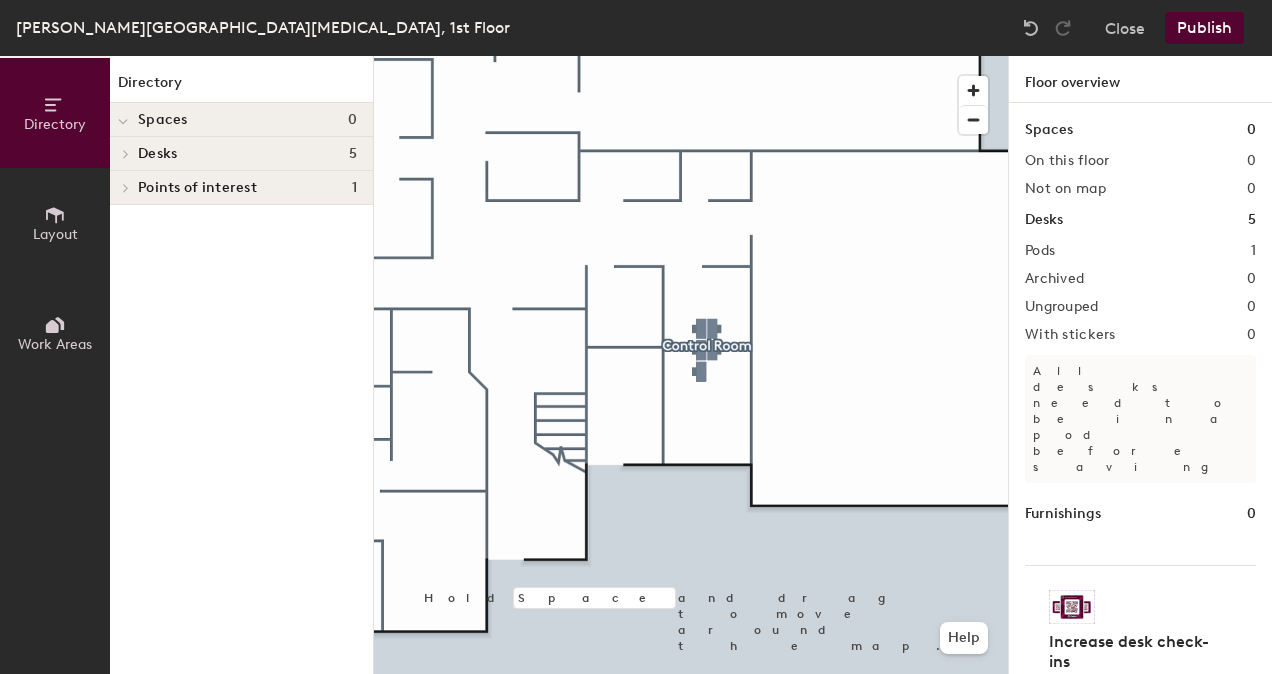 click on "Publish" 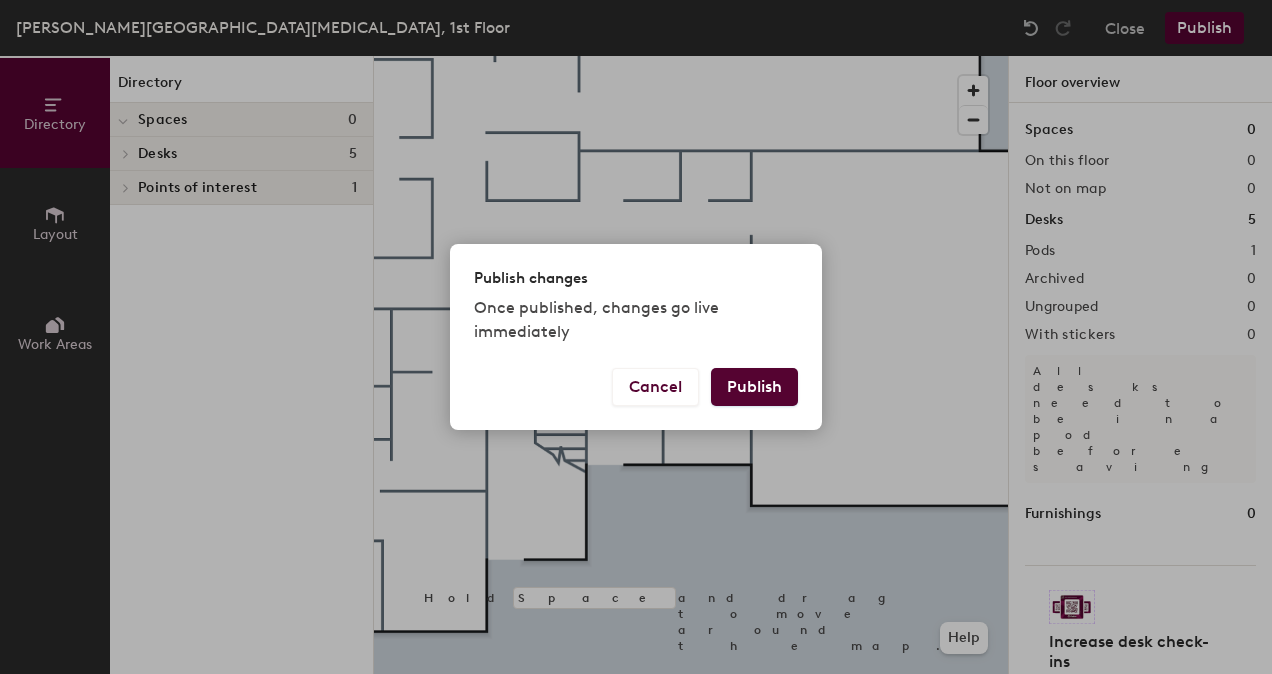 drag, startPoint x: 773, startPoint y: 383, endPoint x: 817, endPoint y: 414, distance: 53.823788 